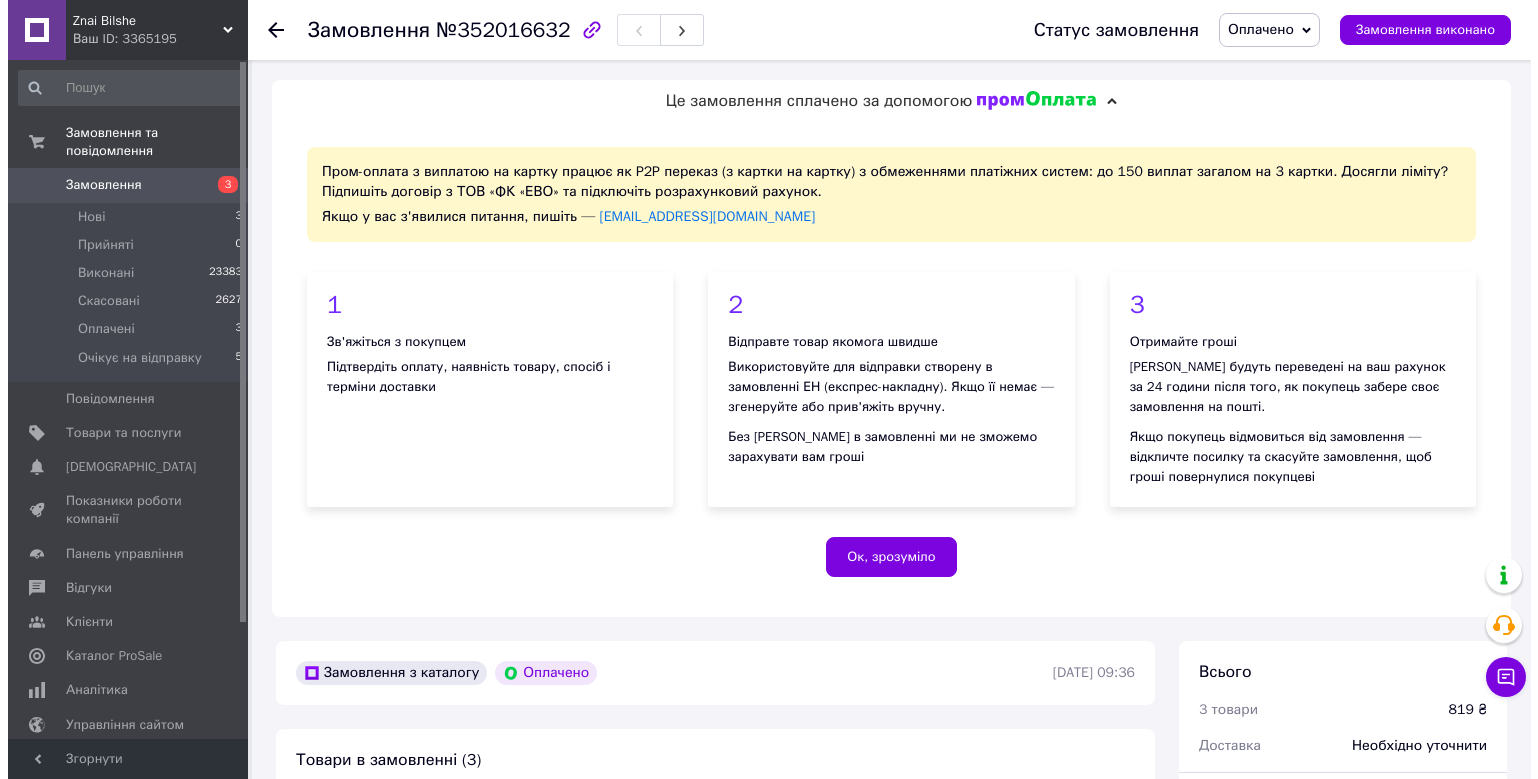 scroll, scrollTop: 1100, scrollLeft: 0, axis: vertical 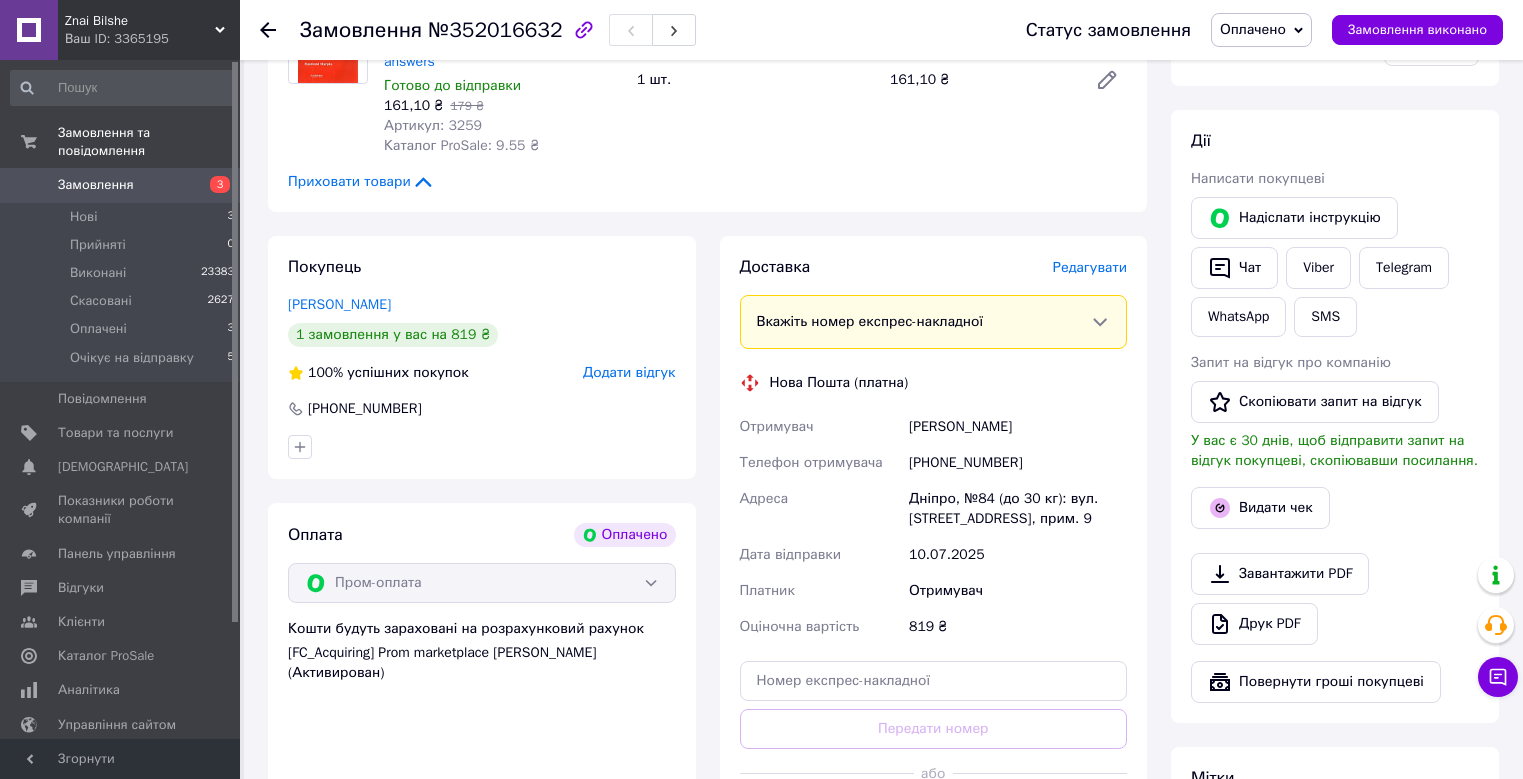 click on "Редагувати" at bounding box center (1090, 267) 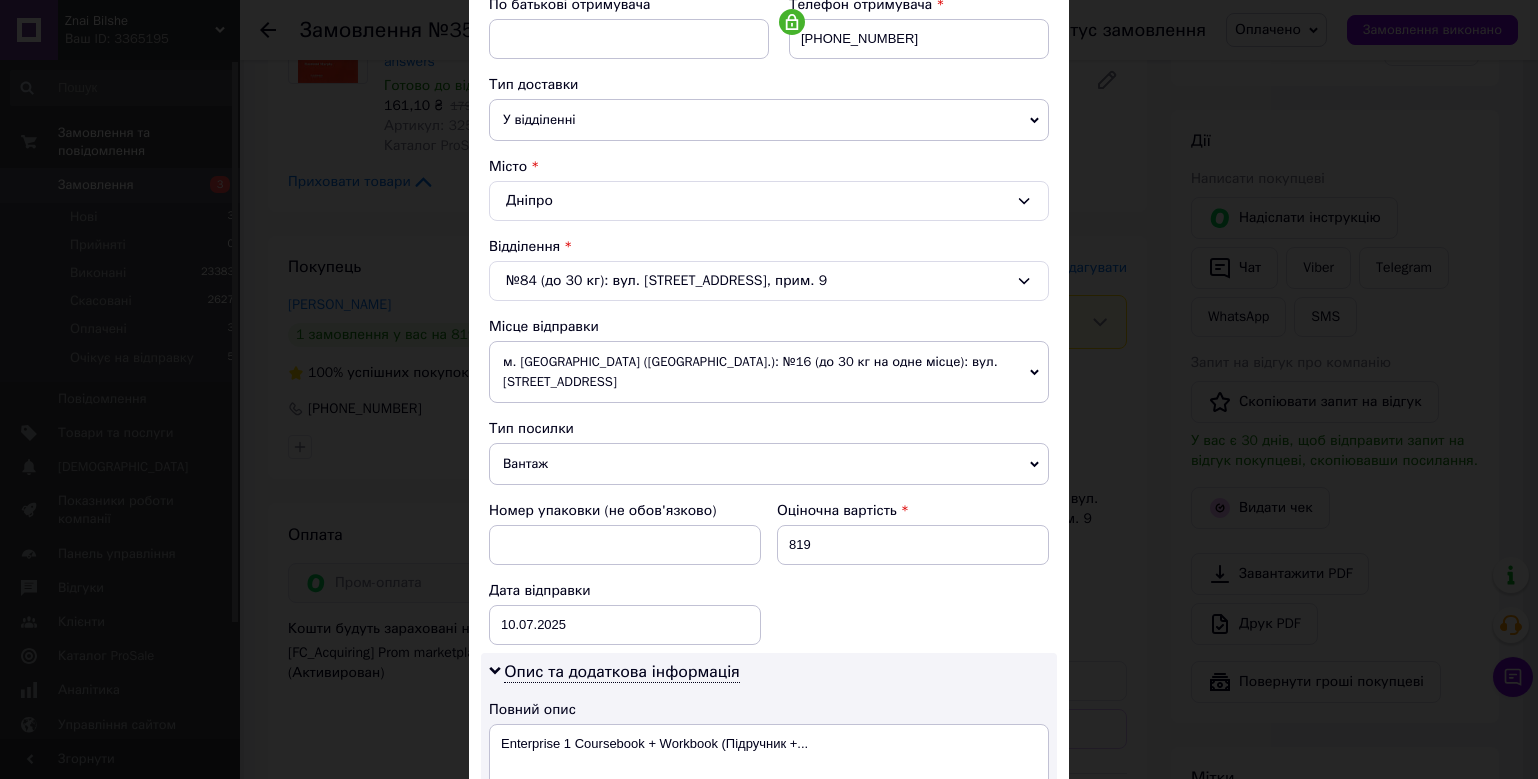 scroll, scrollTop: 400, scrollLeft: 0, axis: vertical 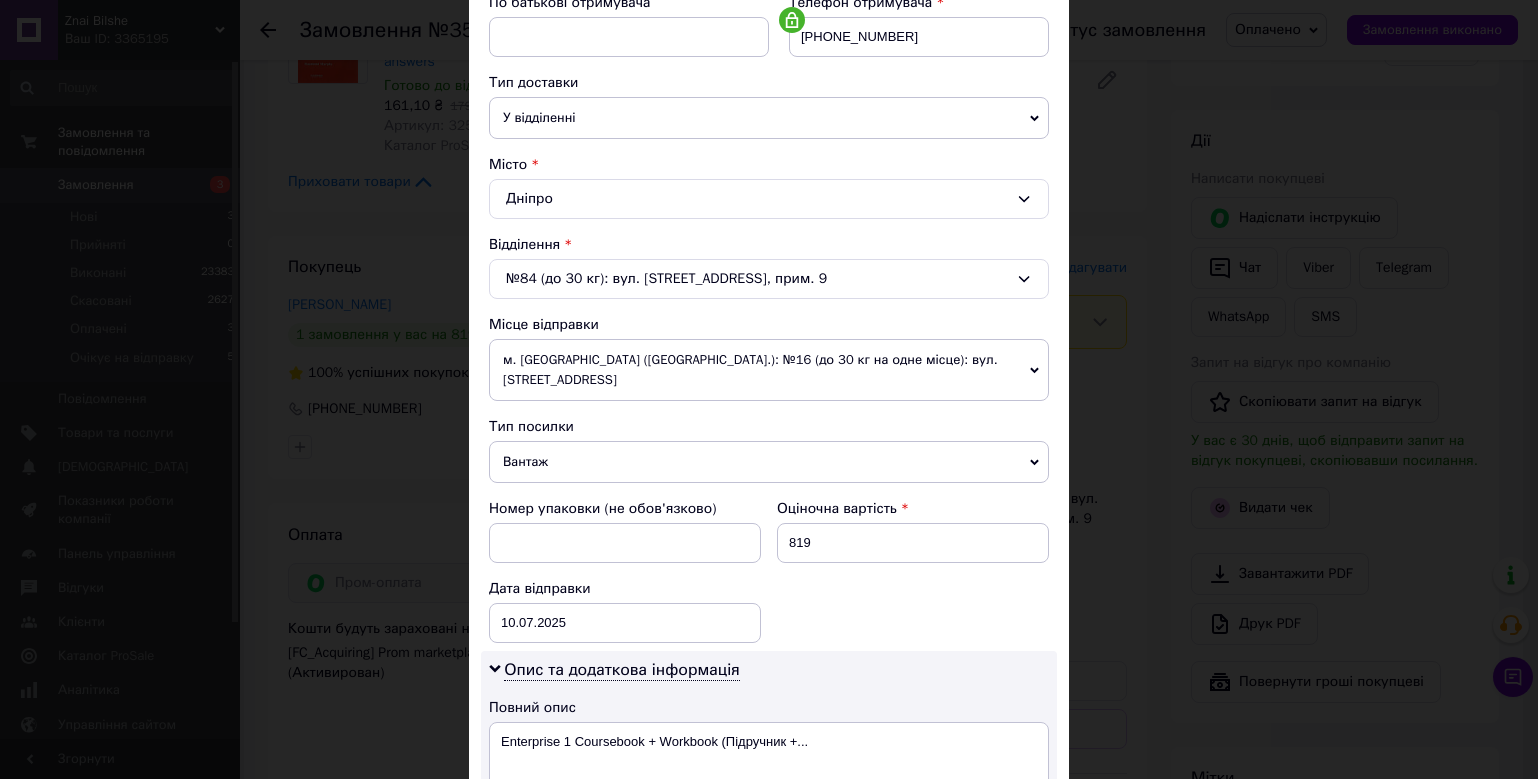 click on "Вантаж" at bounding box center [769, 462] 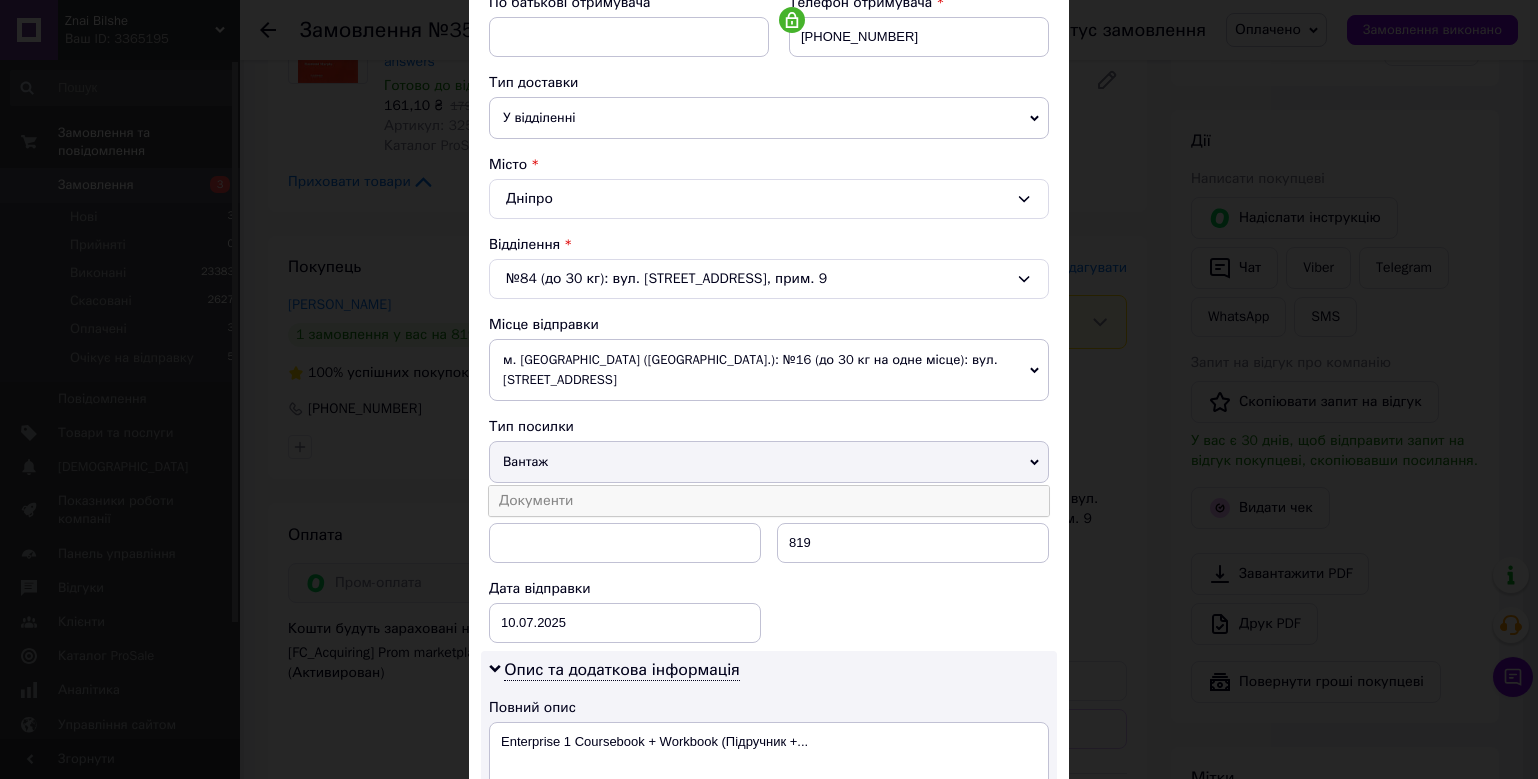 click on "Документи" at bounding box center (769, 501) 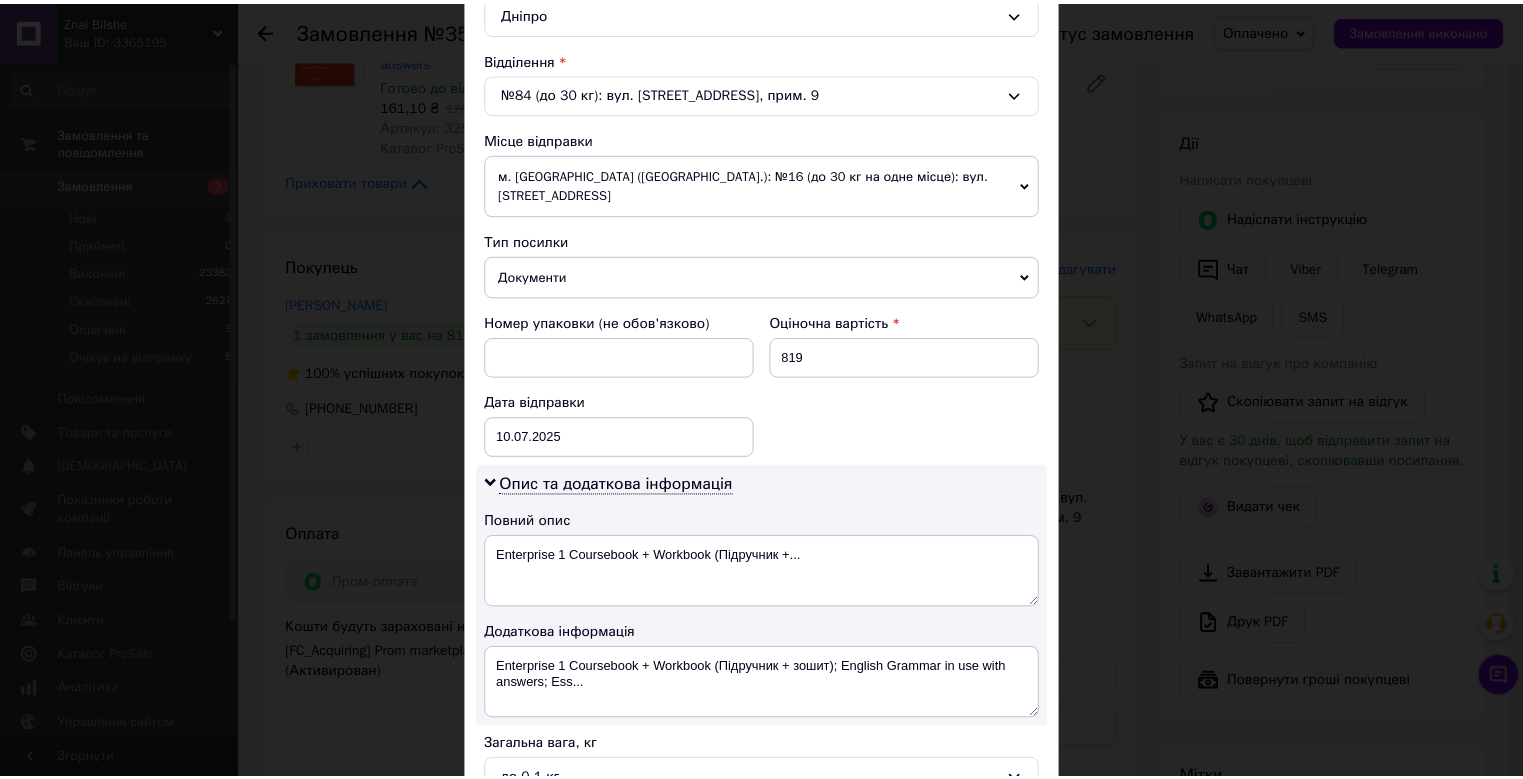 scroll, scrollTop: 793, scrollLeft: 0, axis: vertical 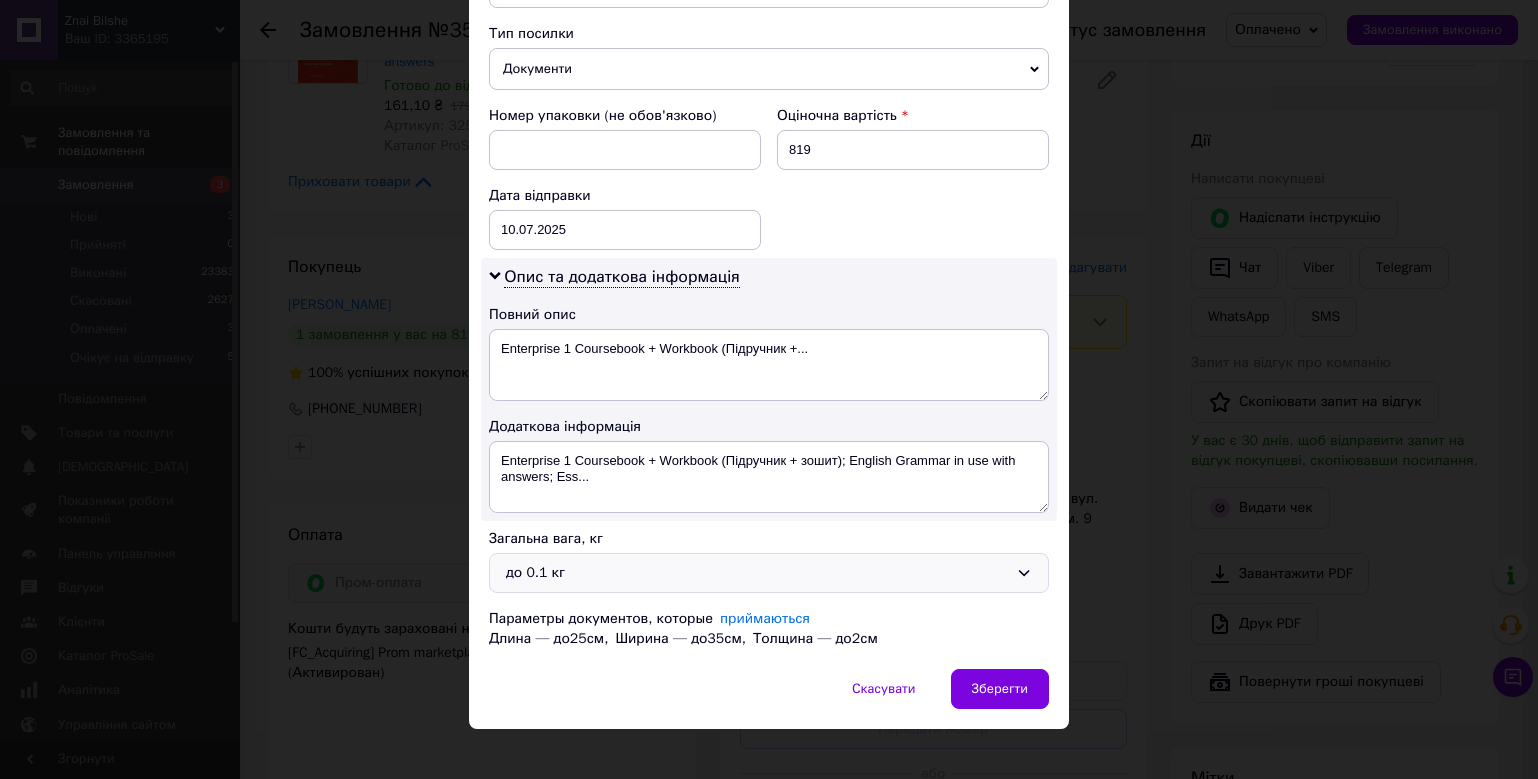 click on "до 0.1 кг" at bounding box center (757, 573) 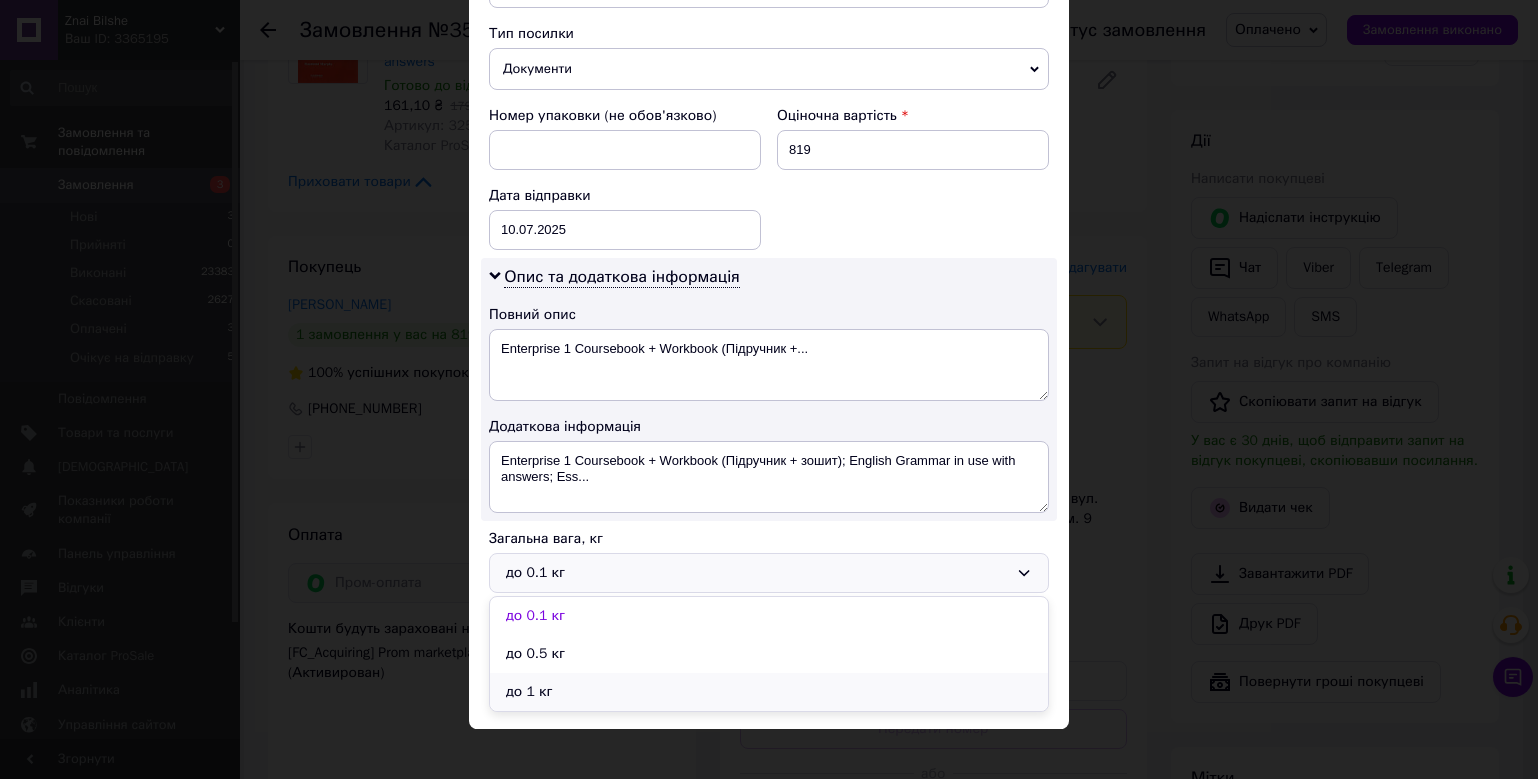 click on "до 1 кг" at bounding box center (769, 692) 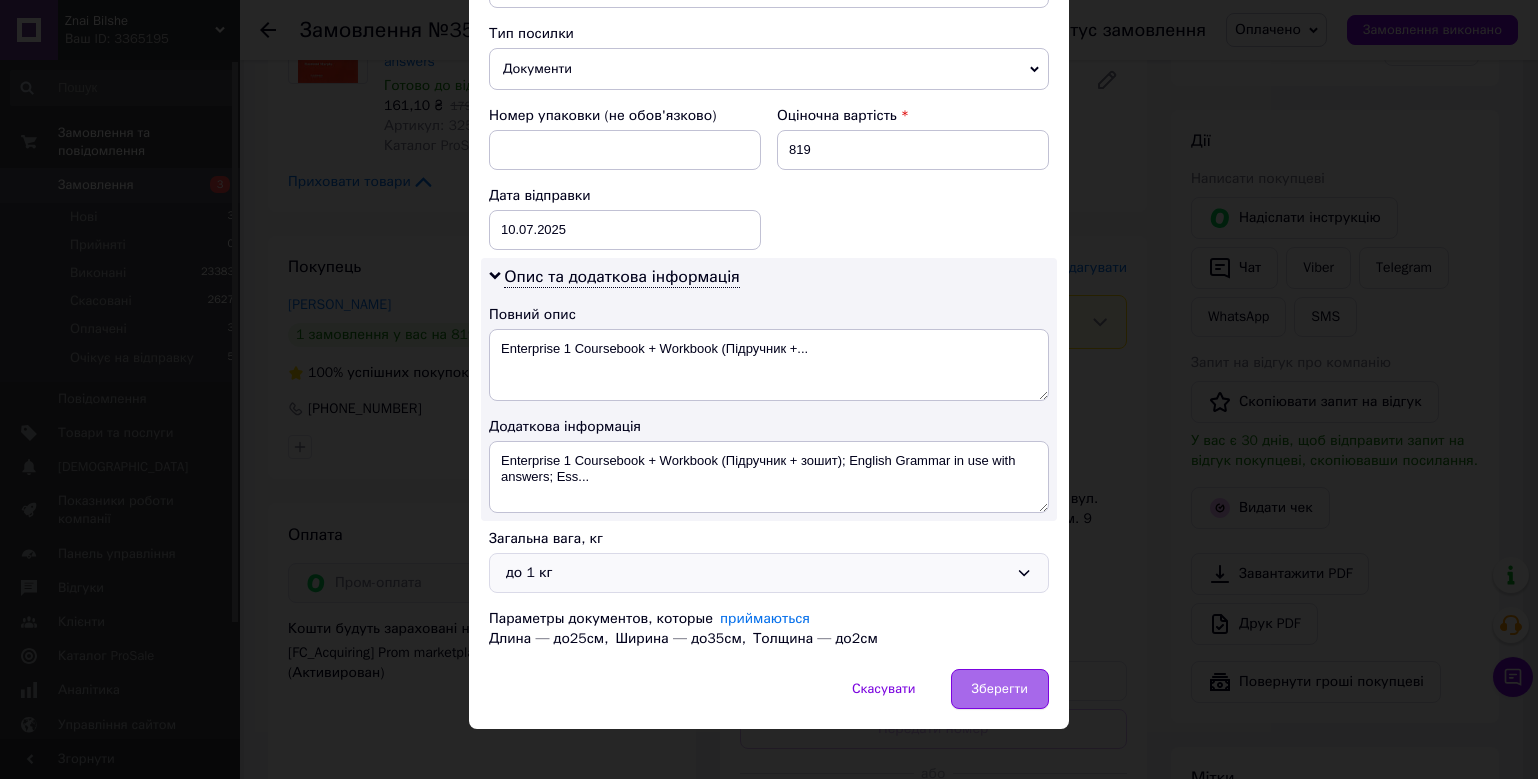 click on "Зберегти" at bounding box center (1000, 689) 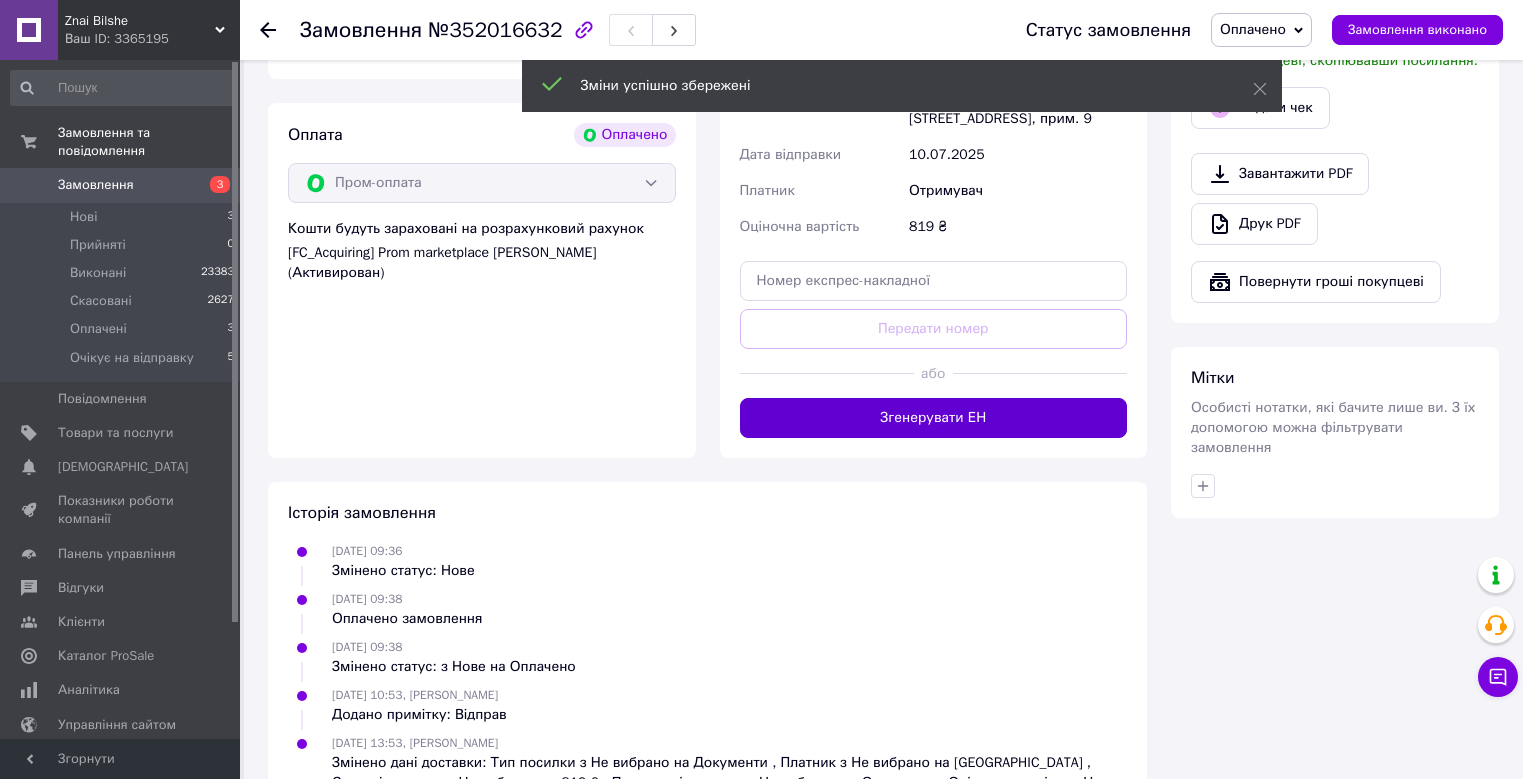 click on "Згенерувати ЕН" at bounding box center [934, 418] 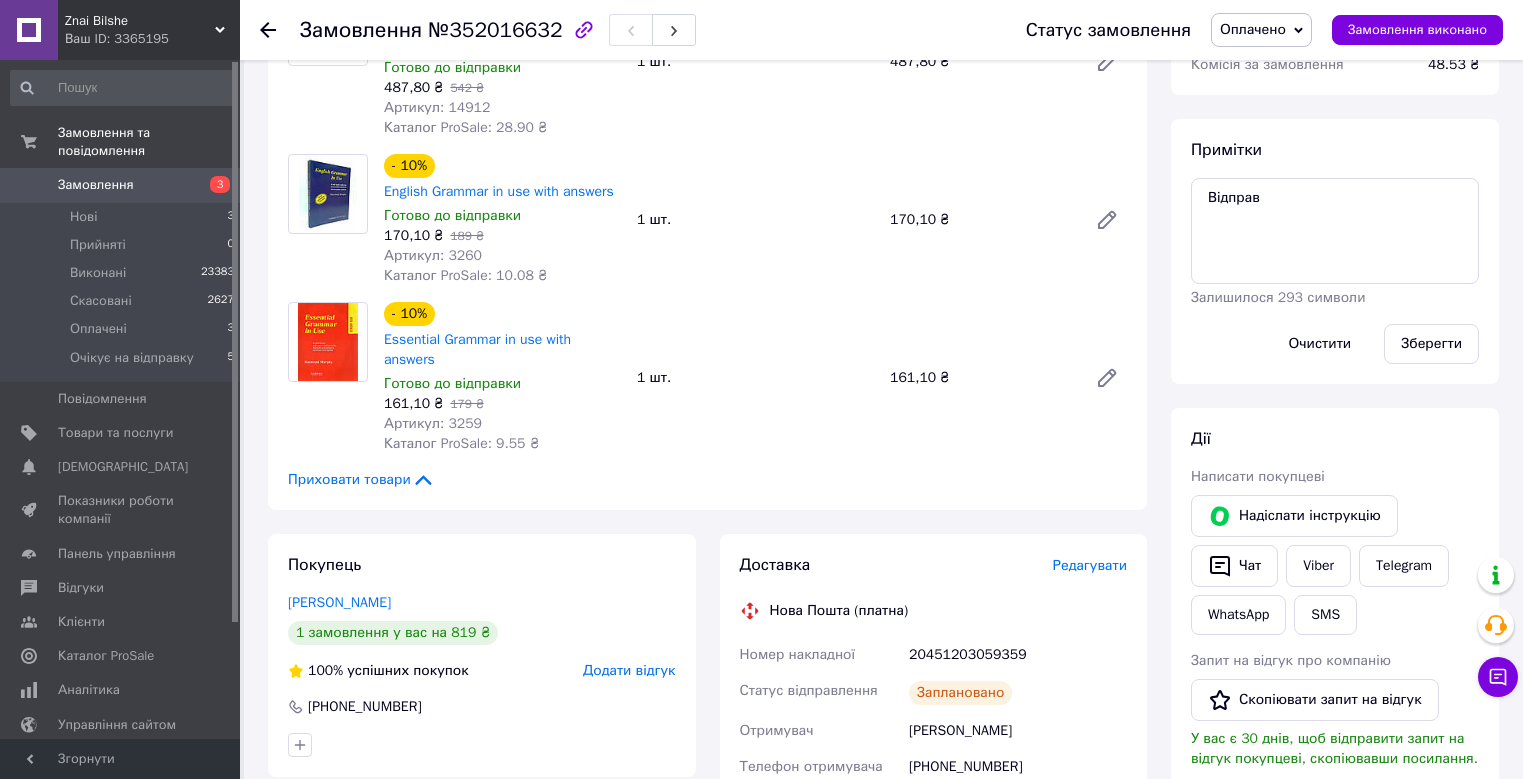 scroll, scrollTop: 800, scrollLeft: 0, axis: vertical 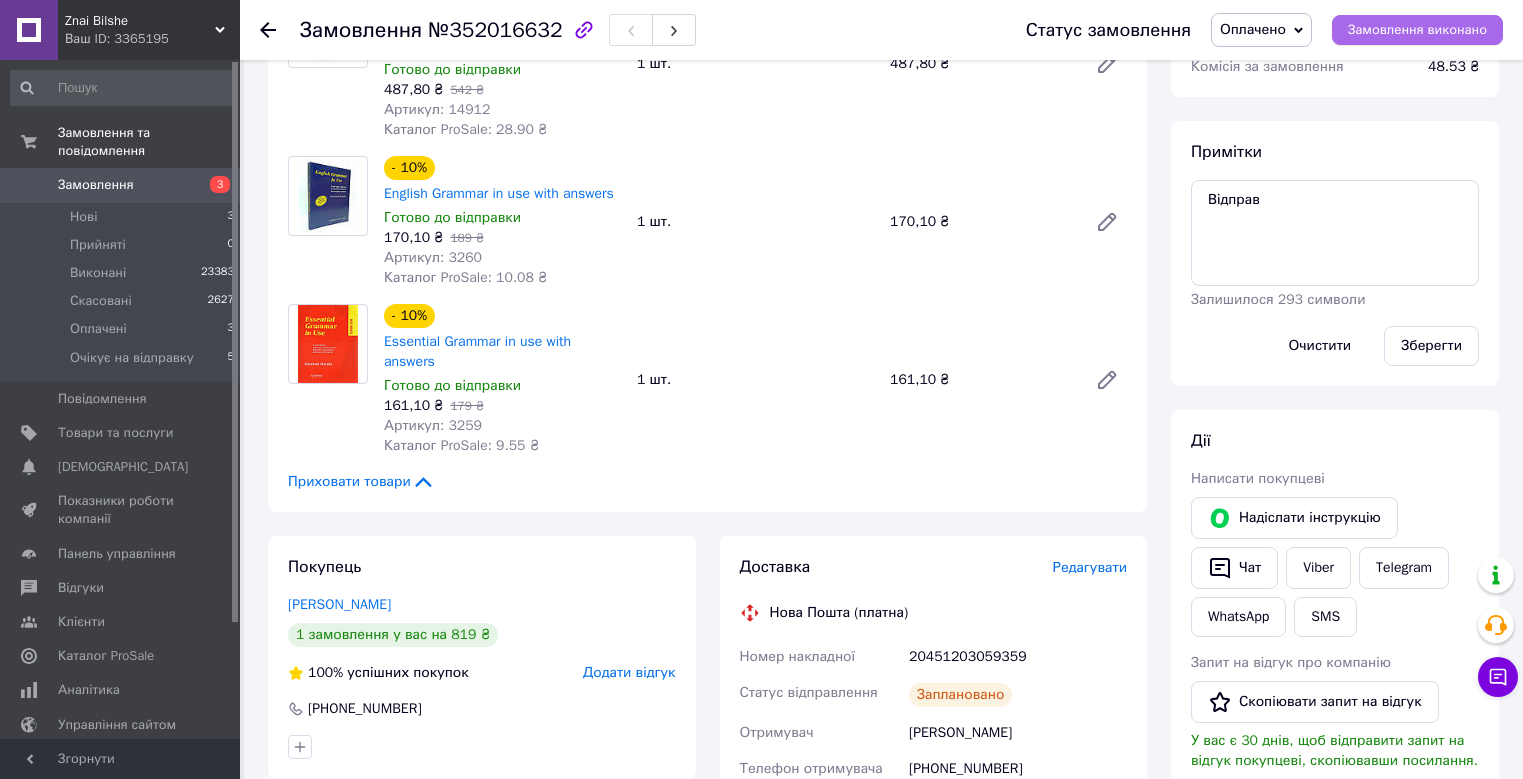 click on "Замовлення виконано" at bounding box center [1417, 30] 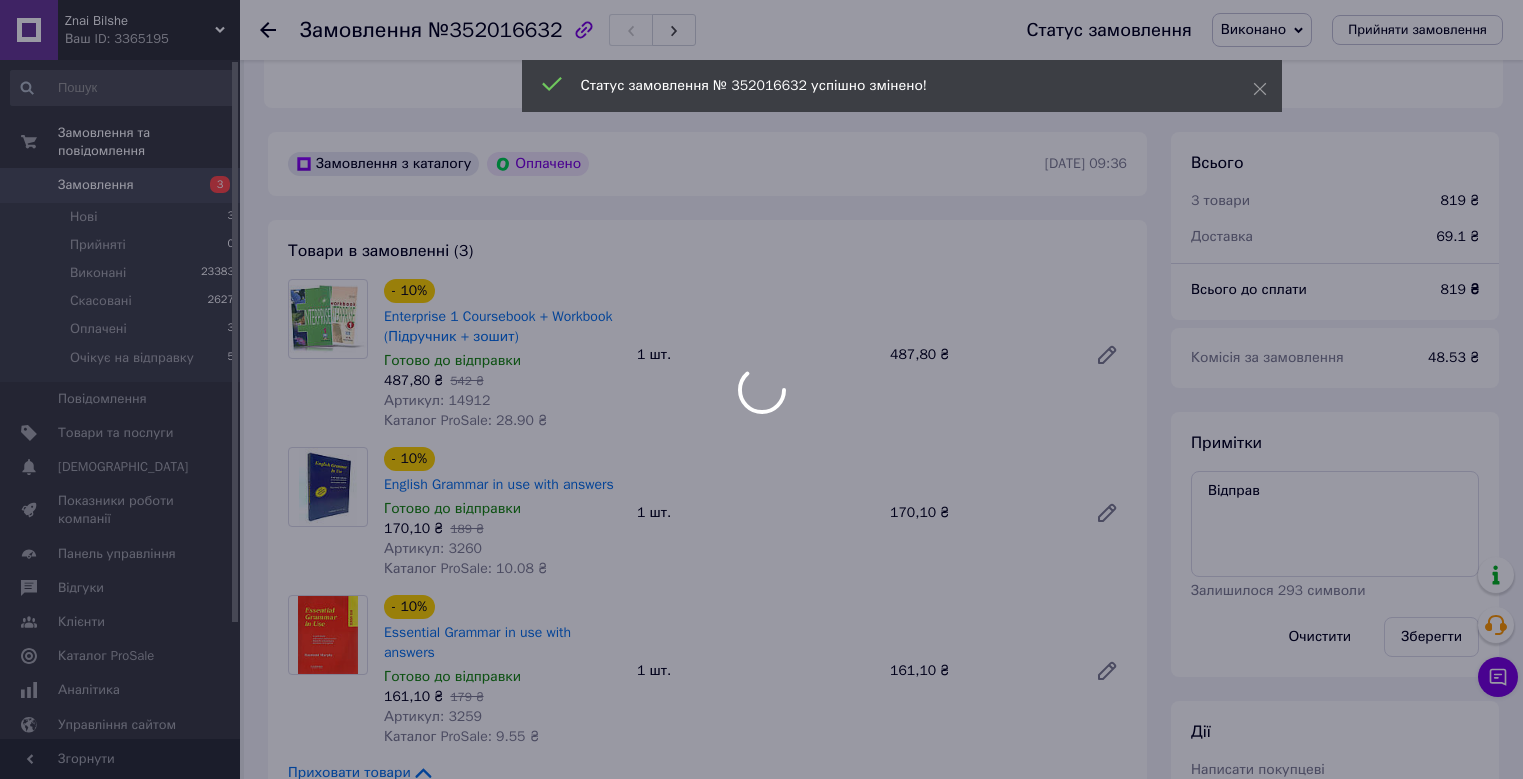 scroll, scrollTop: 500, scrollLeft: 0, axis: vertical 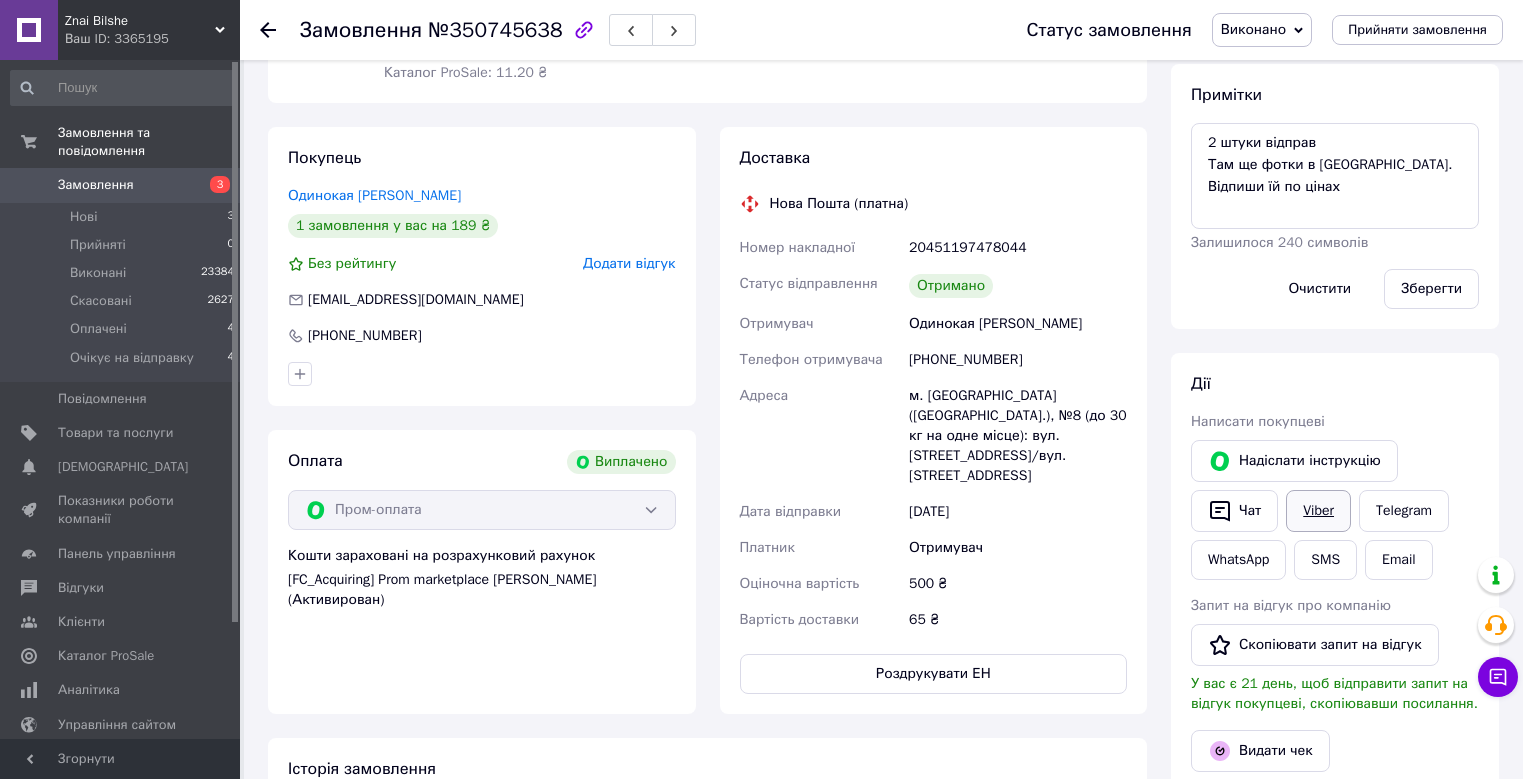 click on "Viber" at bounding box center [1318, 511] 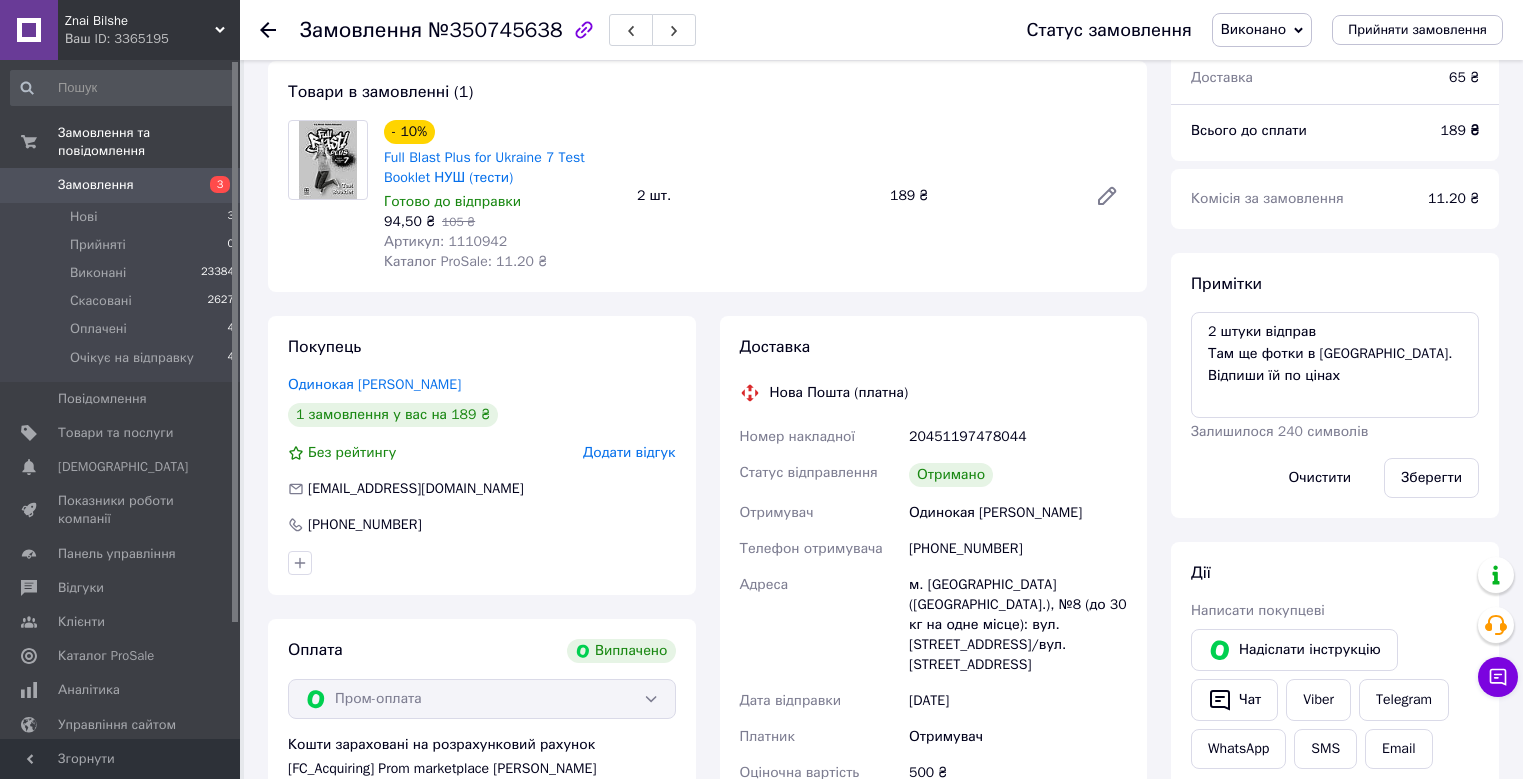 scroll, scrollTop: 0, scrollLeft: 0, axis: both 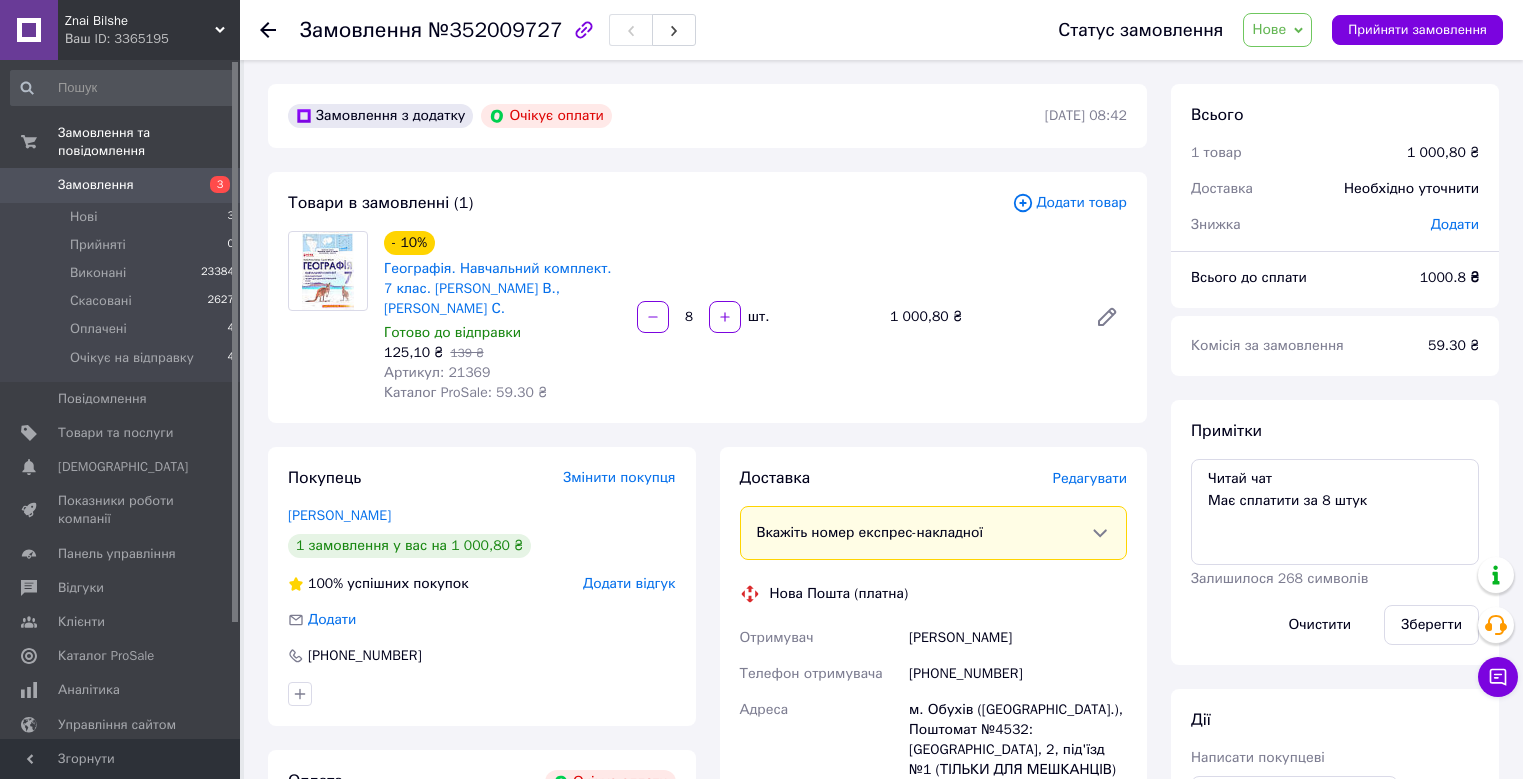 type 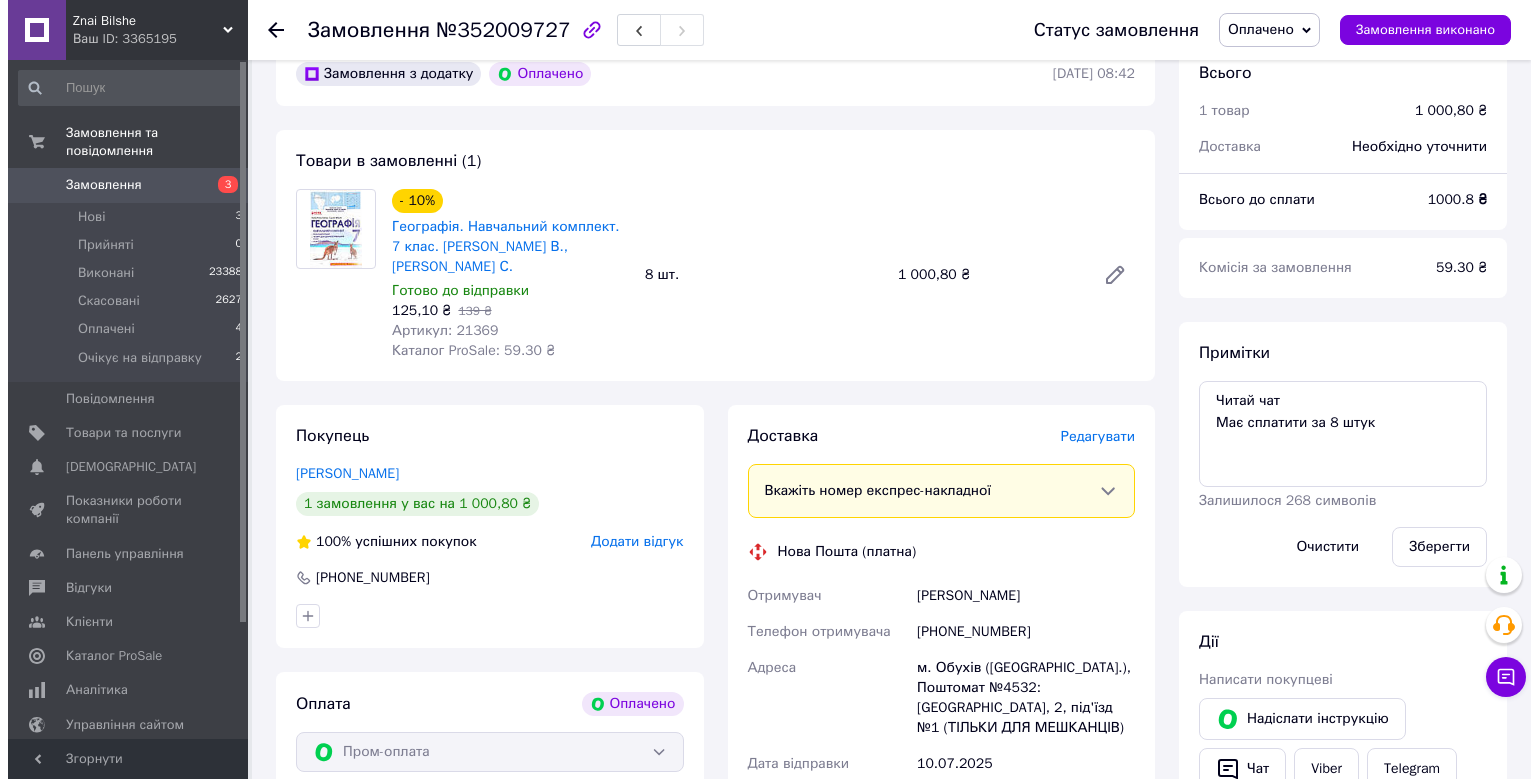 scroll, scrollTop: 600, scrollLeft: 0, axis: vertical 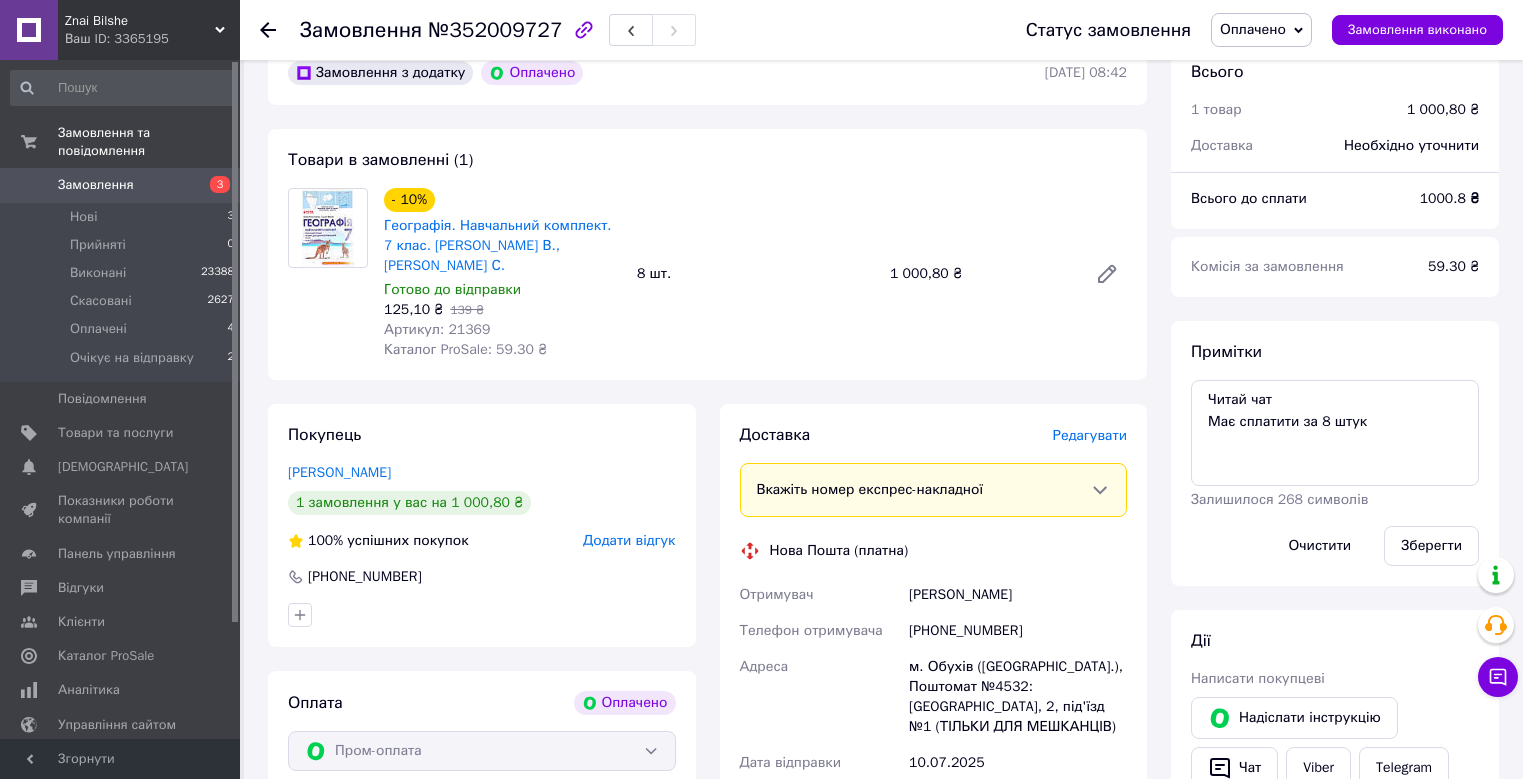click on "Редагувати" at bounding box center (1090, 435) 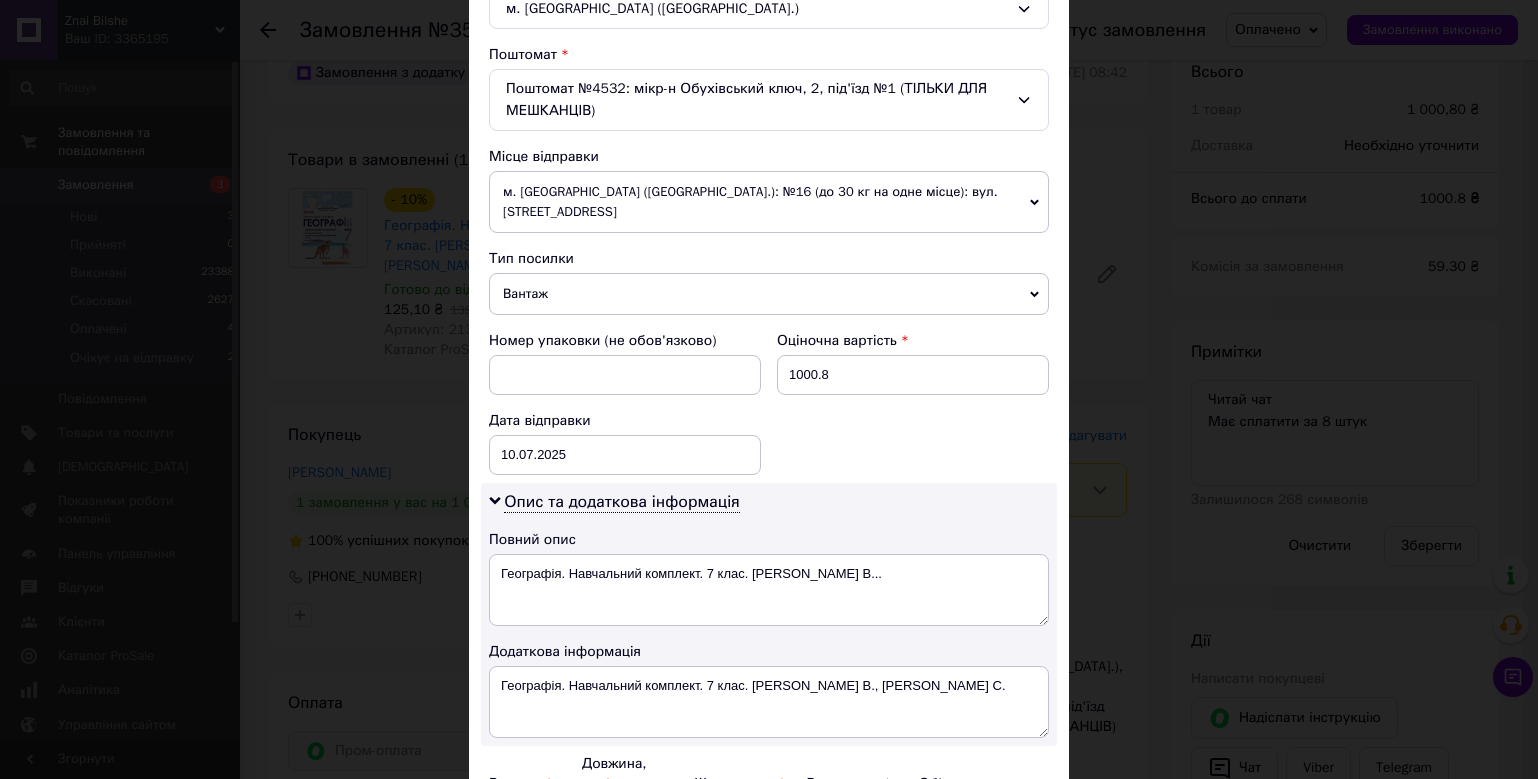 scroll, scrollTop: 600, scrollLeft: 0, axis: vertical 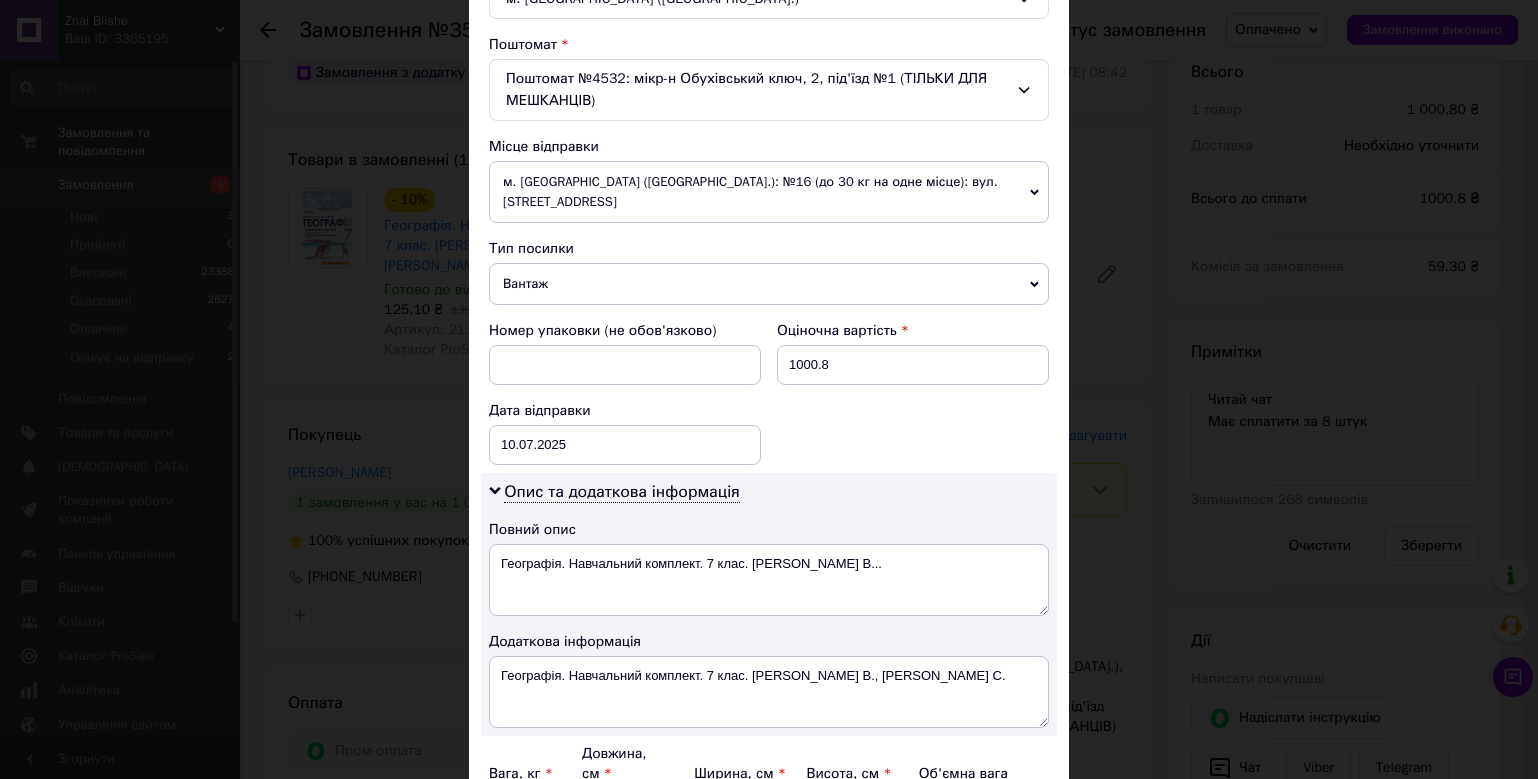 click on "Вантаж" at bounding box center (769, 284) 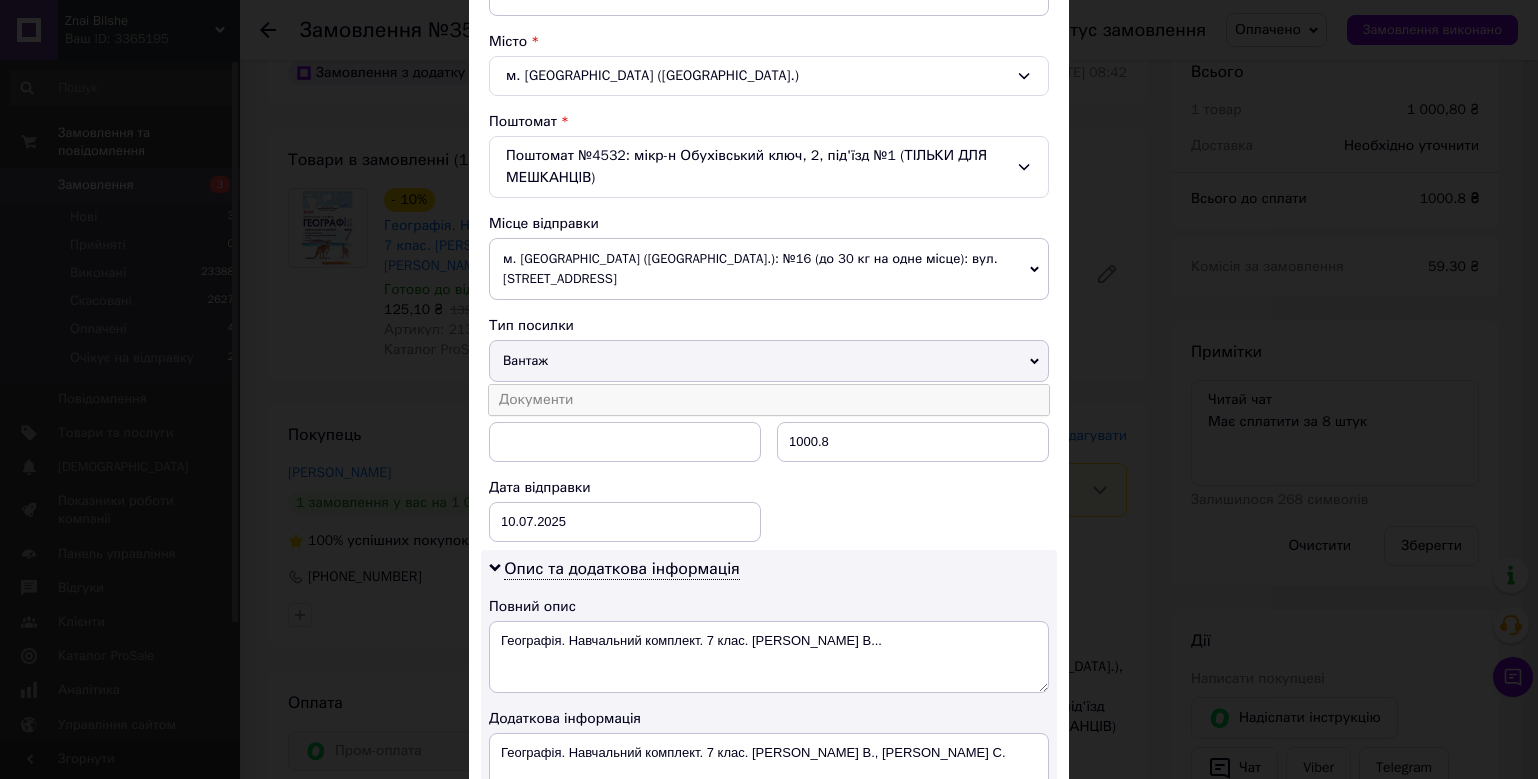 scroll, scrollTop: 400, scrollLeft: 0, axis: vertical 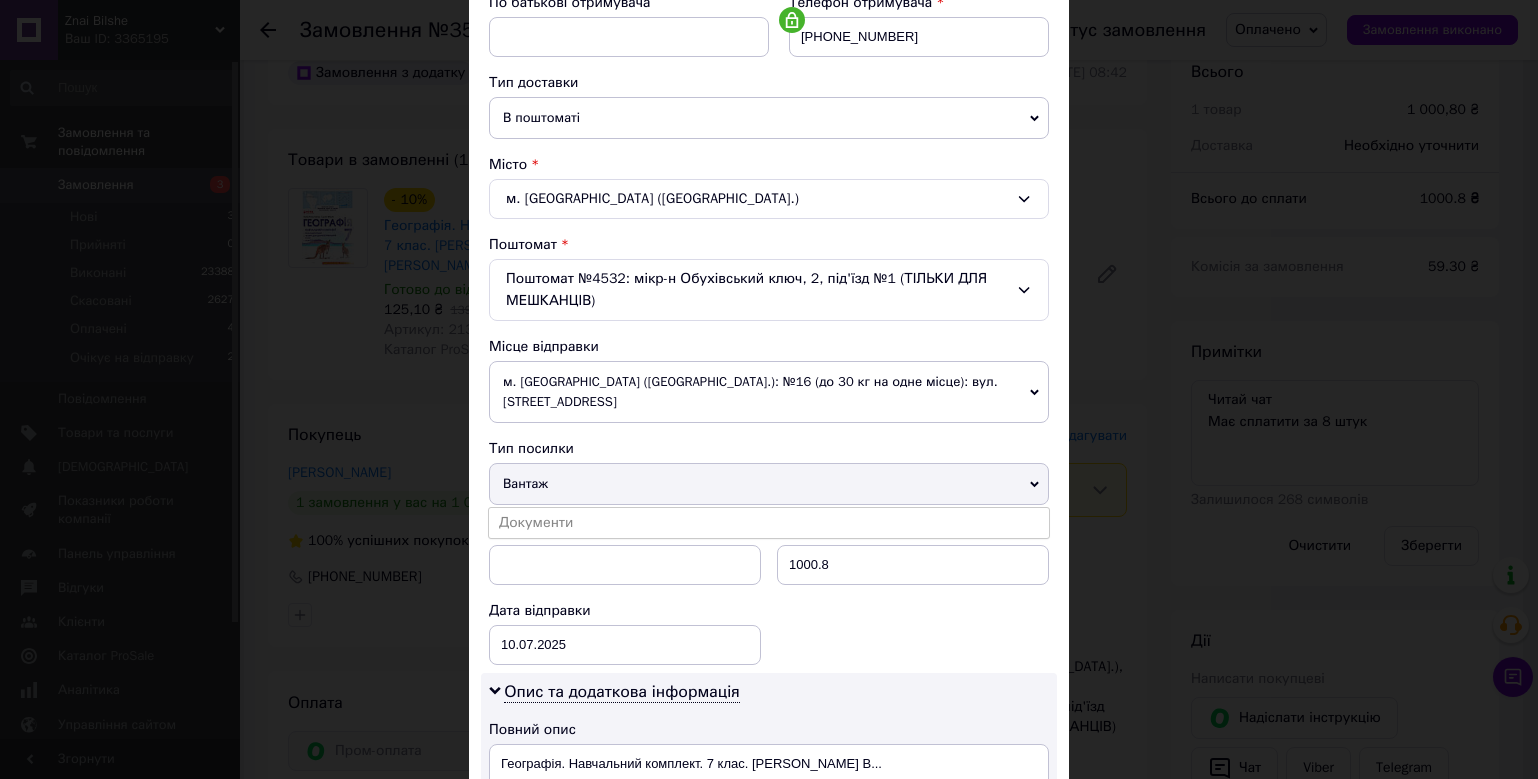 click on "Вантаж" at bounding box center (769, 484) 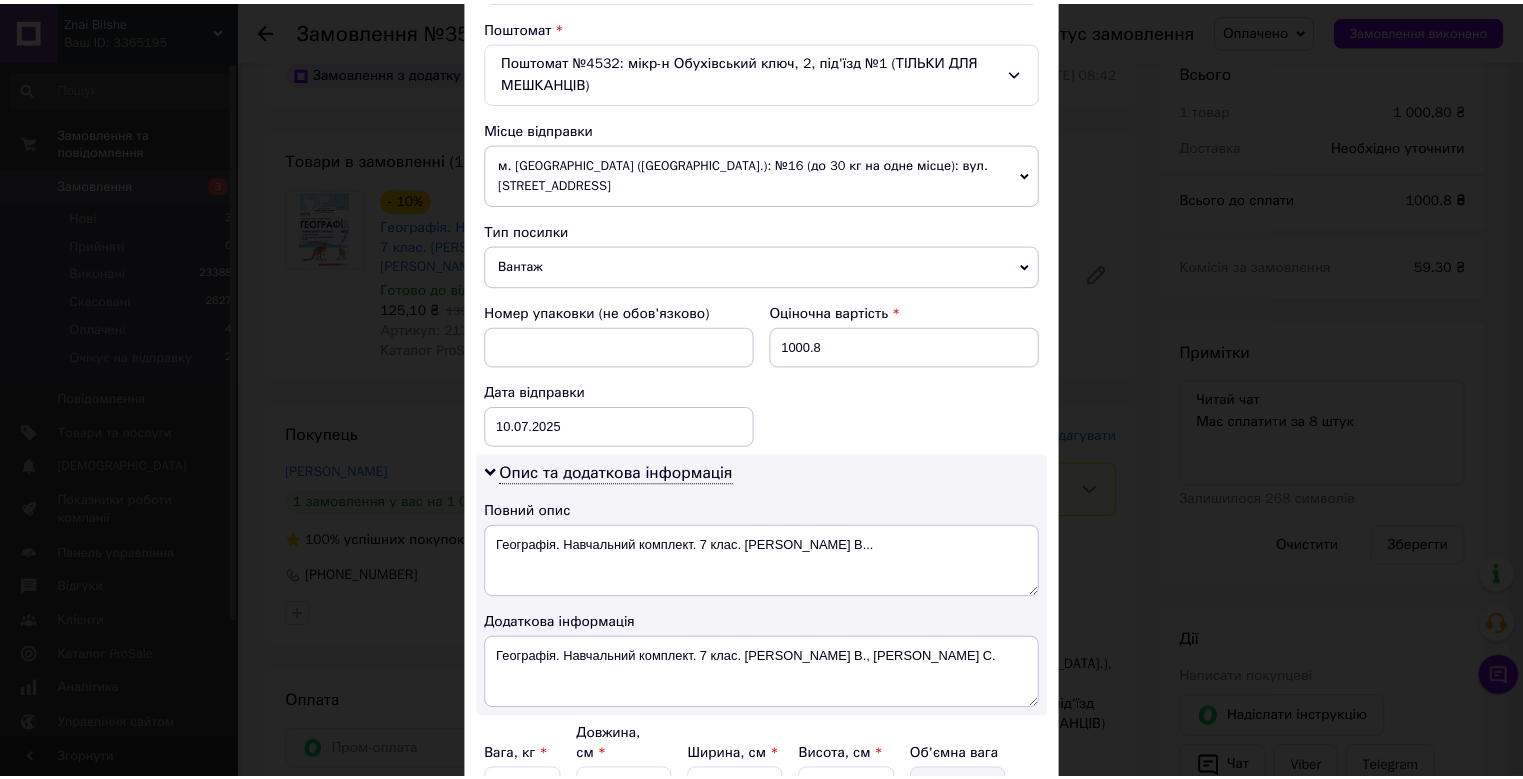scroll, scrollTop: 795, scrollLeft: 0, axis: vertical 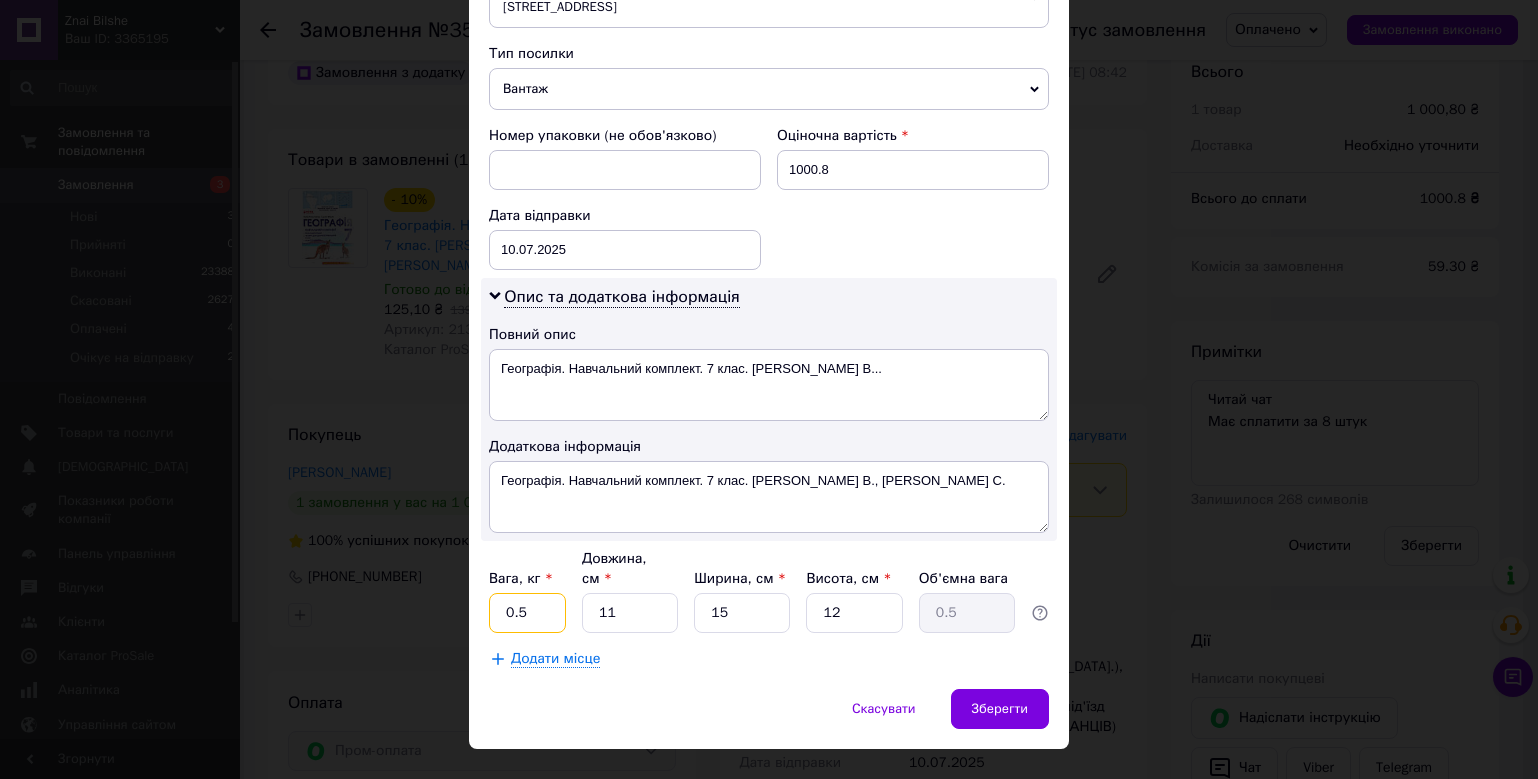 click on "0.5" at bounding box center (527, 613) 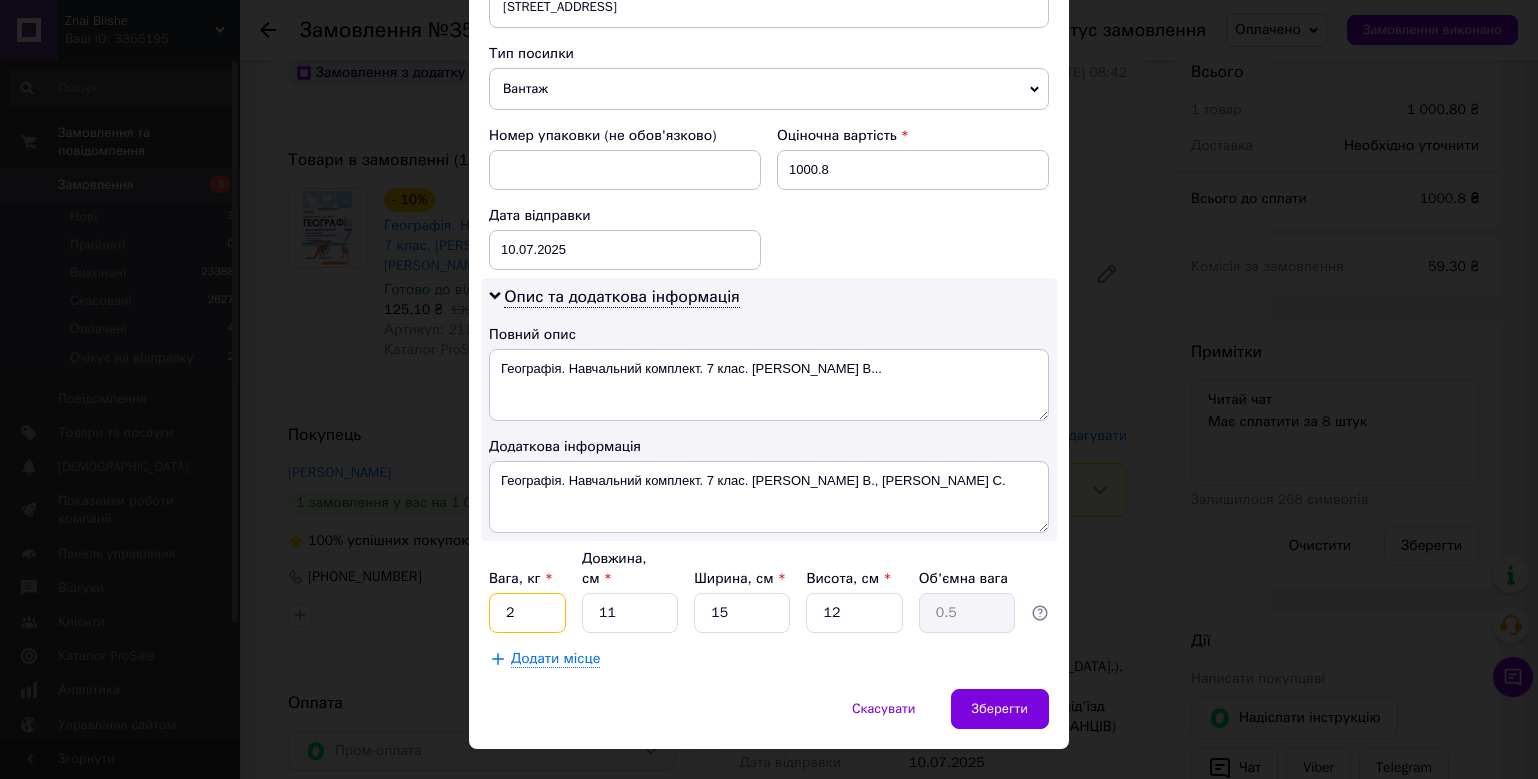type on "2" 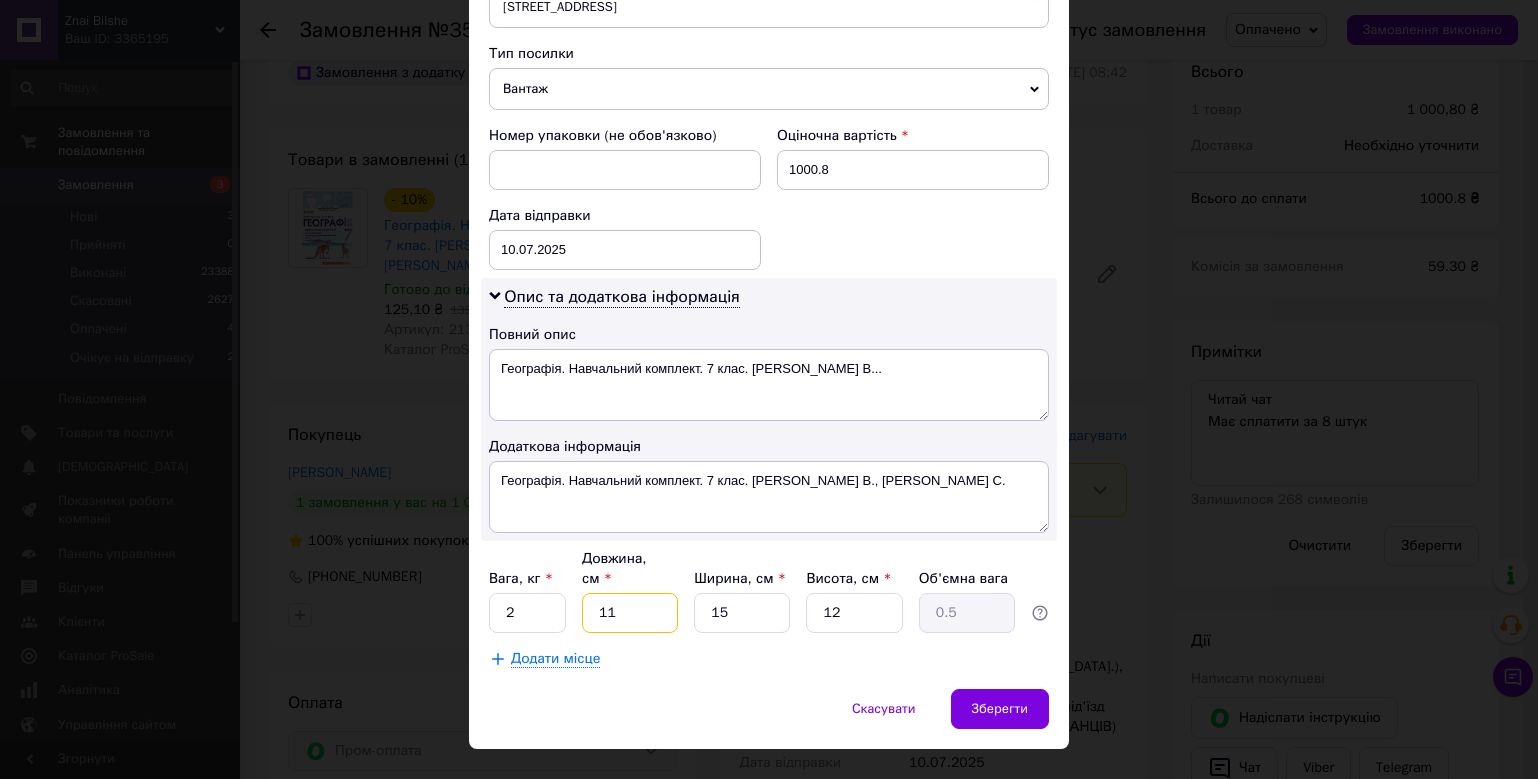 type on "2" 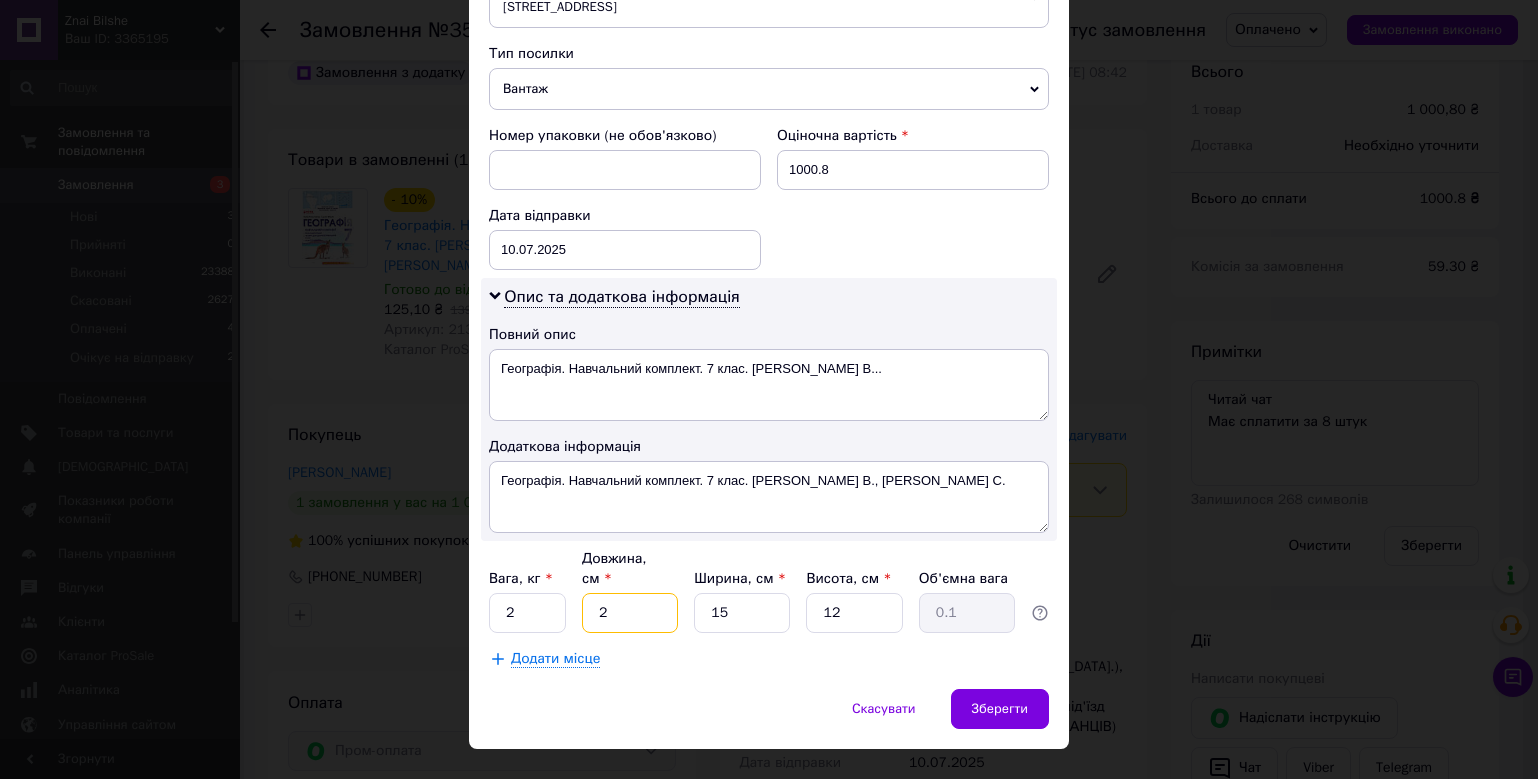 type on "25" 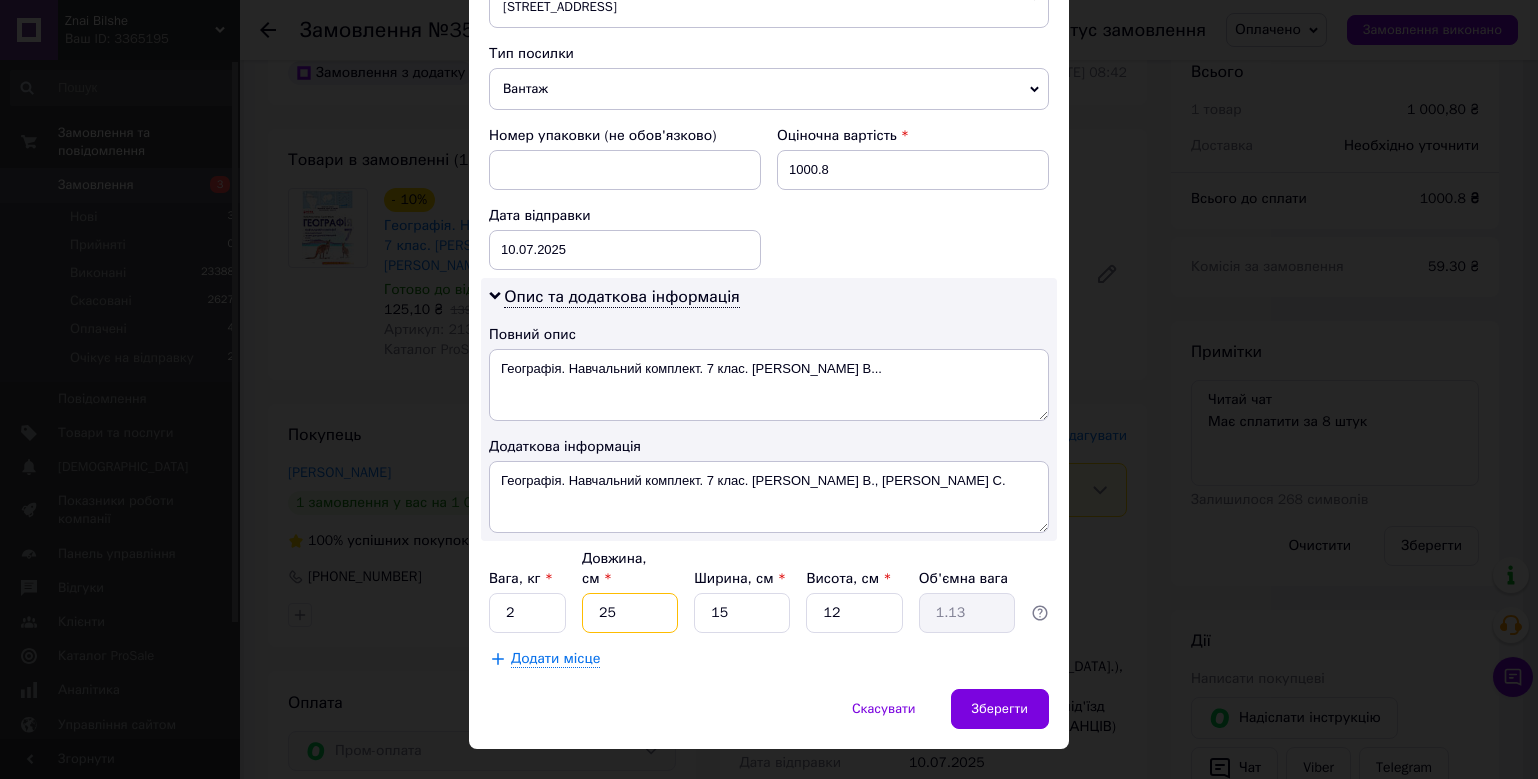 type on "25" 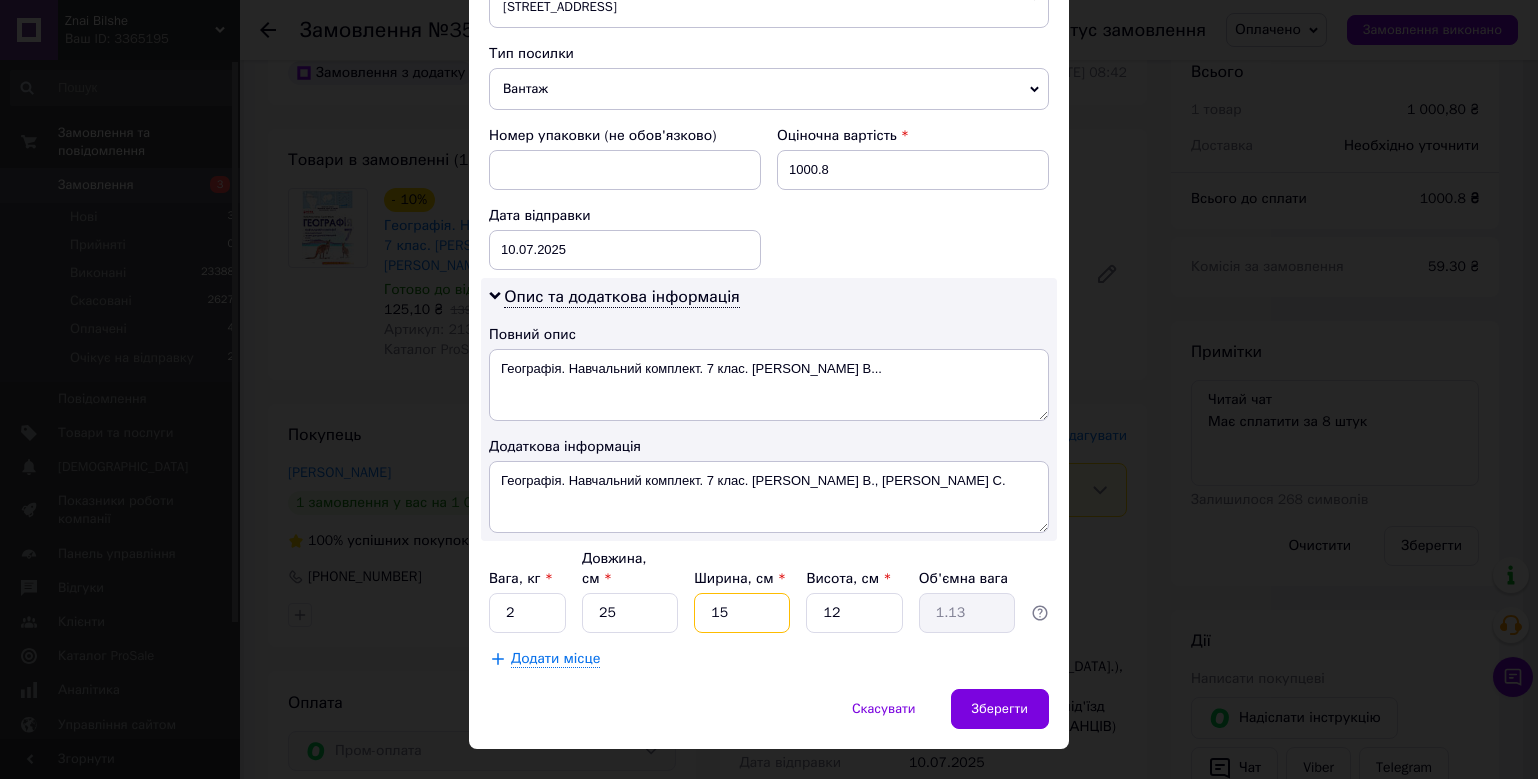 type on "1" 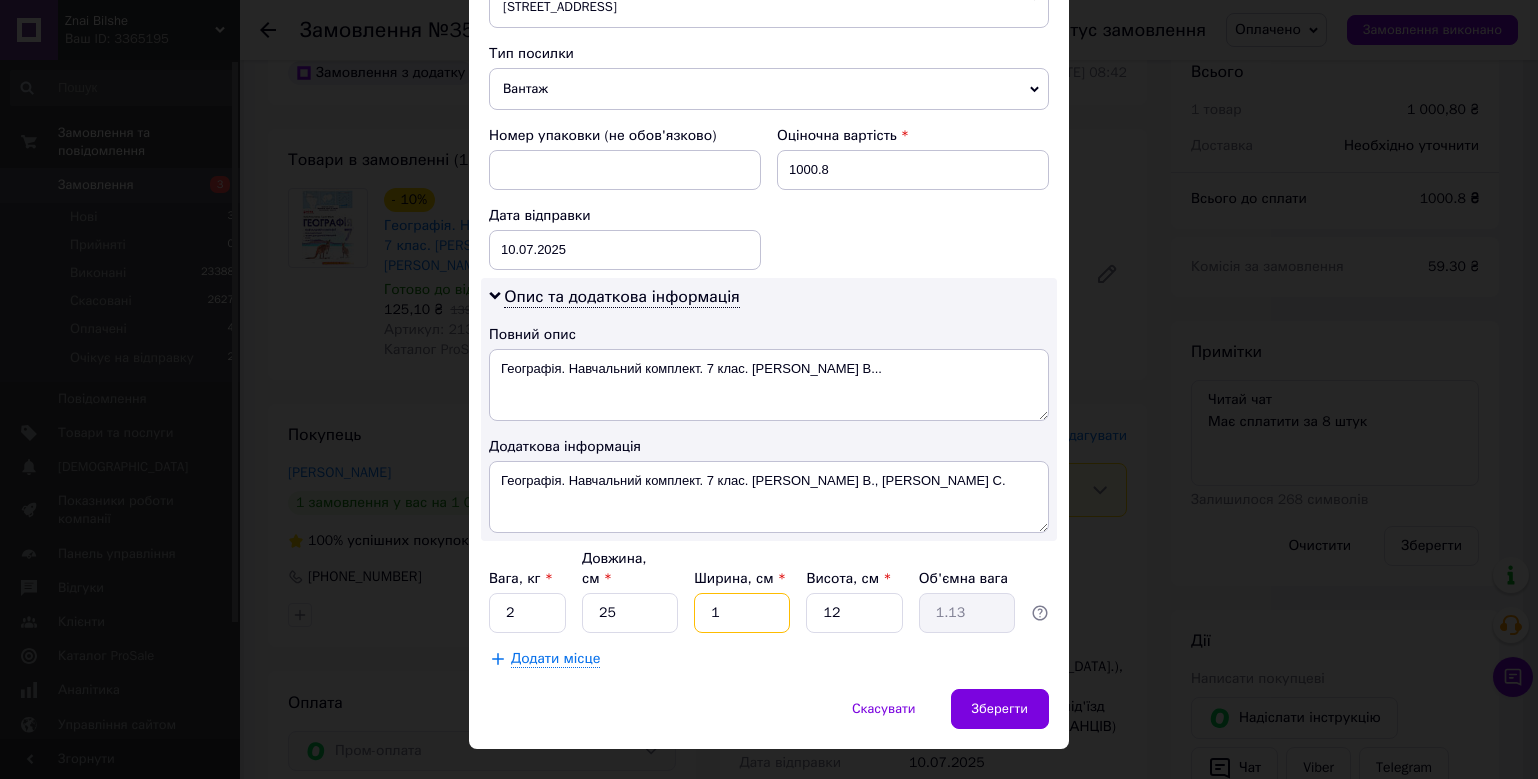 type on "0.1" 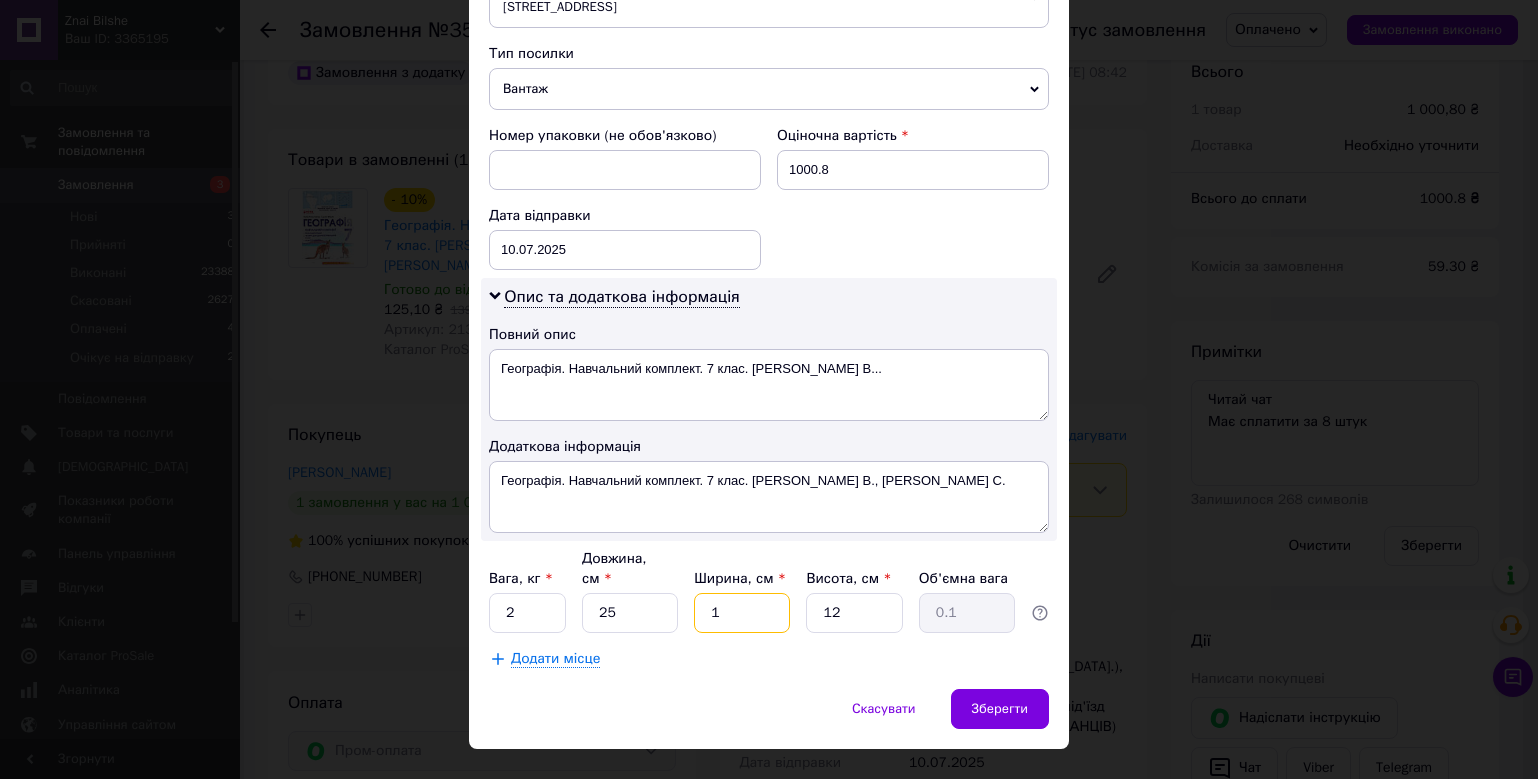 type on "15" 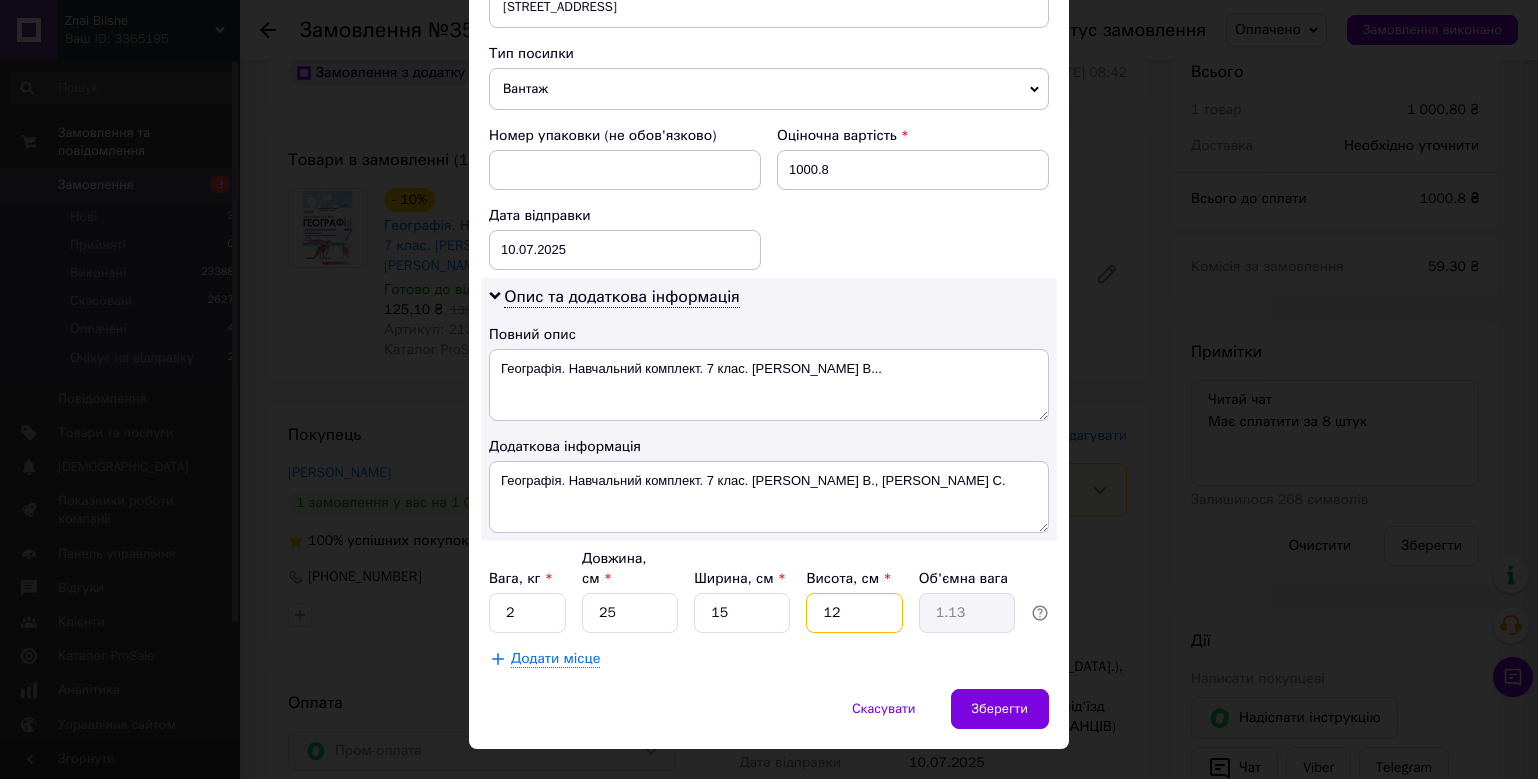 type on "5" 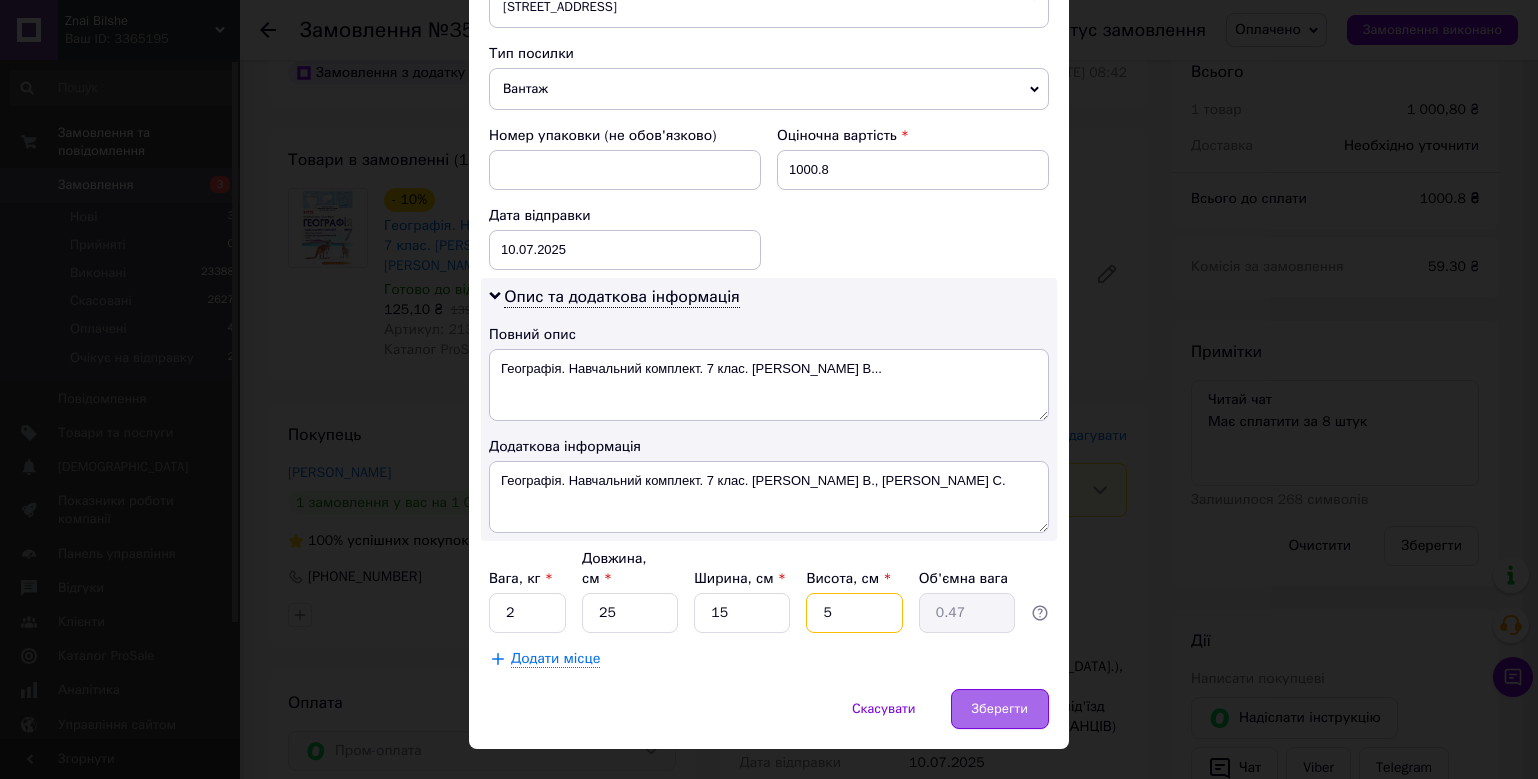 type on "5" 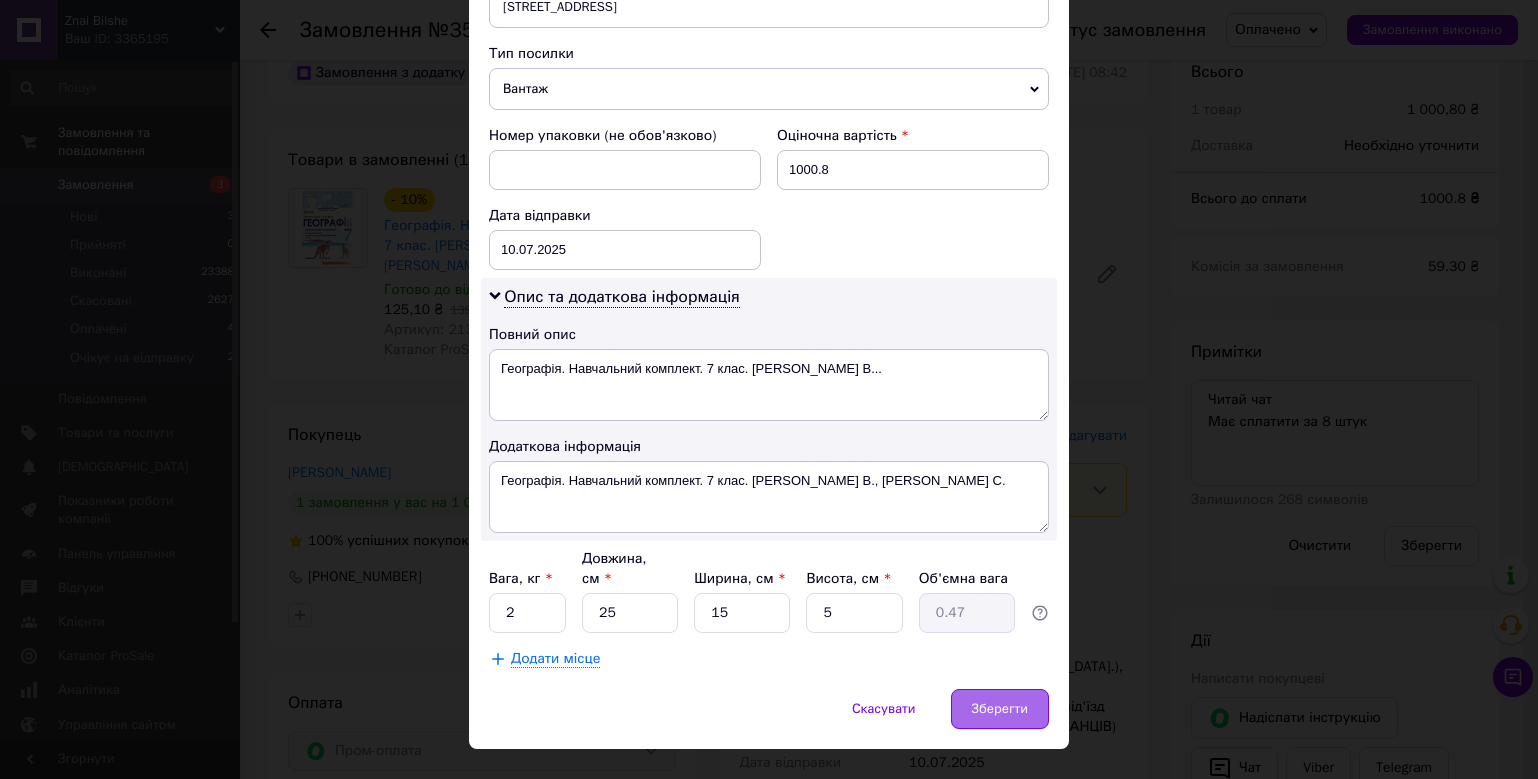 click on "Зберегти" at bounding box center [1000, 709] 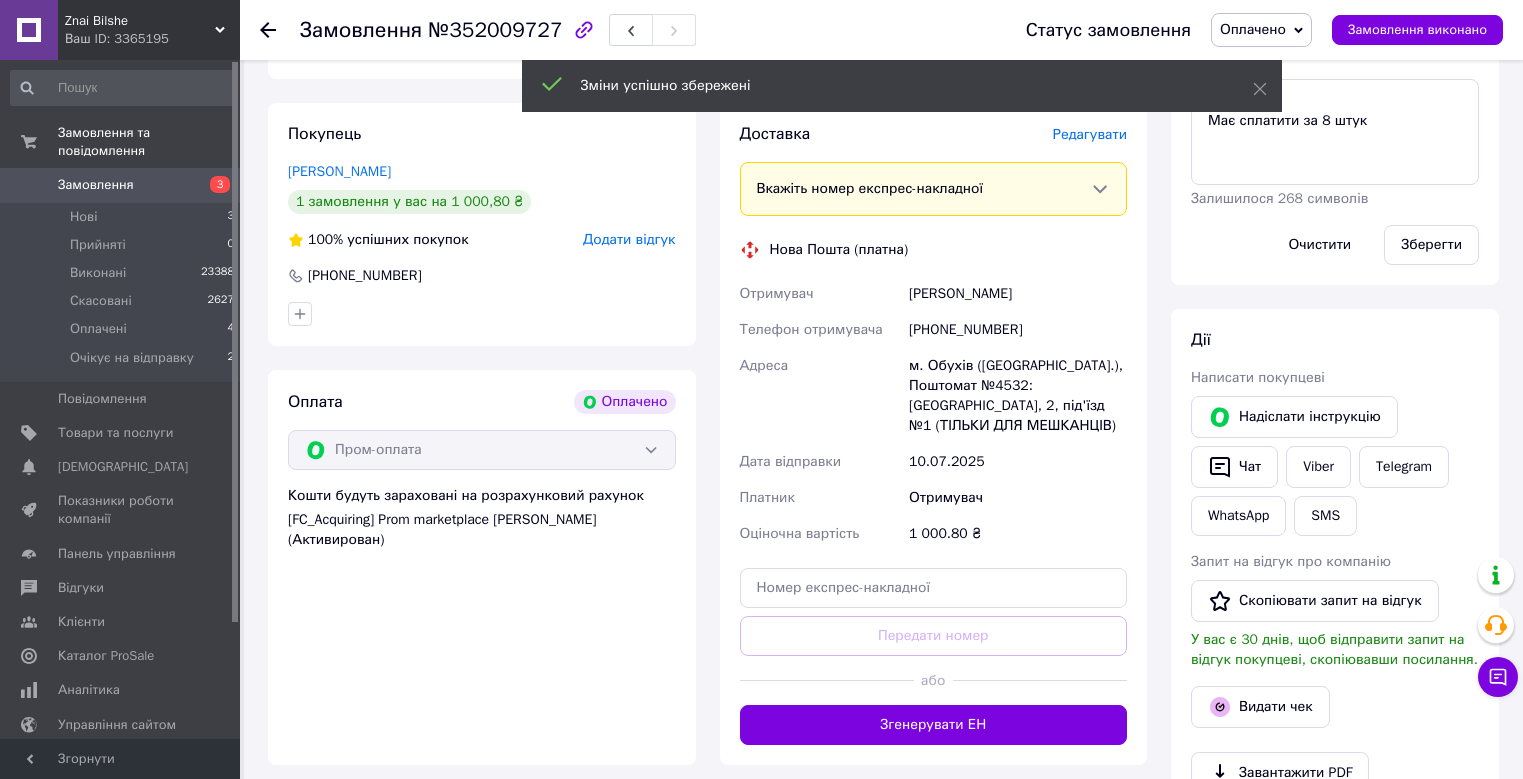 scroll, scrollTop: 1100, scrollLeft: 0, axis: vertical 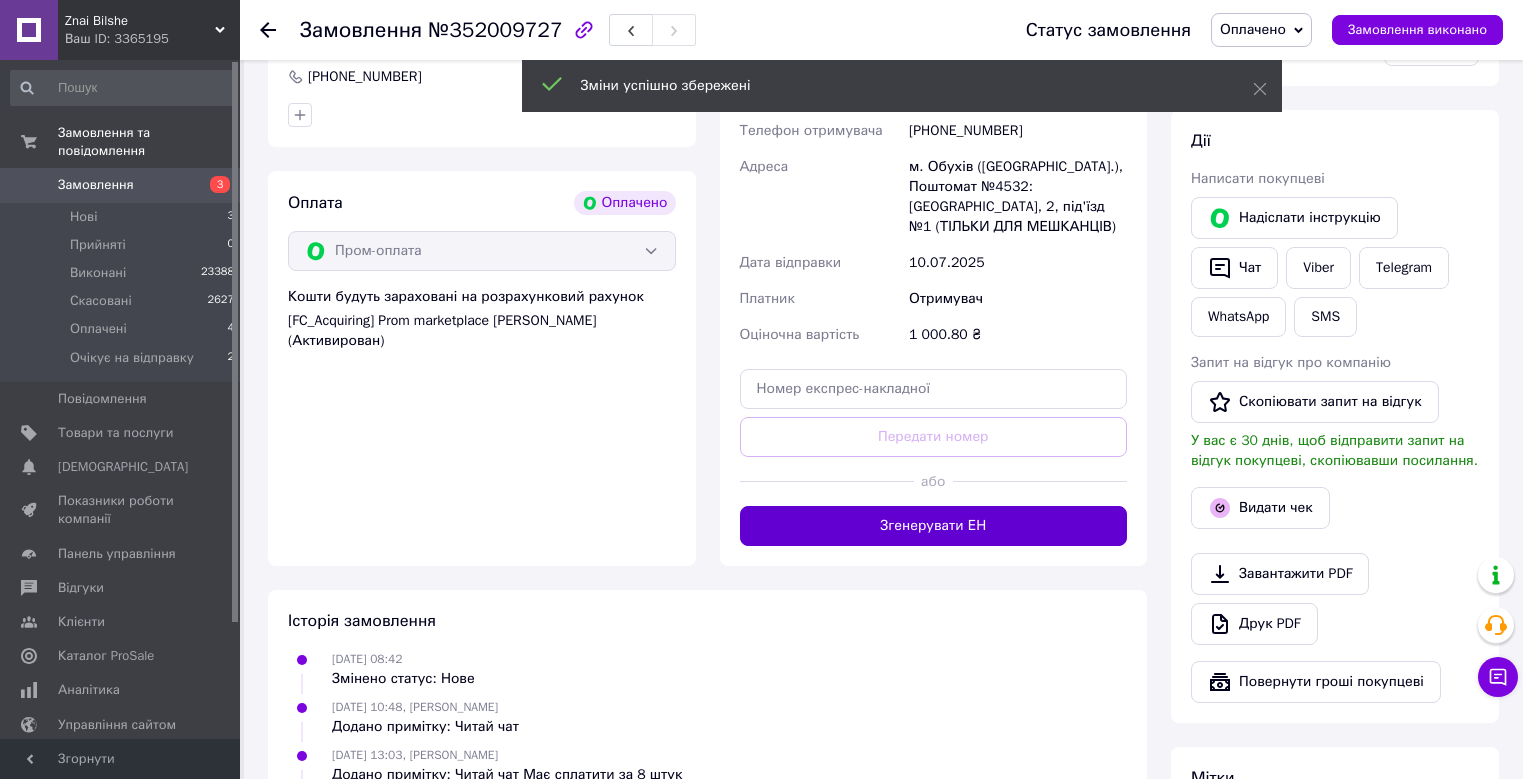 click on "Згенерувати ЕН" at bounding box center (934, 526) 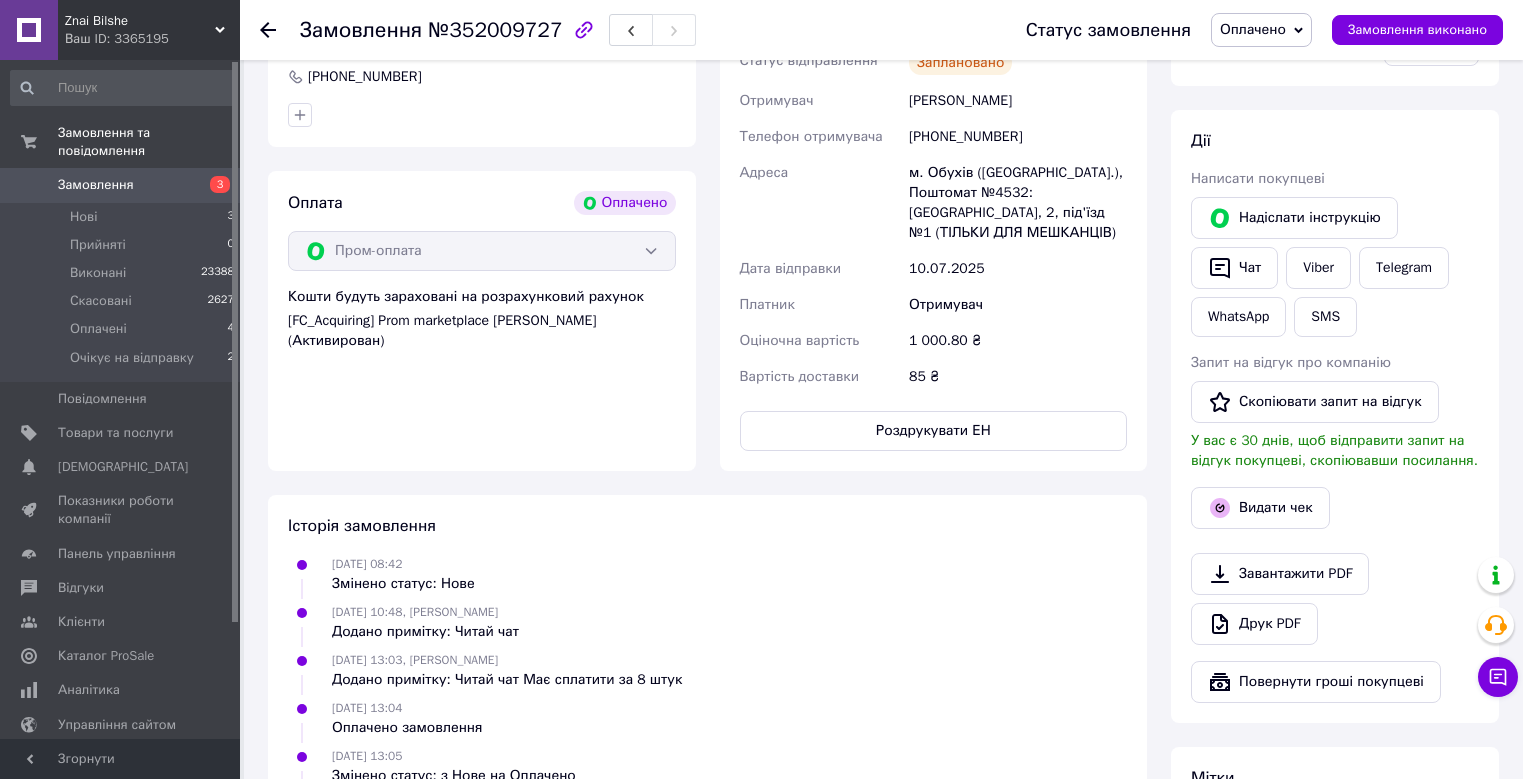 scroll, scrollTop: 800, scrollLeft: 0, axis: vertical 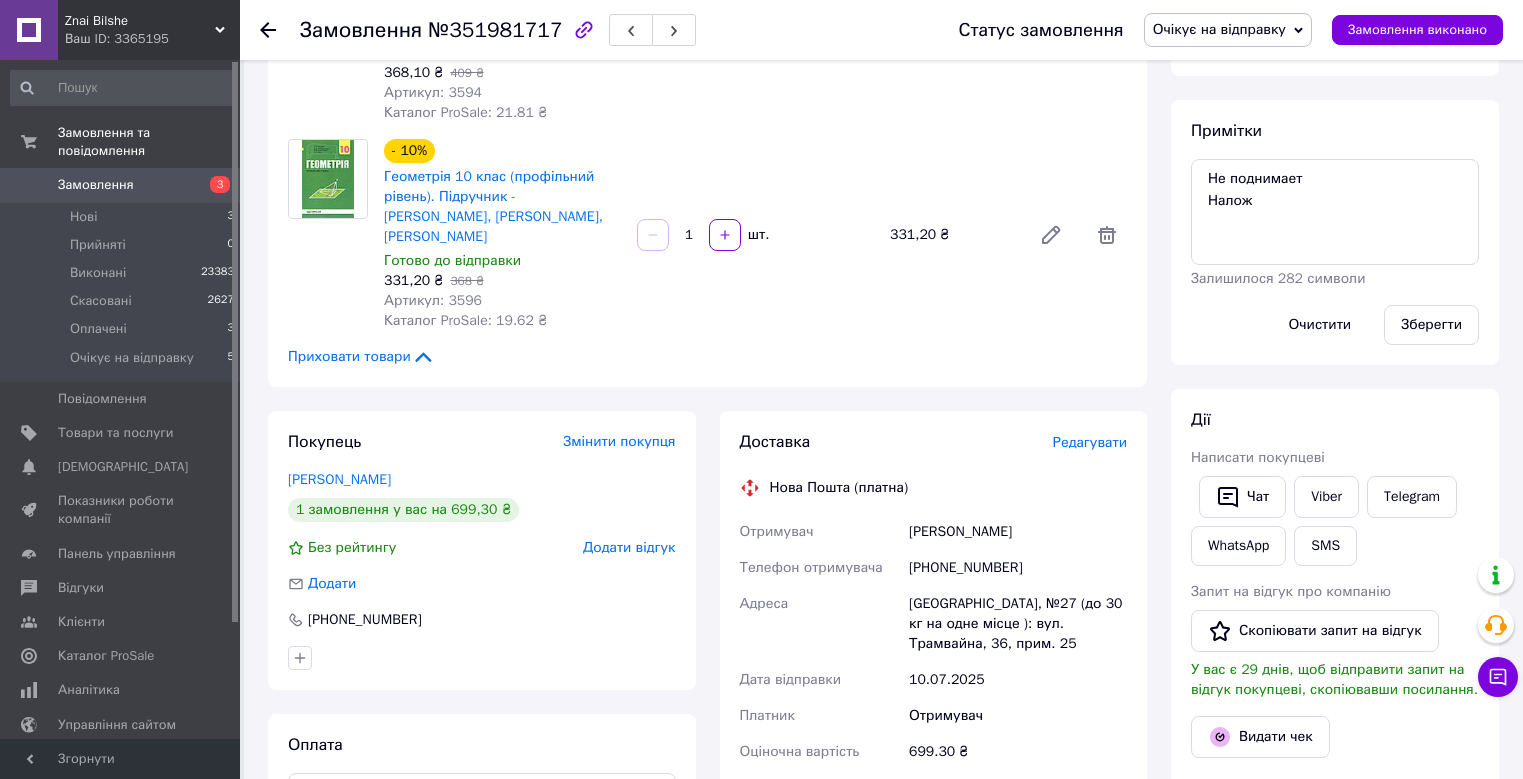 click on "Редагувати" at bounding box center (1090, 442) 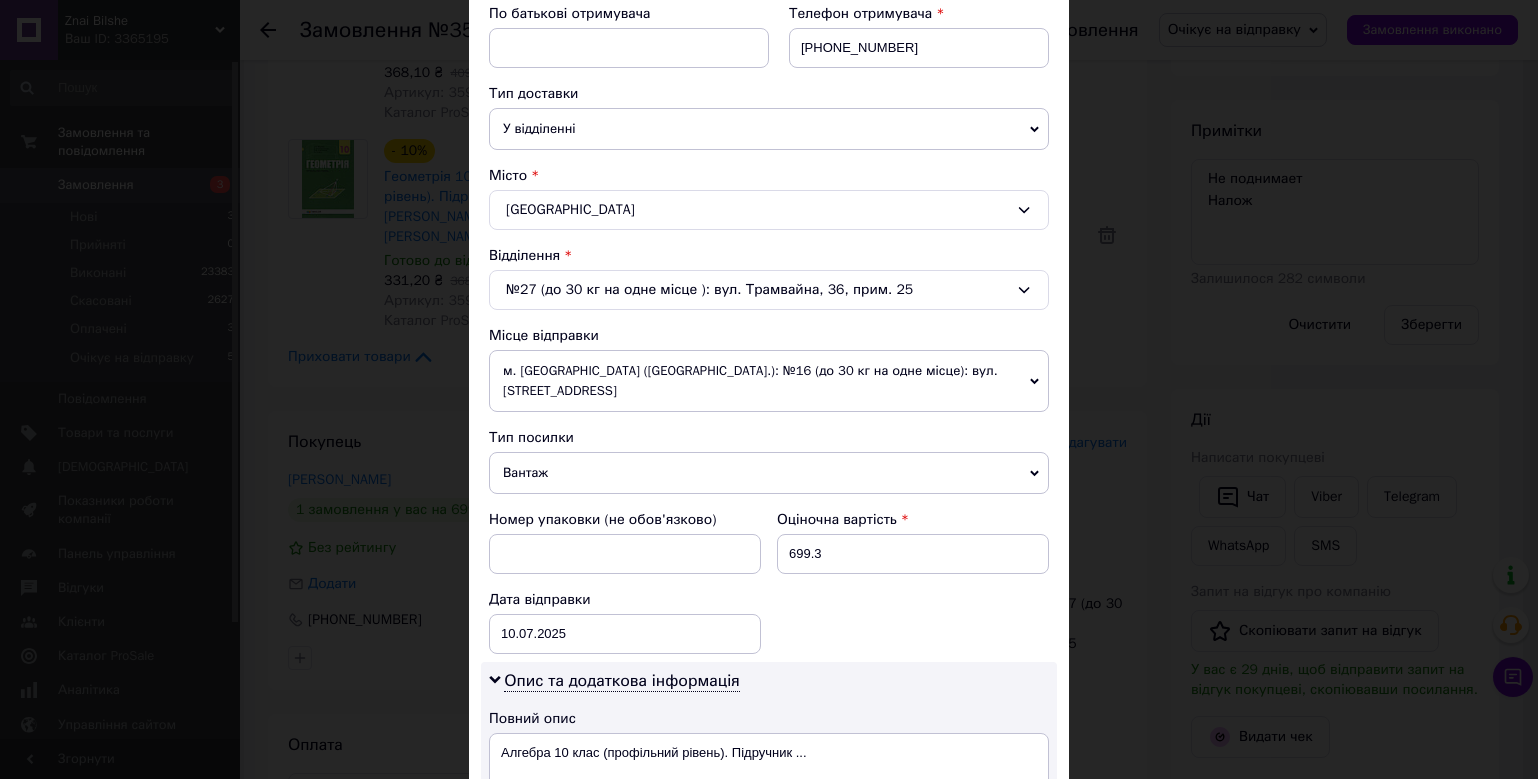 scroll, scrollTop: 500, scrollLeft: 0, axis: vertical 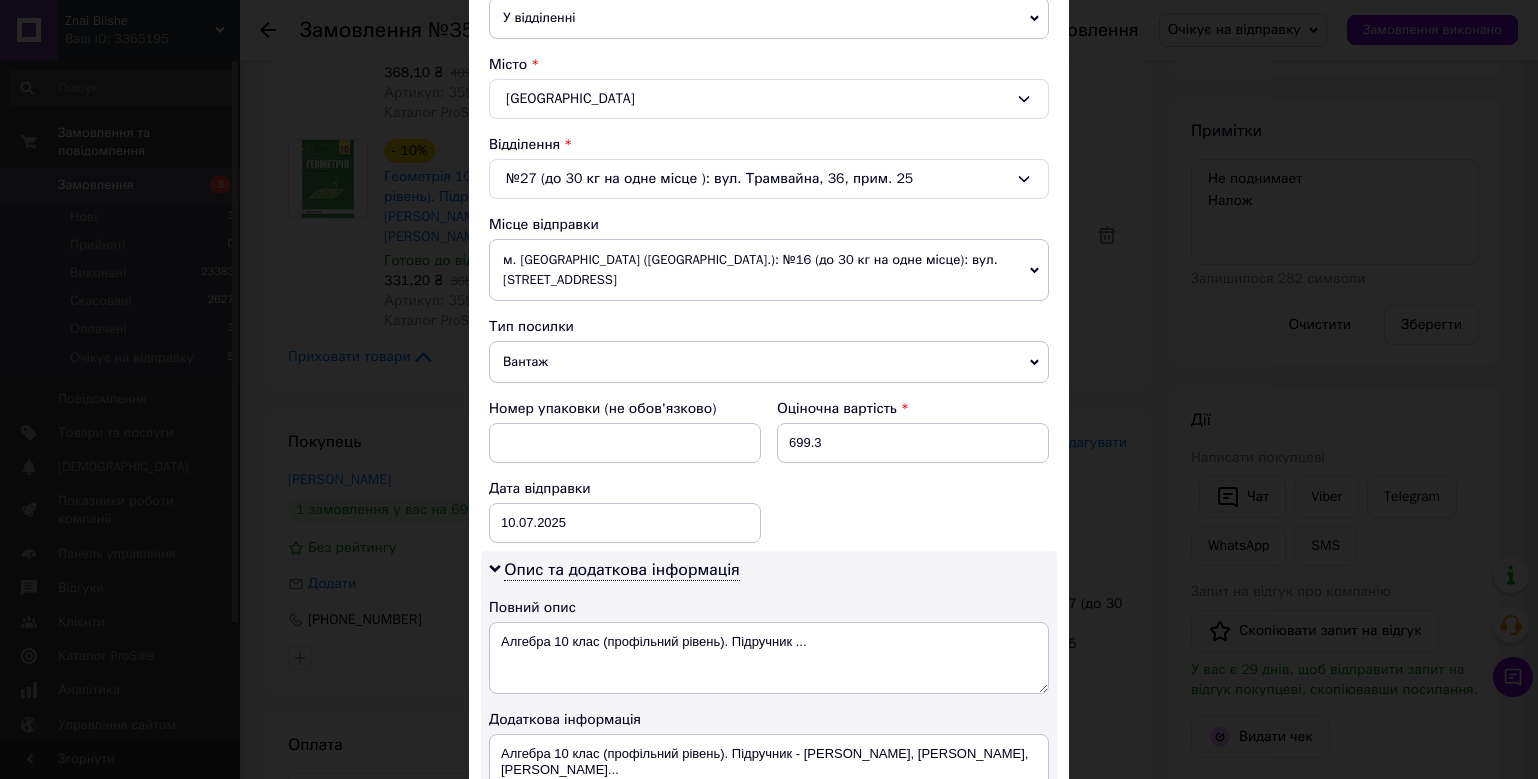 click on "Вантаж" at bounding box center (769, 362) 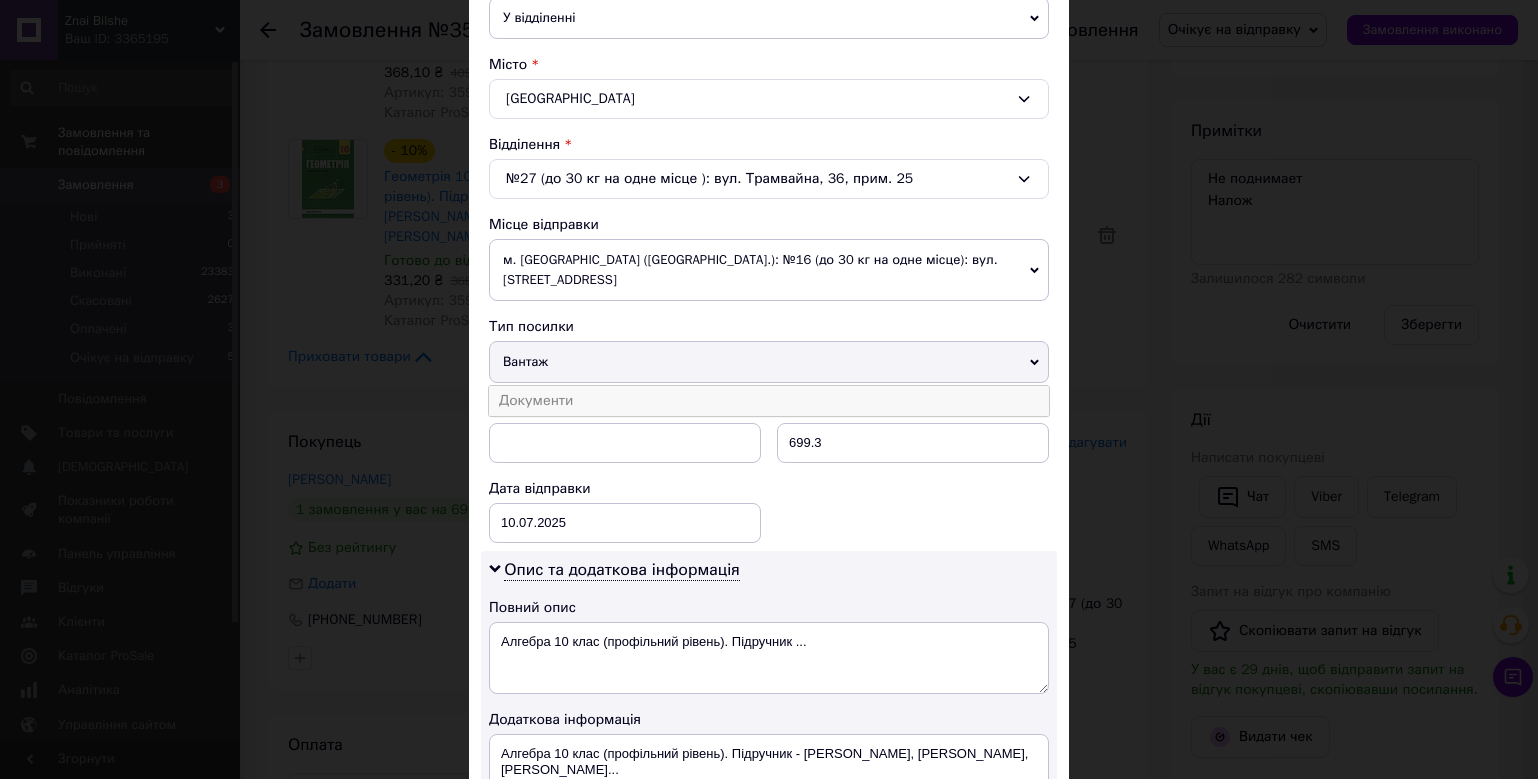 click on "Документи" at bounding box center [769, 401] 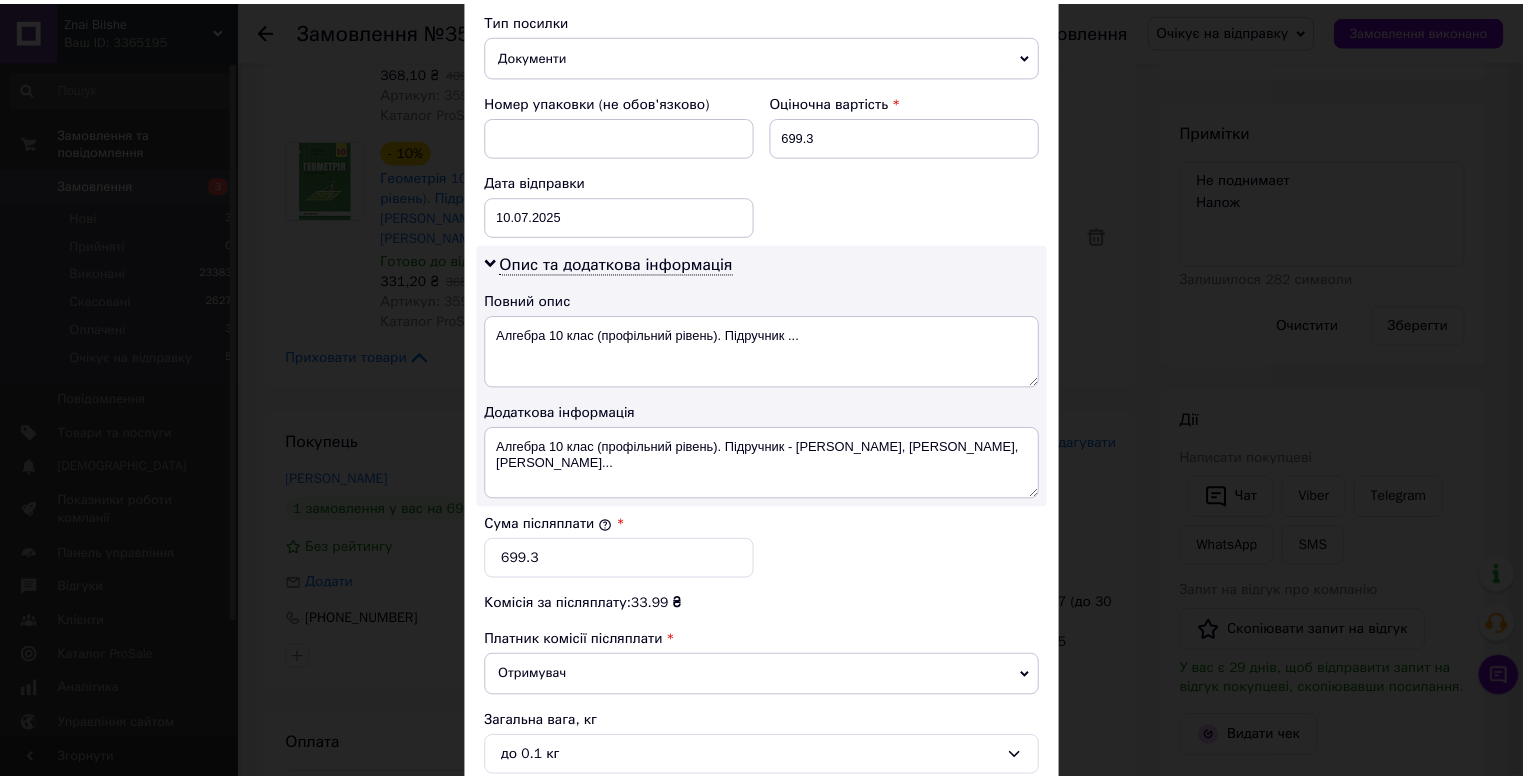 scroll, scrollTop: 991, scrollLeft: 0, axis: vertical 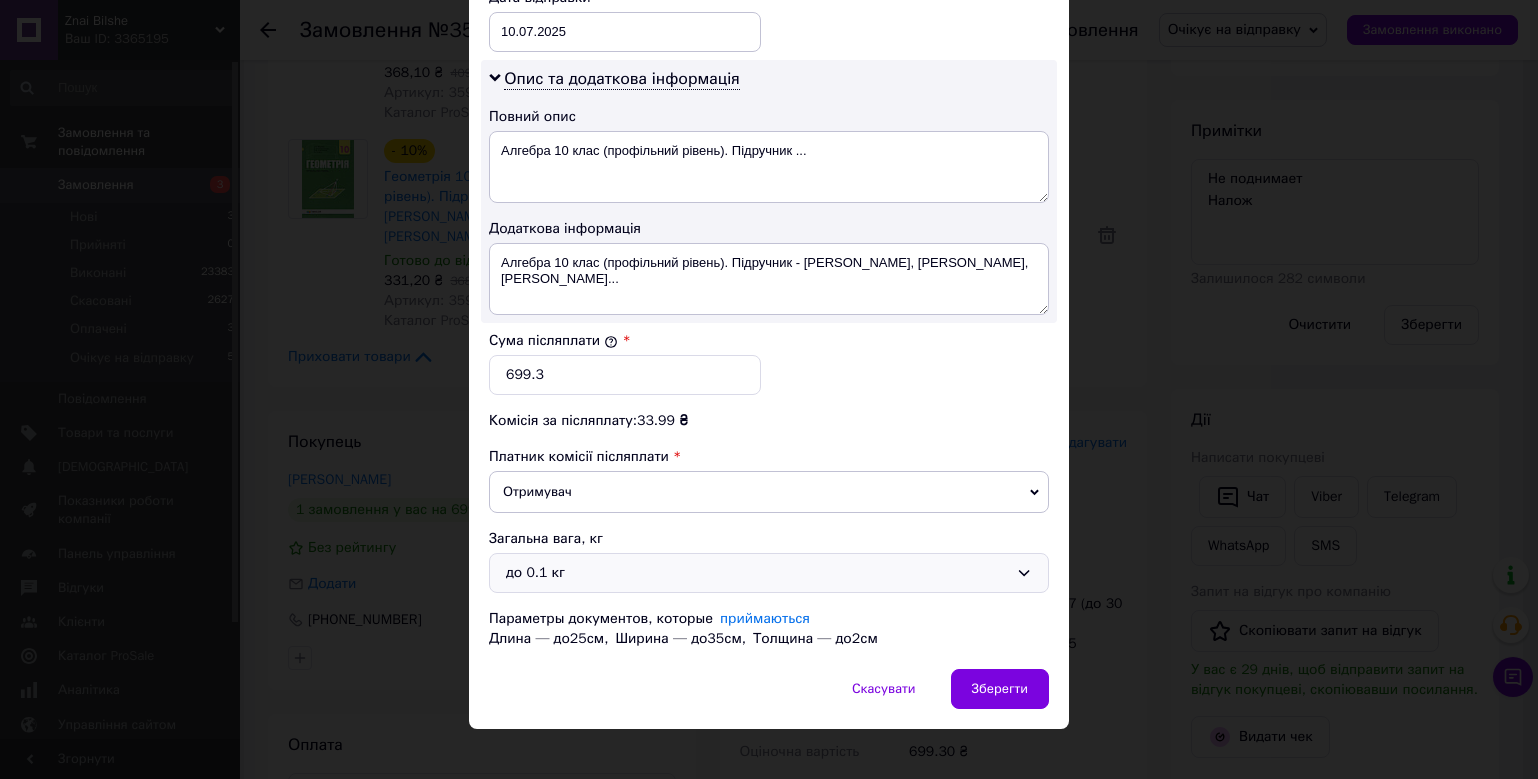 click on "до 0.1 кг" at bounding box center (757, 573) 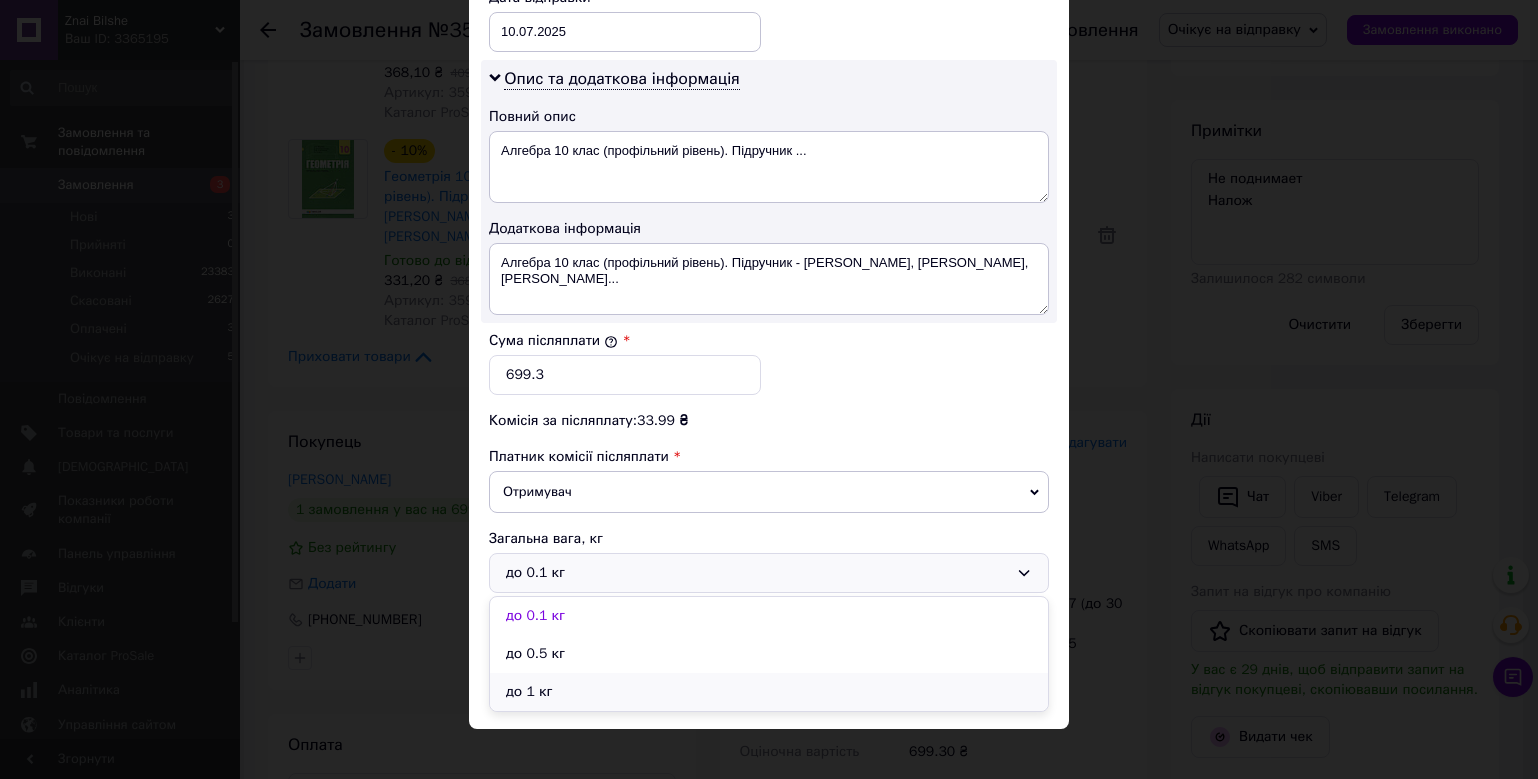 click on "до 1 кг" at bounding box center (769, 692) 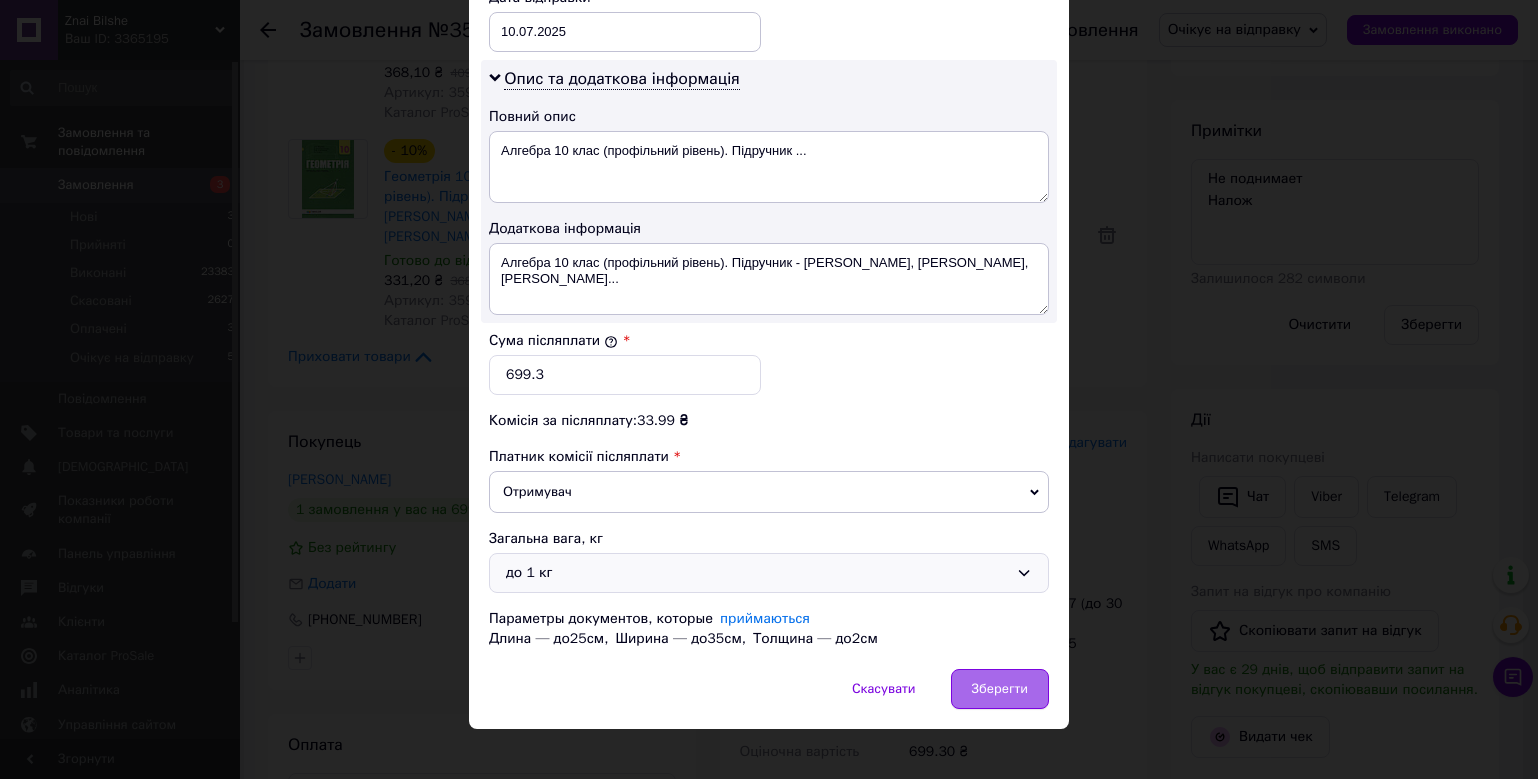 click on "Зберегти" at bounding box center [1000, 689] 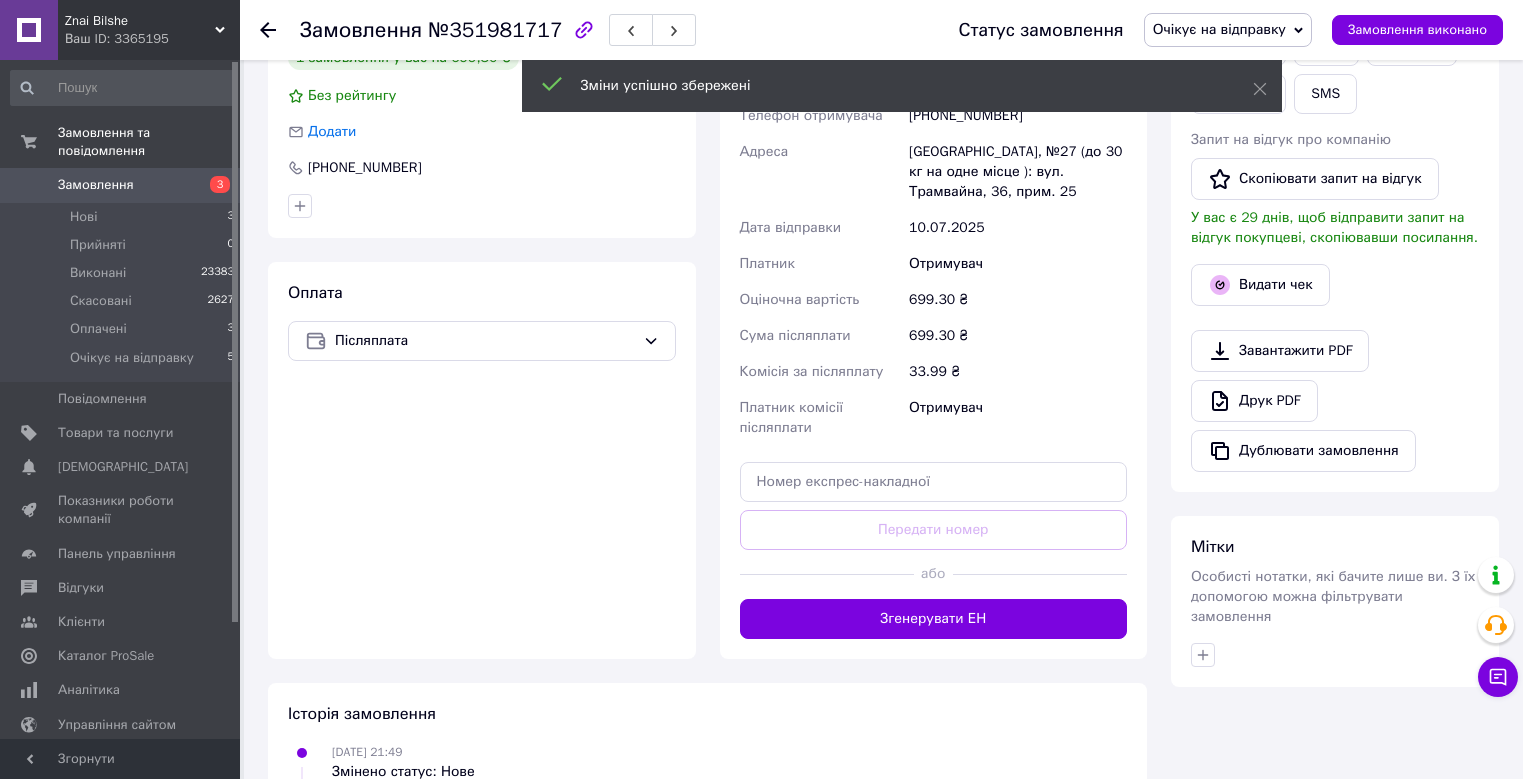 scroll, scrollTop: 800, scrollLeft: 0, axis: vertical 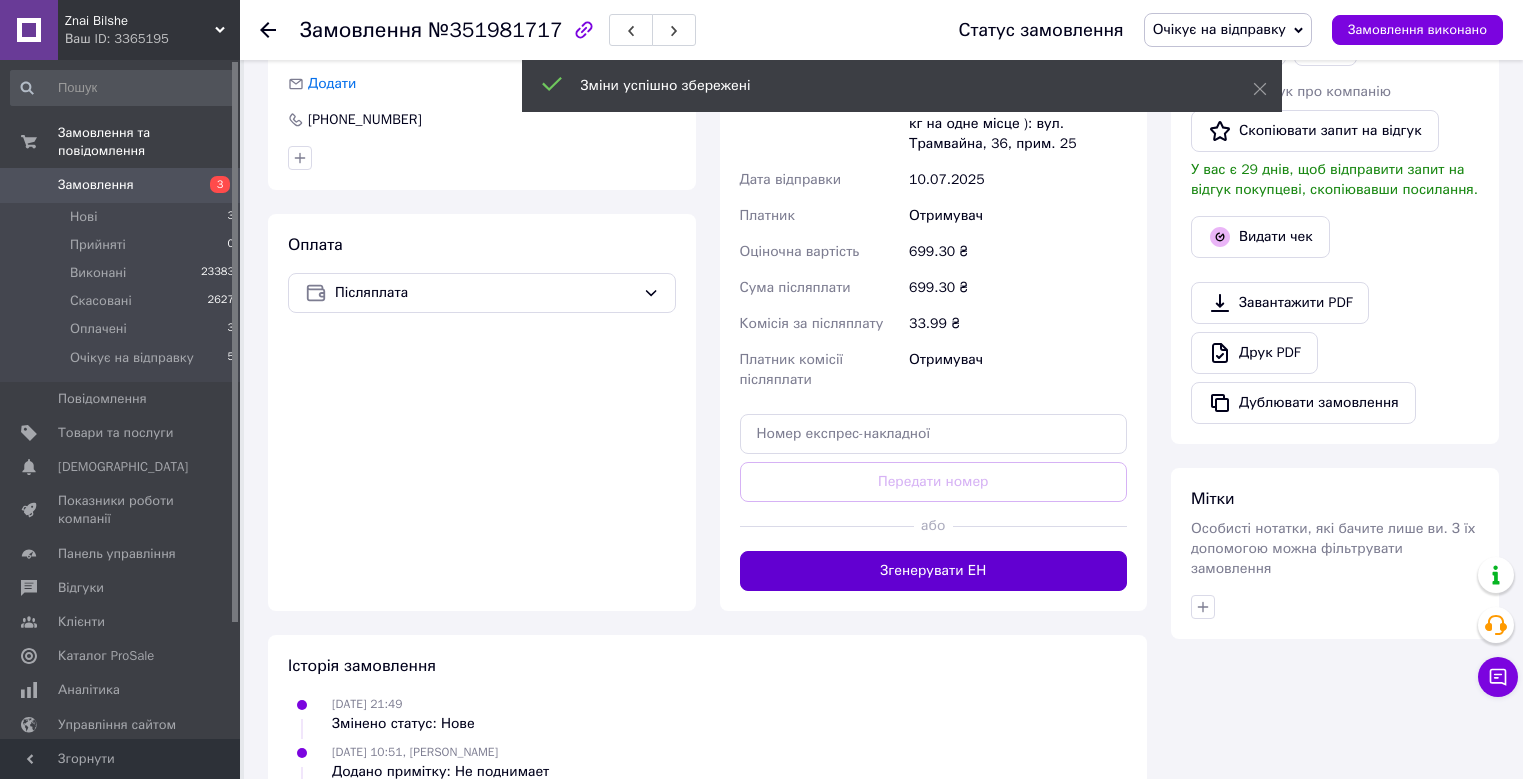 click on "Згенерувати ЕН" at bounding box center [934, 571] 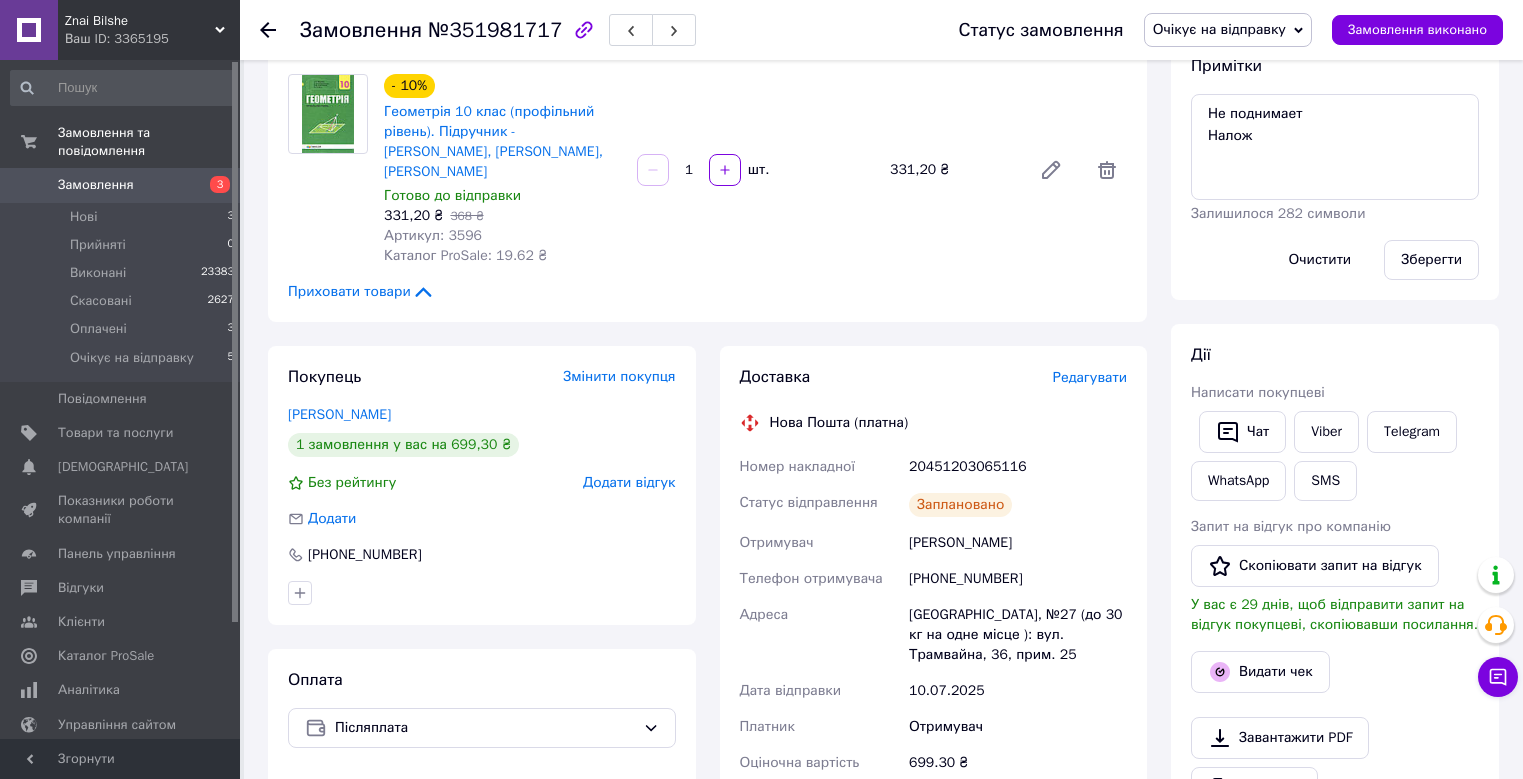 scroll, scrollTop: 400, scrollLeft: 0, axis: vertical 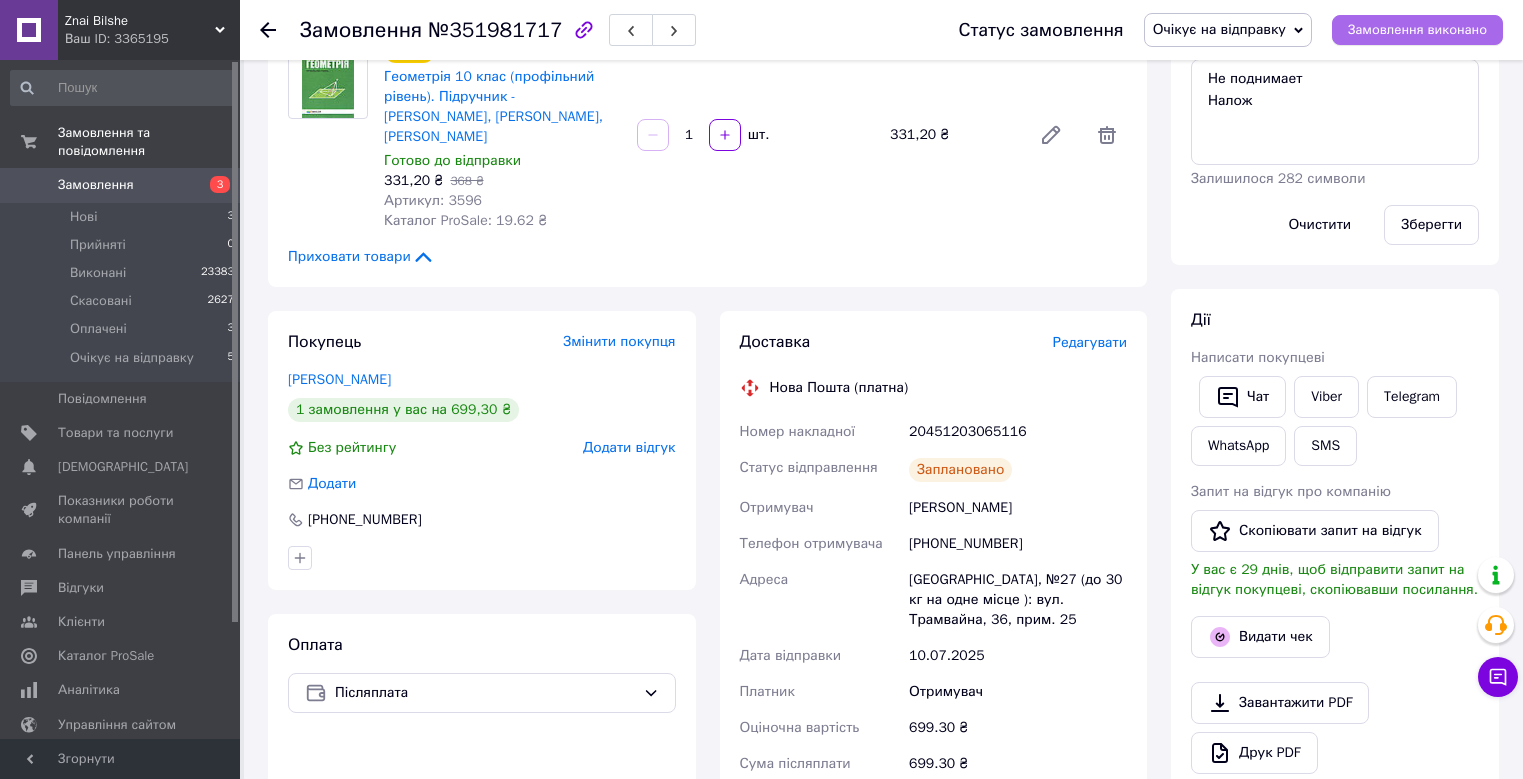 click on "Замовлення виконано" at bounding box center [1417, 30] 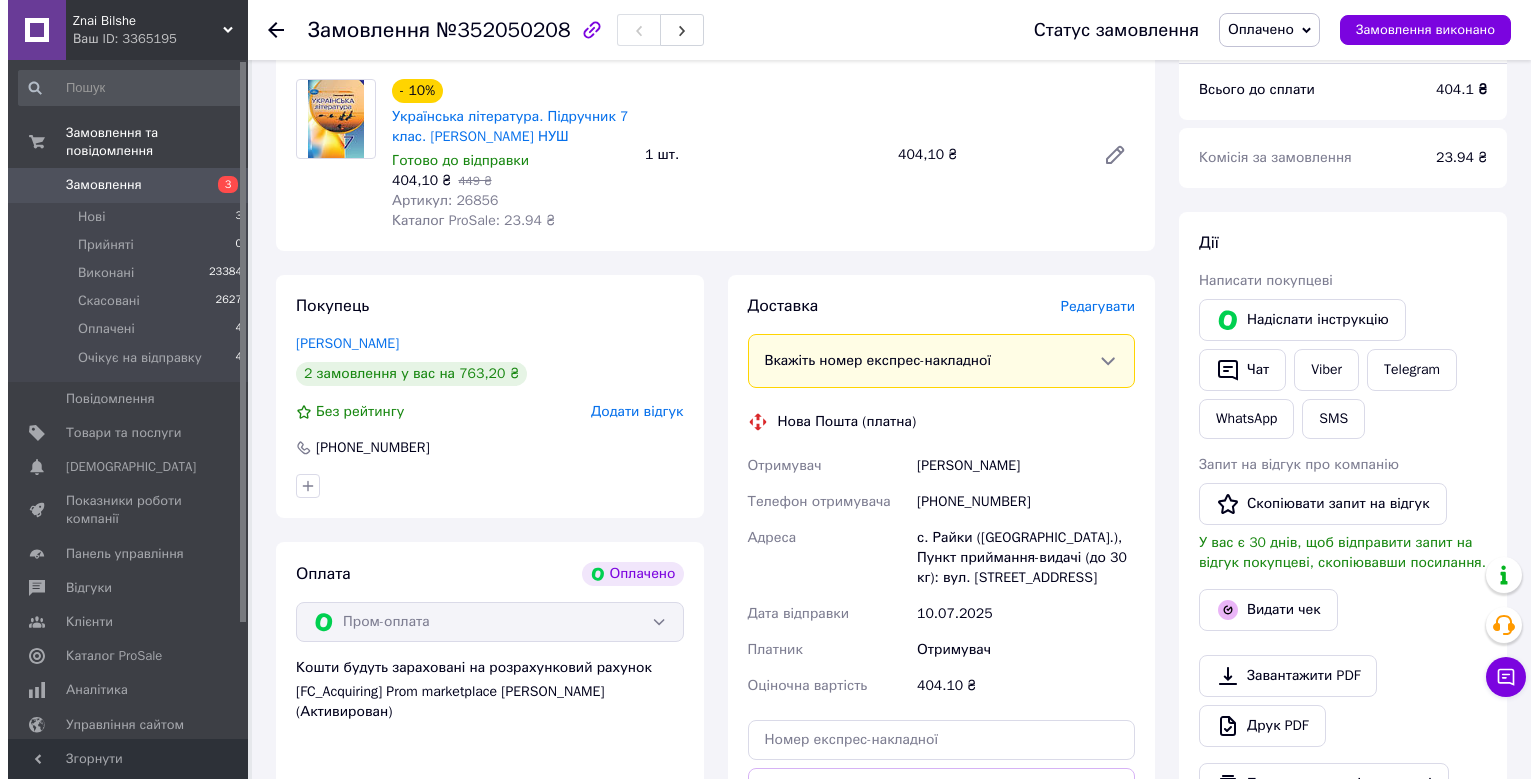 scroll, scrollTop: 743, scrollLeft: 0, axis: vertical 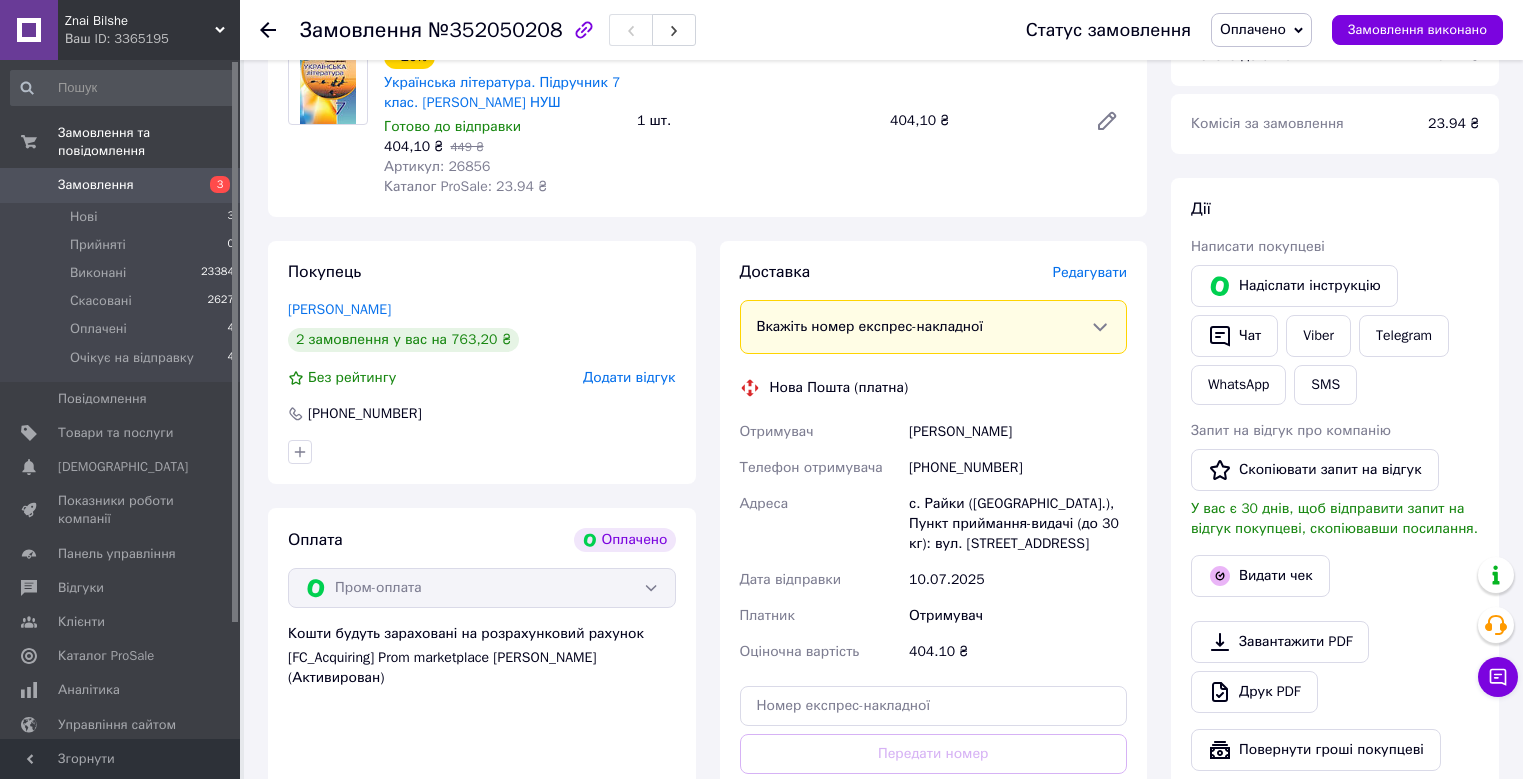 click on "Редагувати" at bounding box center [1090, 272] 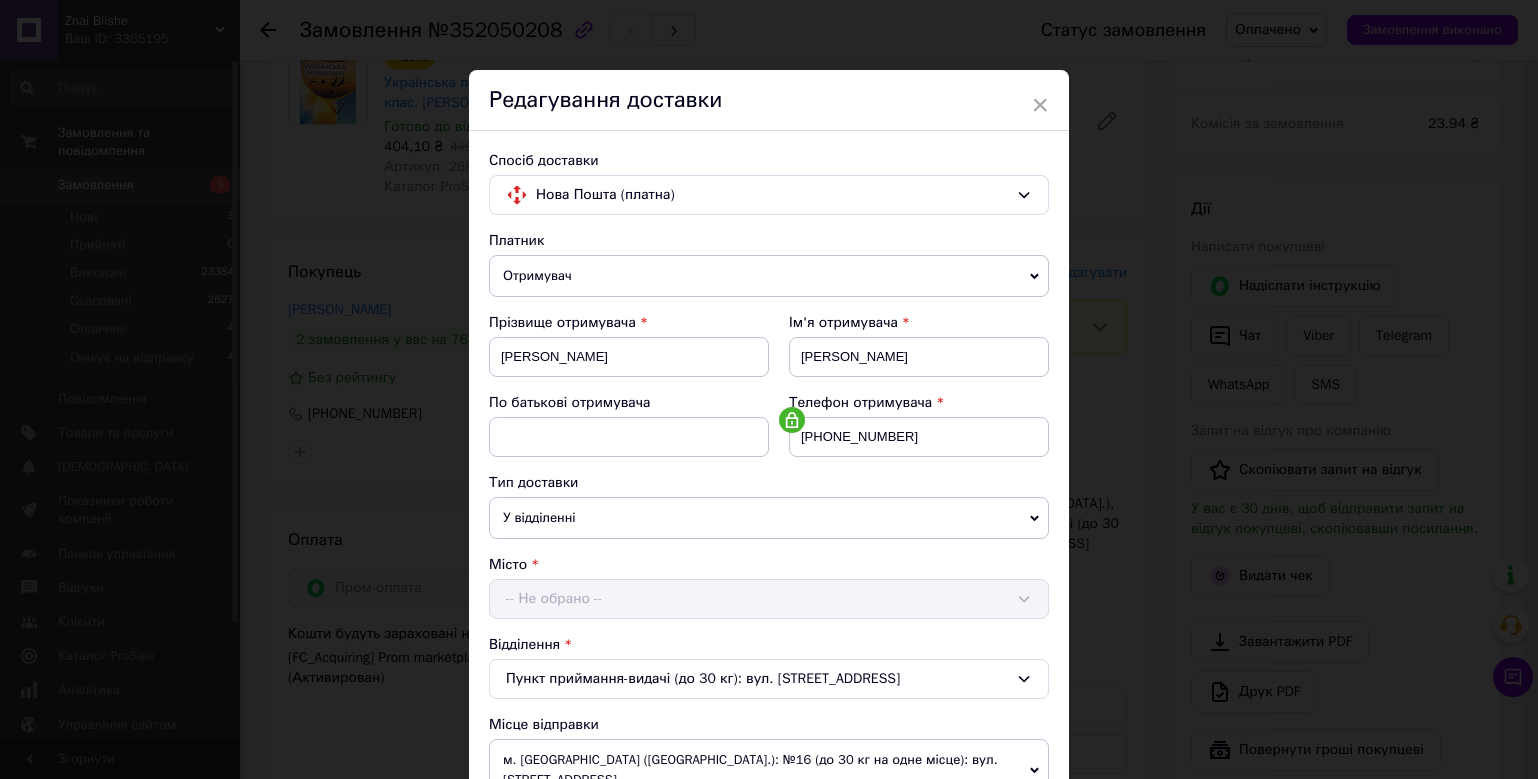 scroll, scrollTop: 600, scrollLeft: 0, axis: vertical 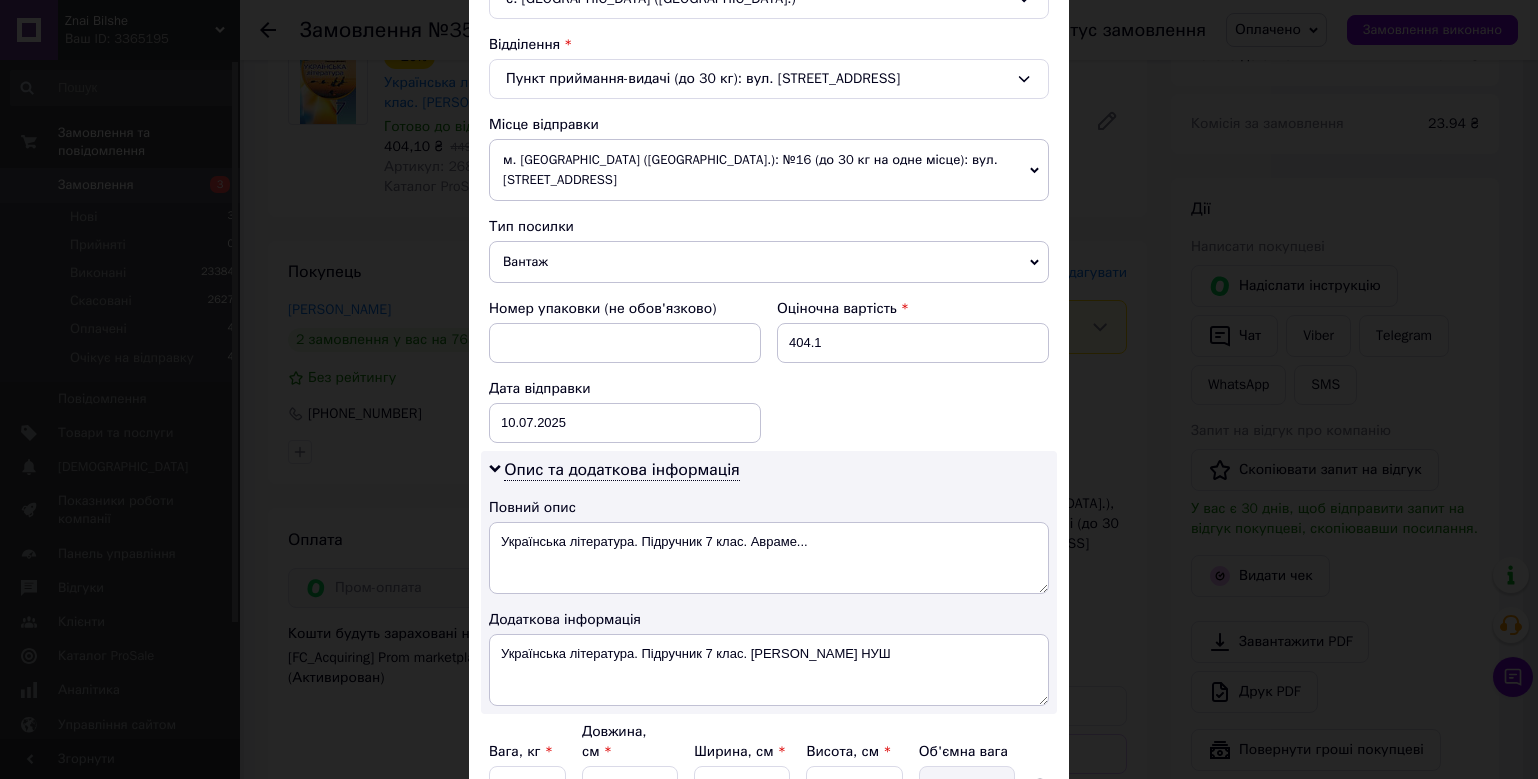 click on "Вантаж" at bounding box center [769, 262] 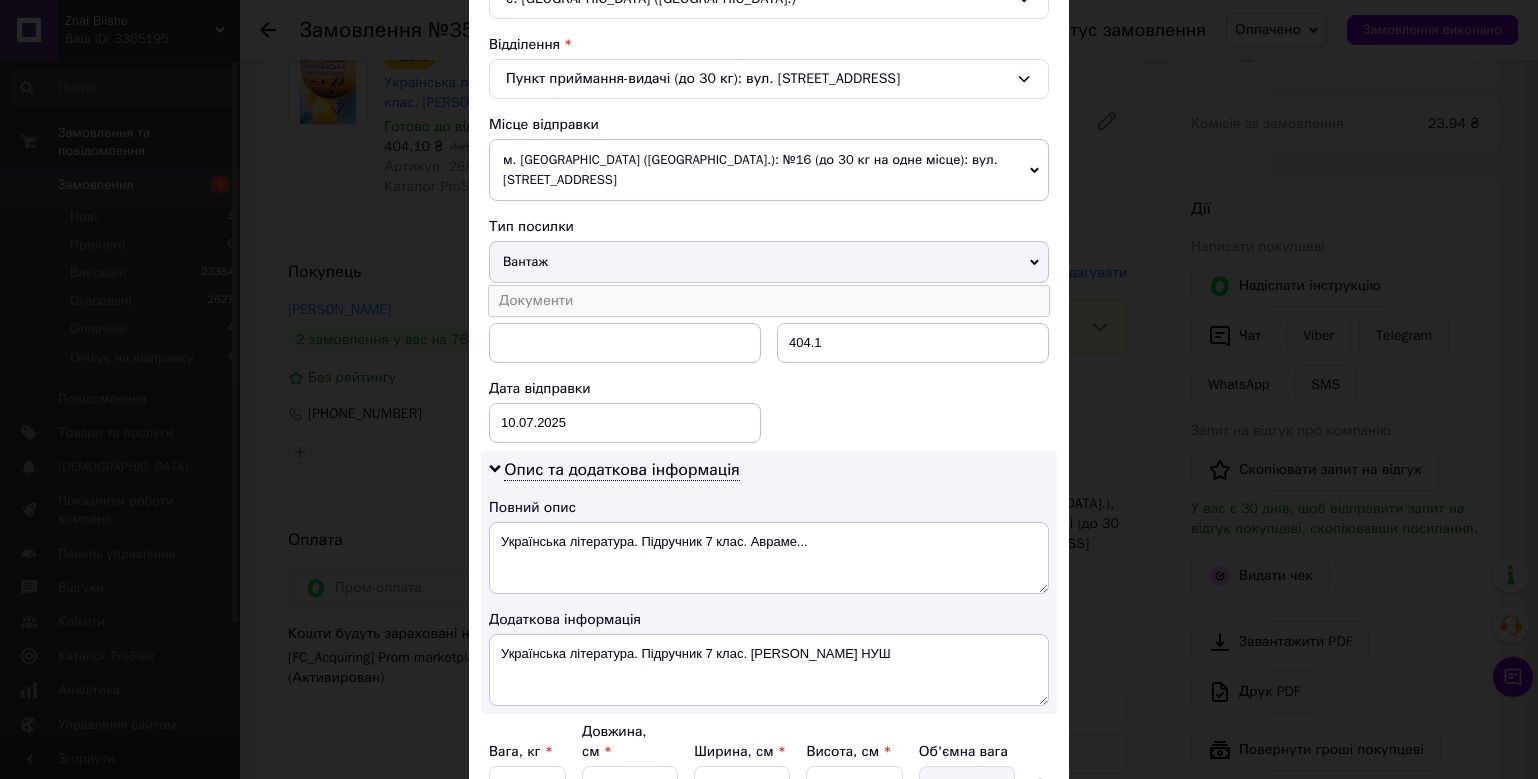 click on "Документи" at bounding box center (769, 301) 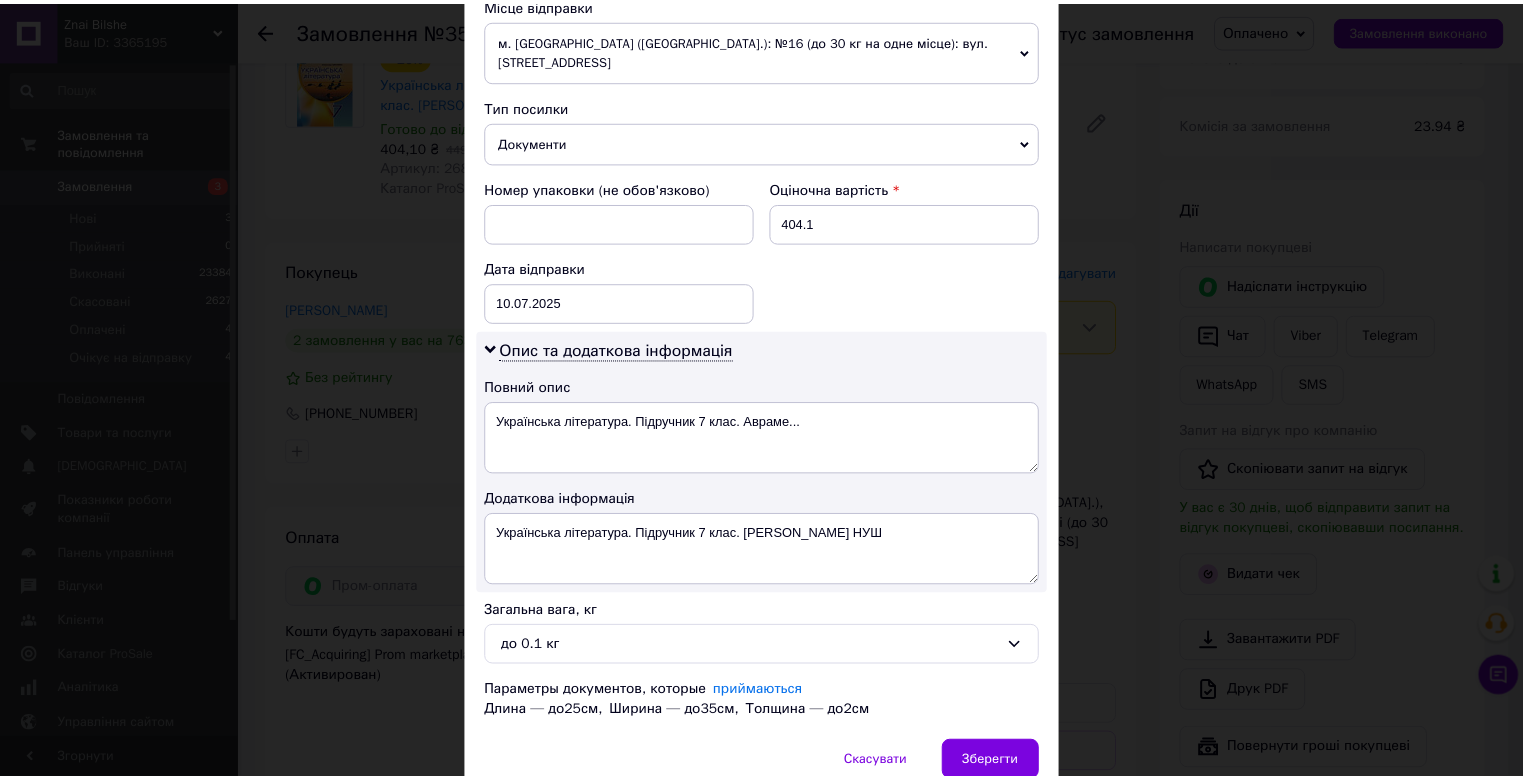 scroll, scrollTop: 793, scrollLeft: 0, axis: vertical 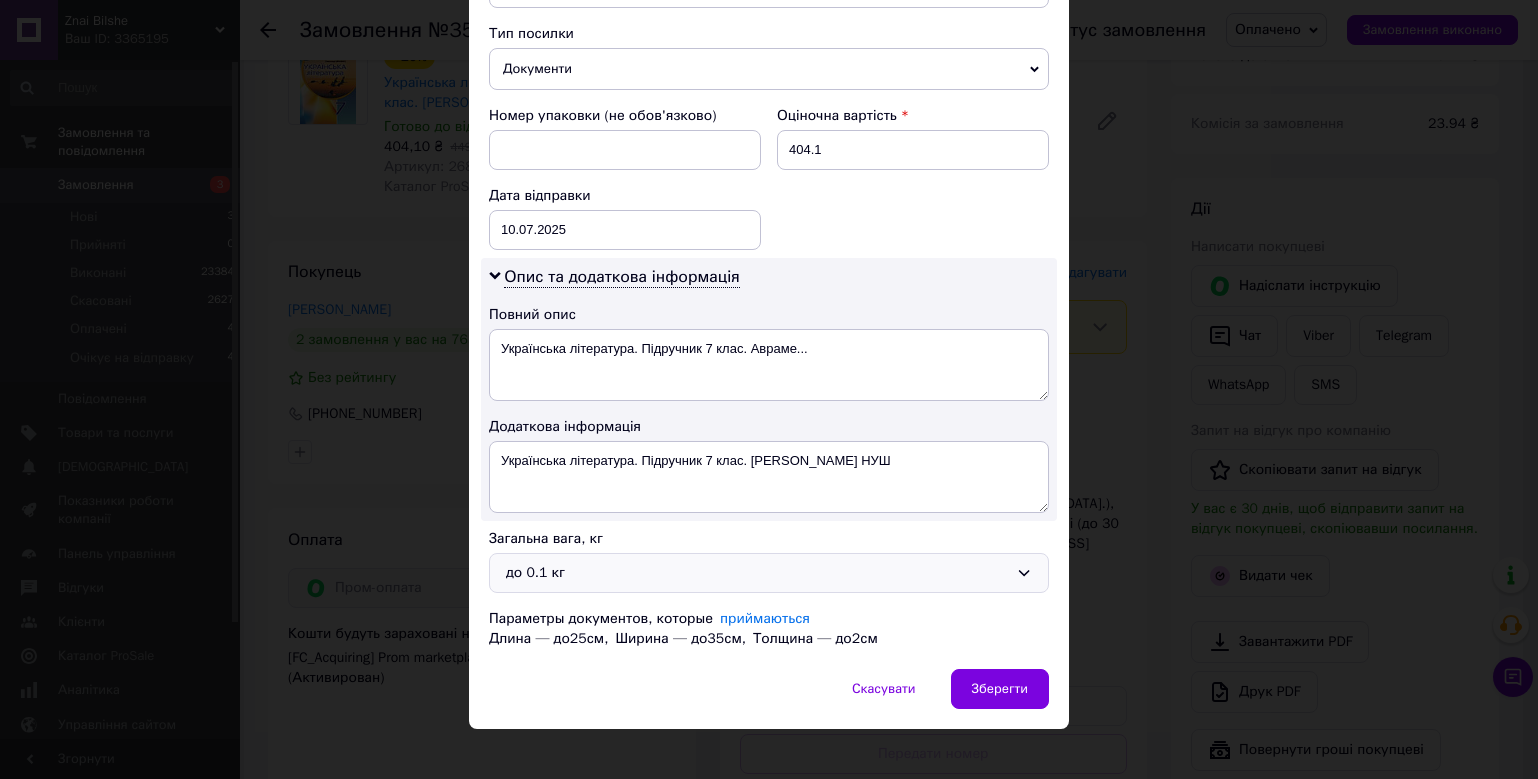 click on "до 0.1 кг" at bounding box center (757, 573) 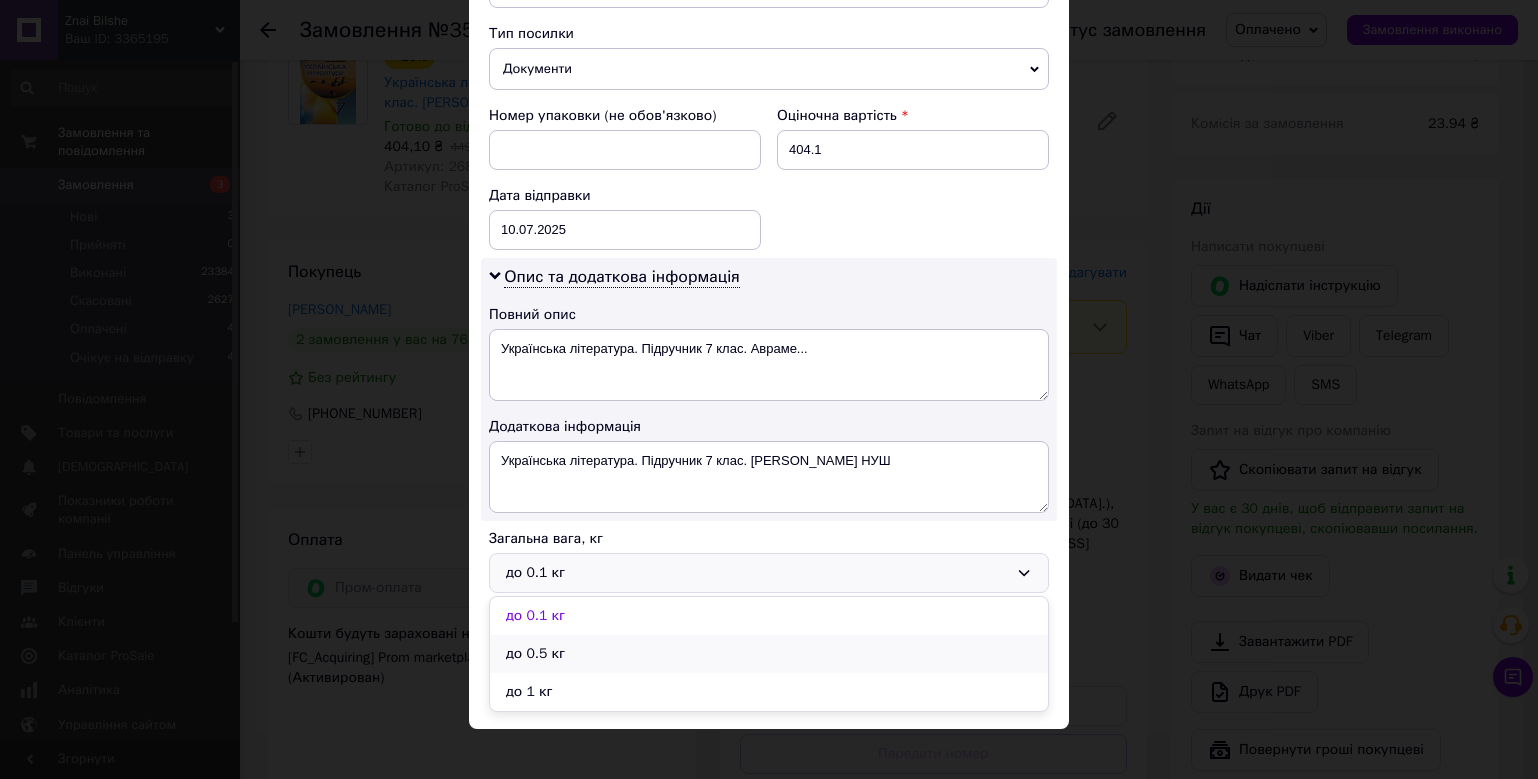 click on "до 0.5 кг" at bounding box center (769, 654) 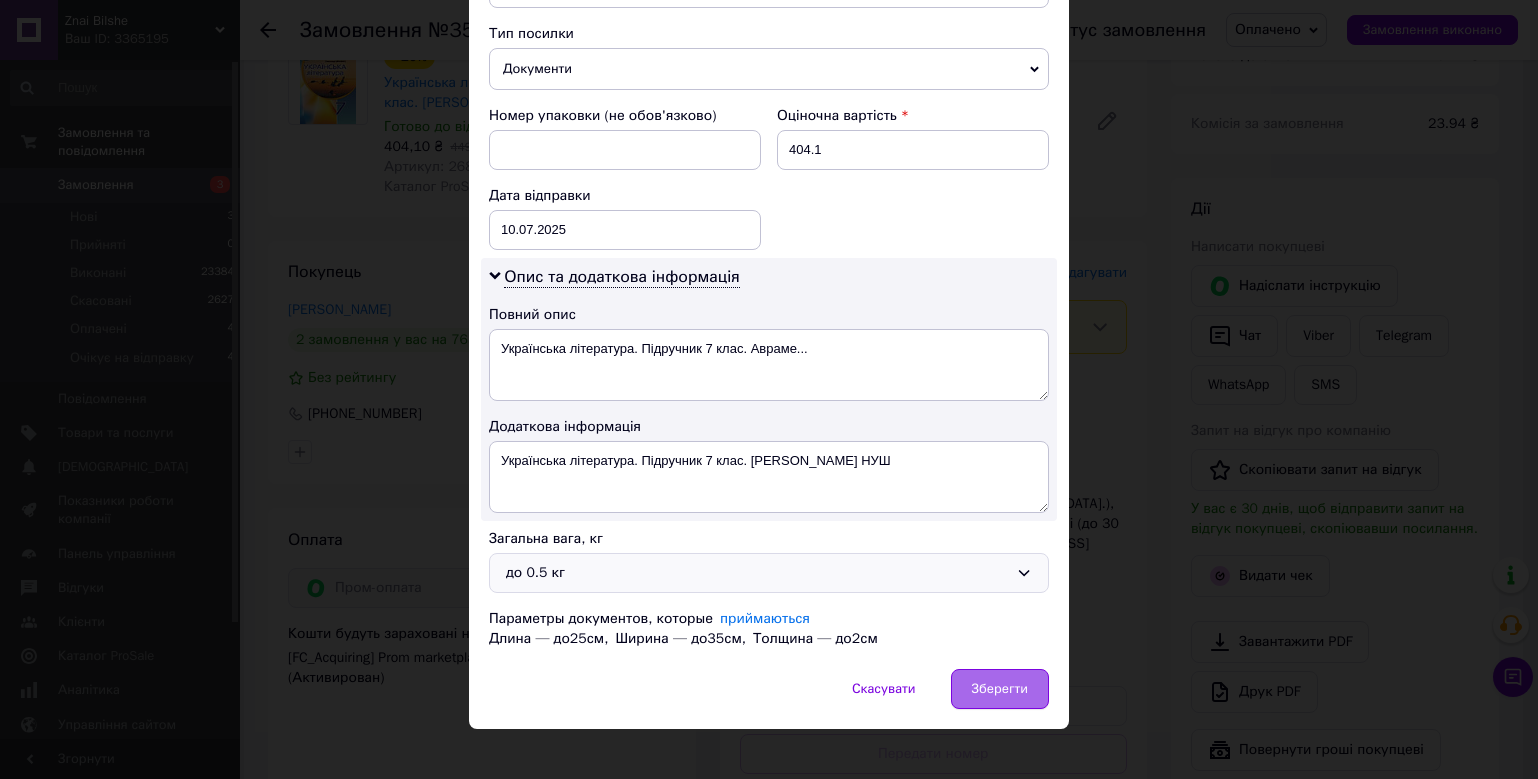 click on "Зберегти" at bounding box center [1000, 689] 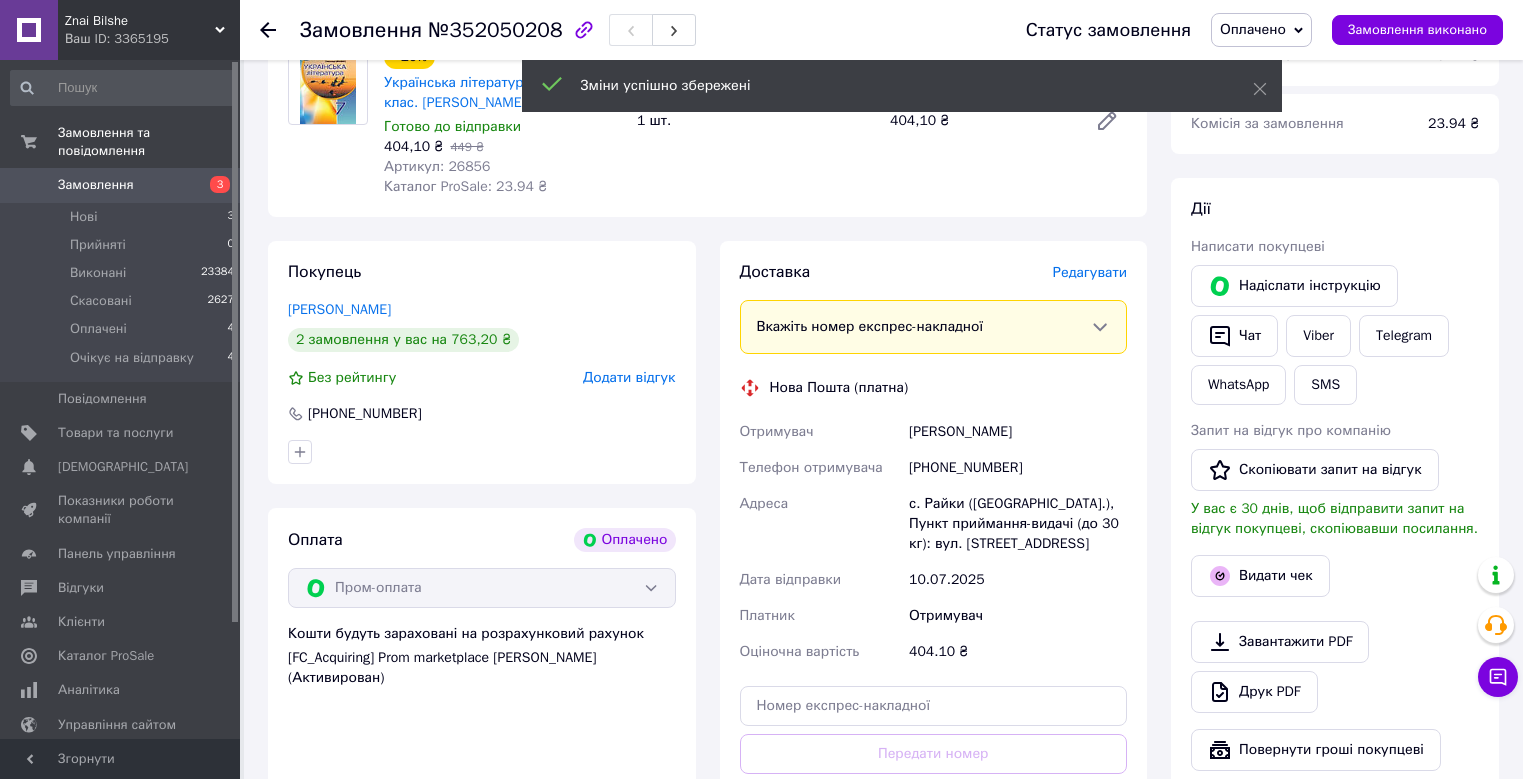 scroll, scrollTop: 1143, scrollLeft: 0, axis: vertical 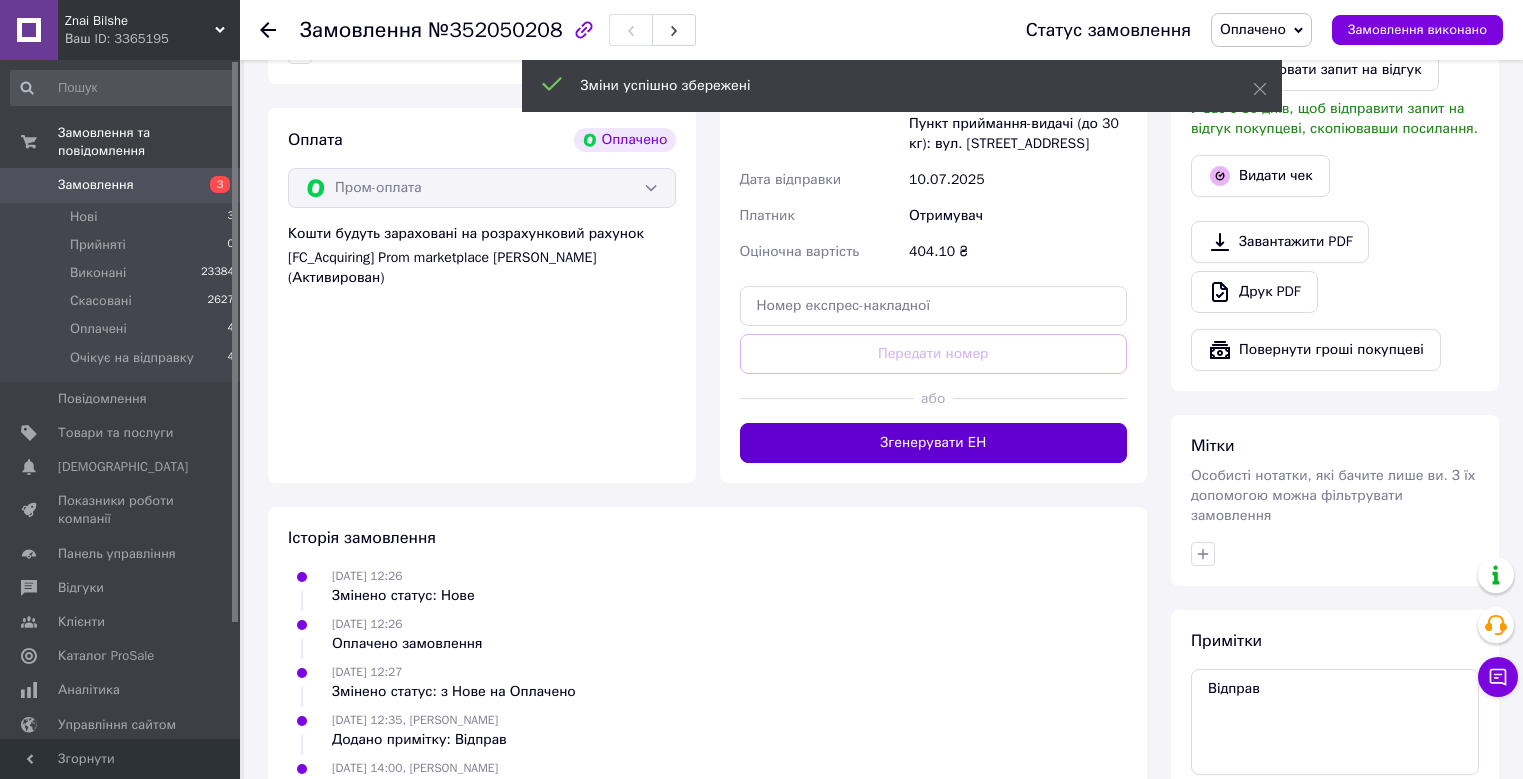 click on "Згенерувати ЕН" at bounding box center [934, 443] 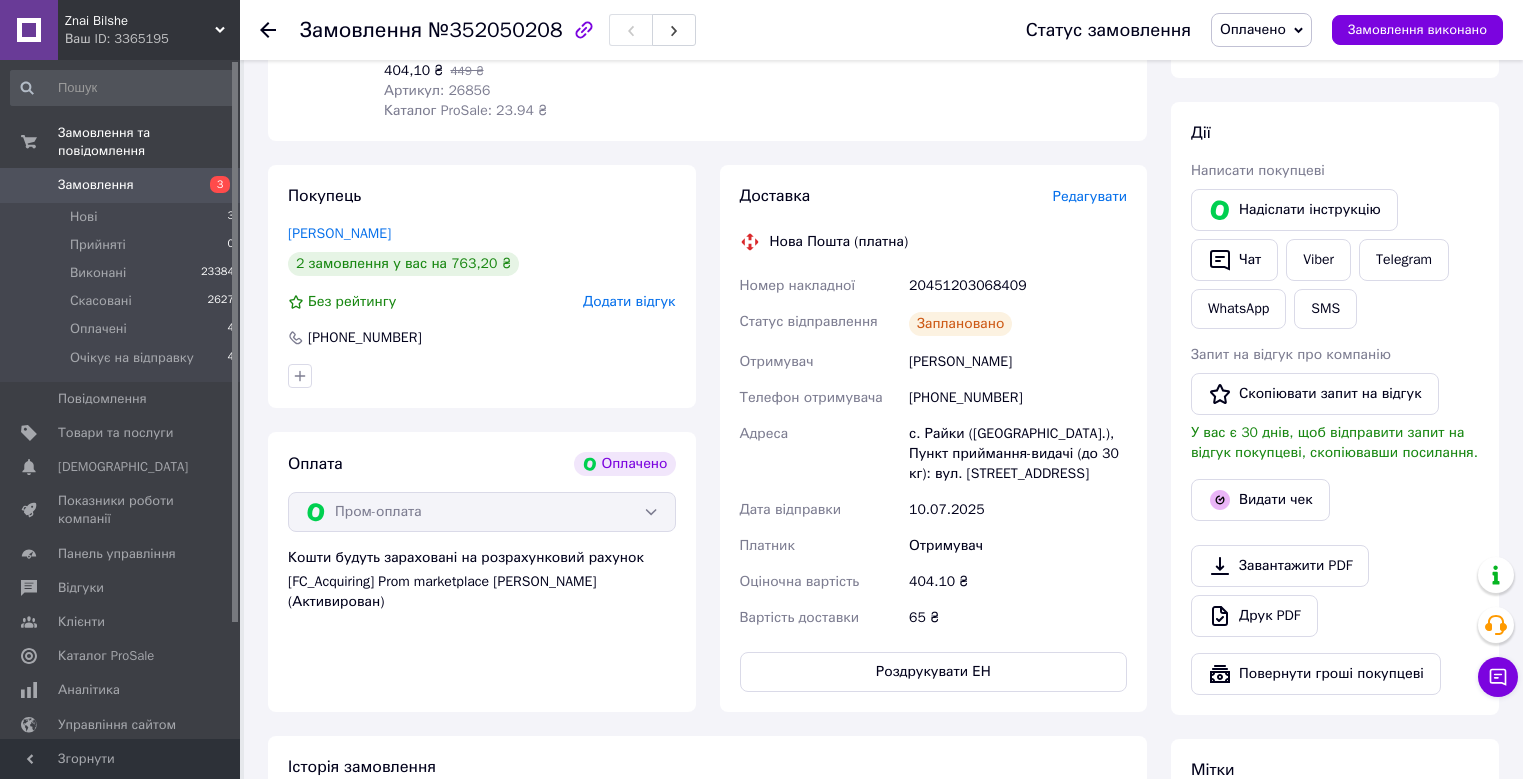 scroll, scrollTop: 743, scrollLeft: 0, axis: vertical 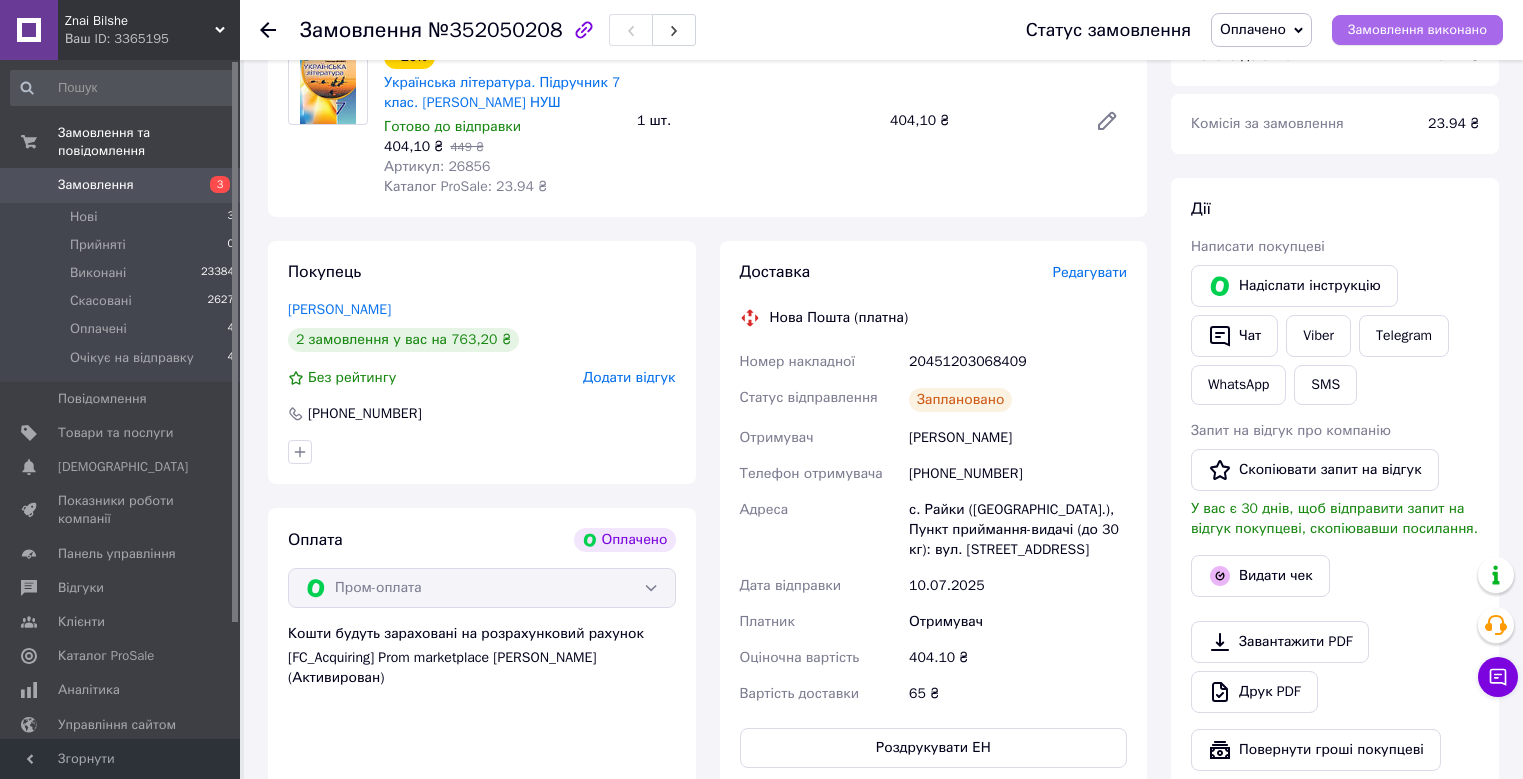 click on "Замовлення виконано" at bounding box center [1417, 30] 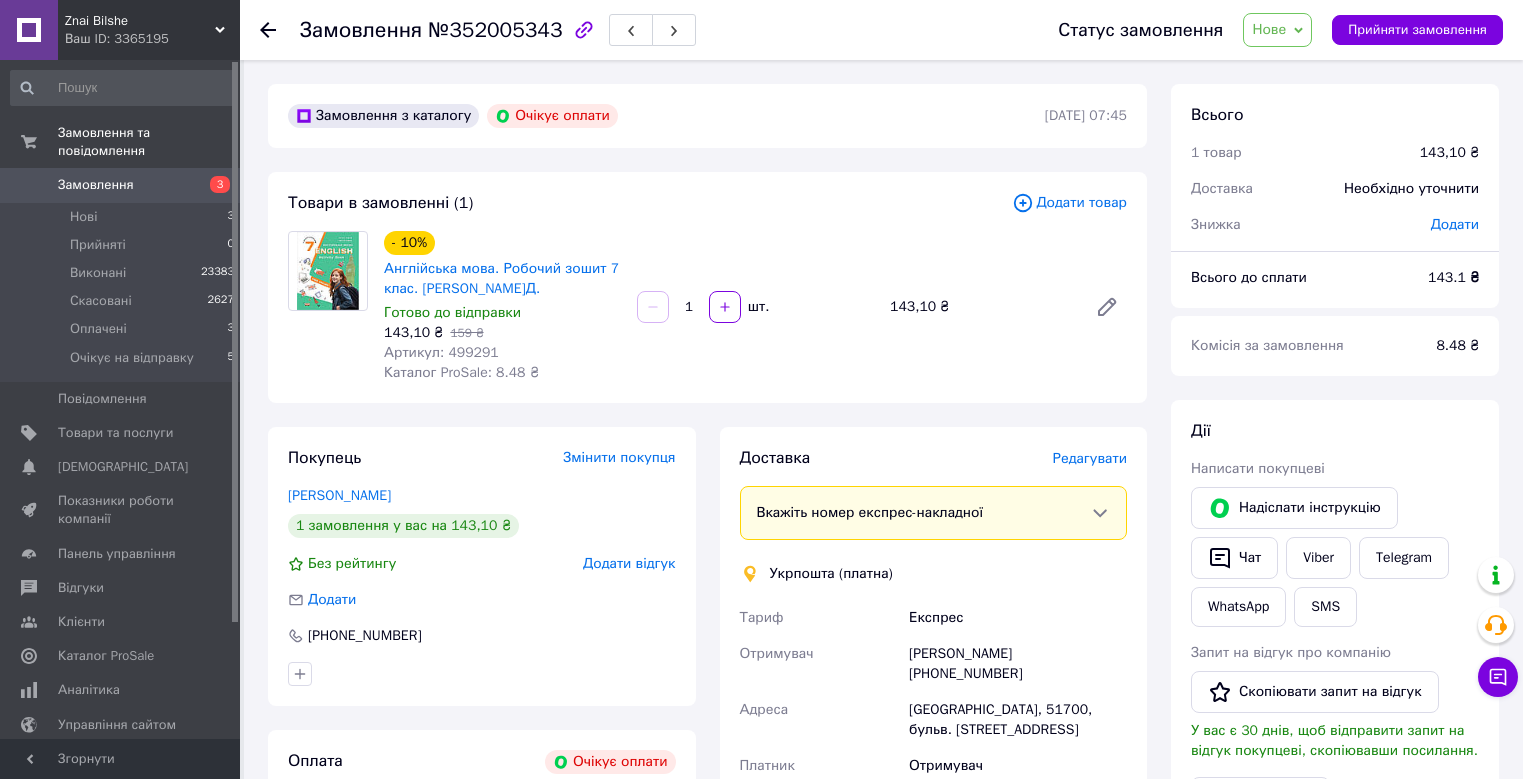 scroll, scrollTop: 0, scrollLeft: 0, axis: both 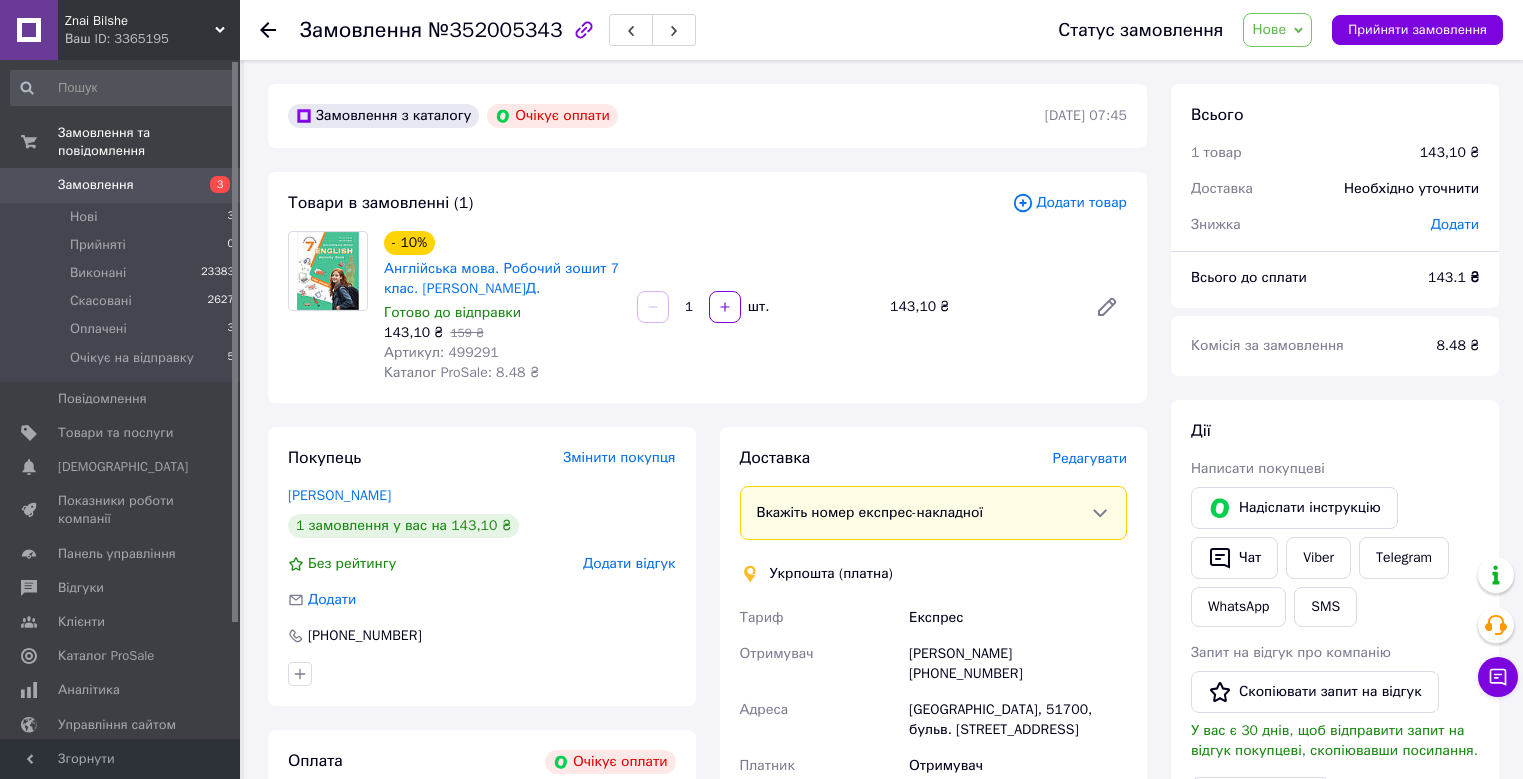 click on "Нове" at bounding box center (1269, 29) 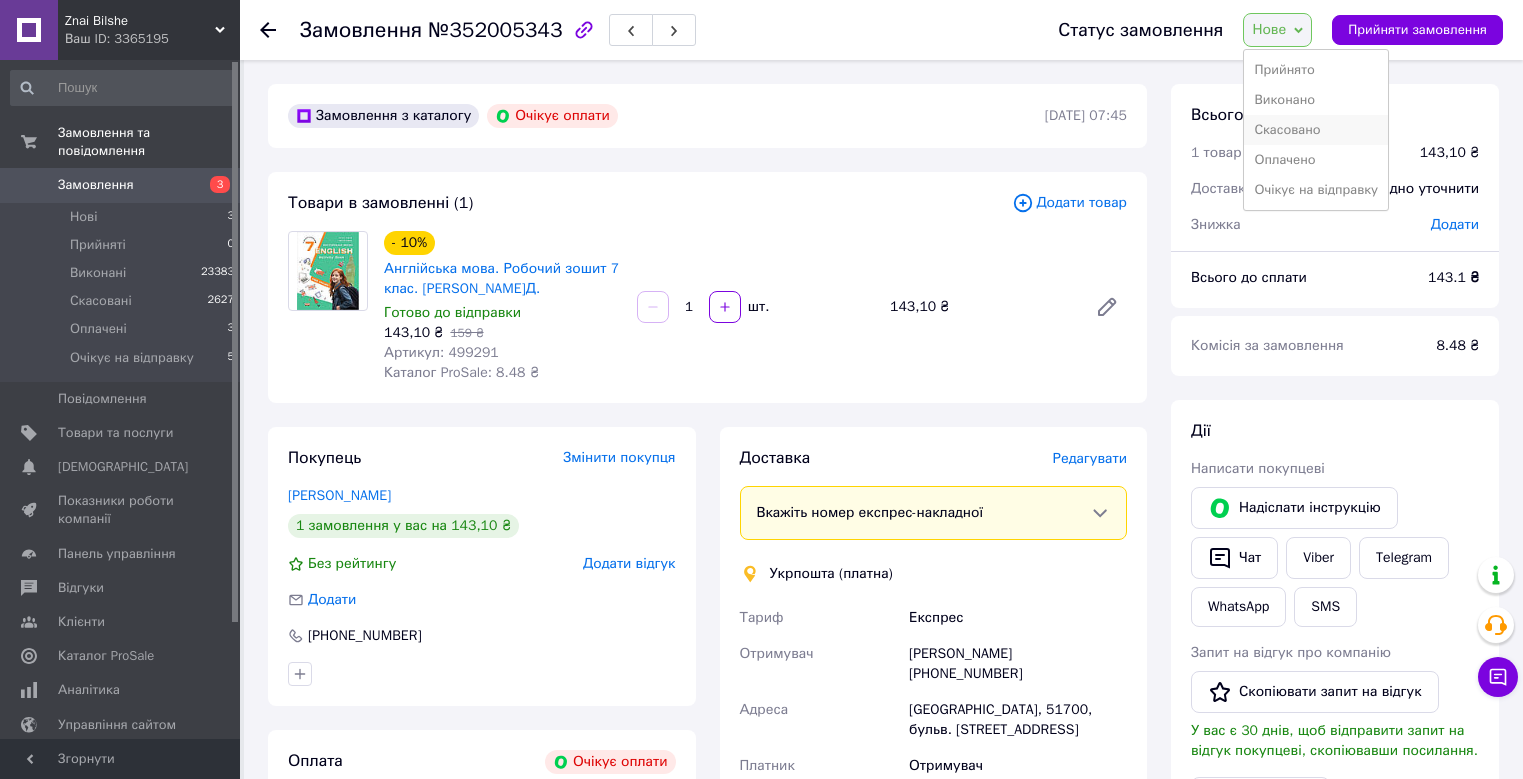 click on "Скасовано" at bounding box center (1316, 130) 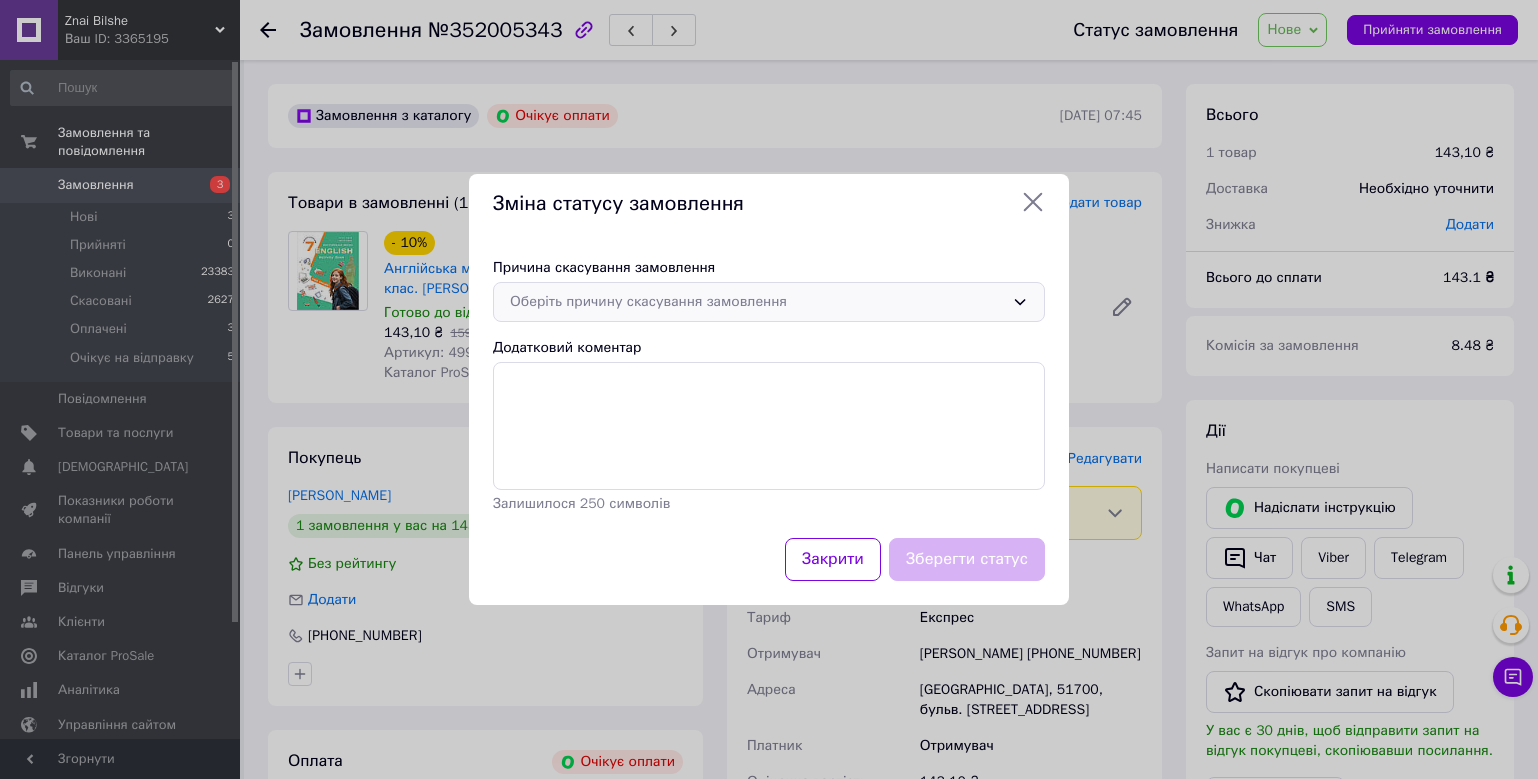 click on "Оберіть причину скасування замовлення" at bounding box center [769, 302] 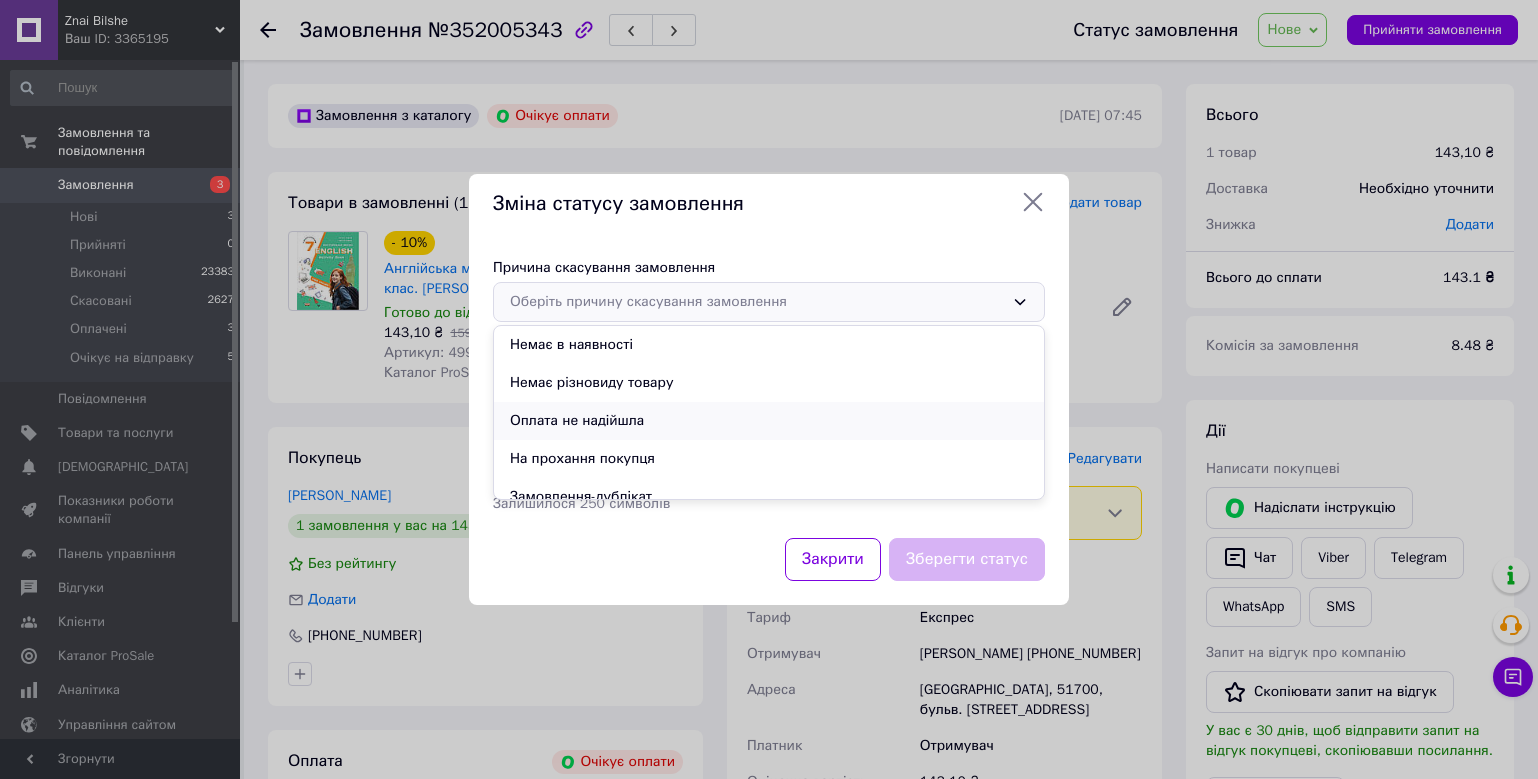 click on "Оплата не надійшла" at bounding box center [769, 421] 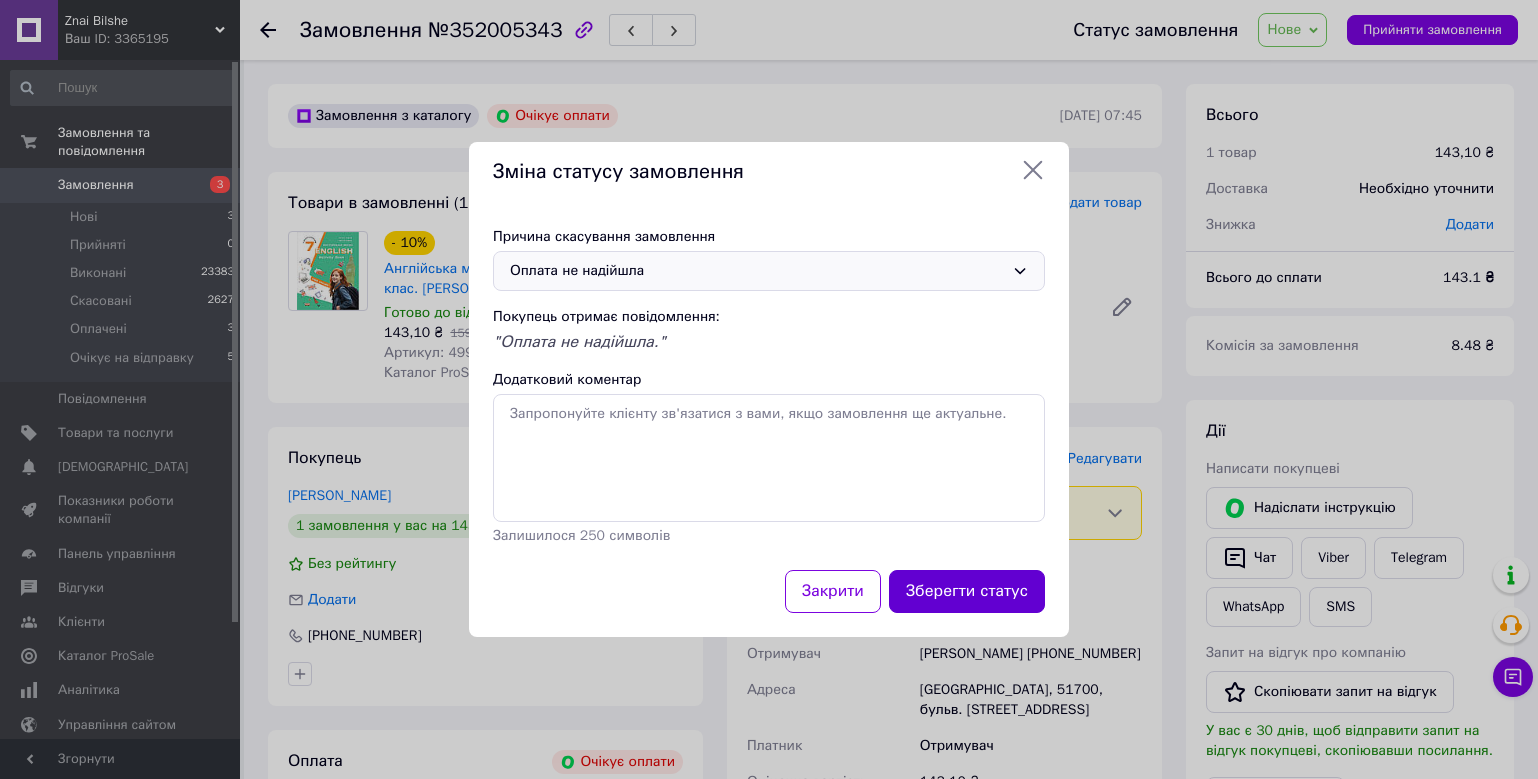click on "Зберегти статус" at bounding box center (967, 591) 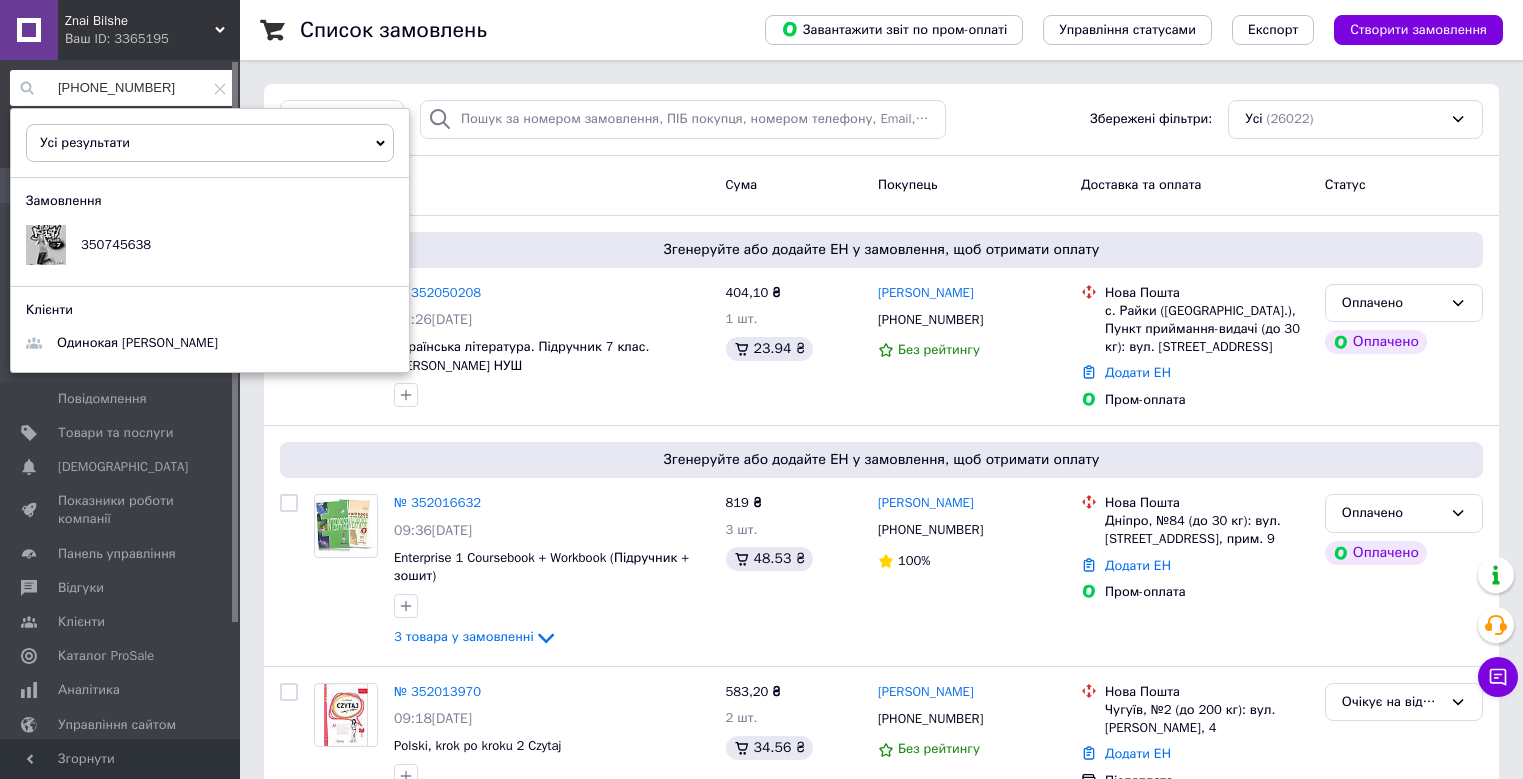 scroll, scrollTop: 0, scrollLeft: 0, axis: both 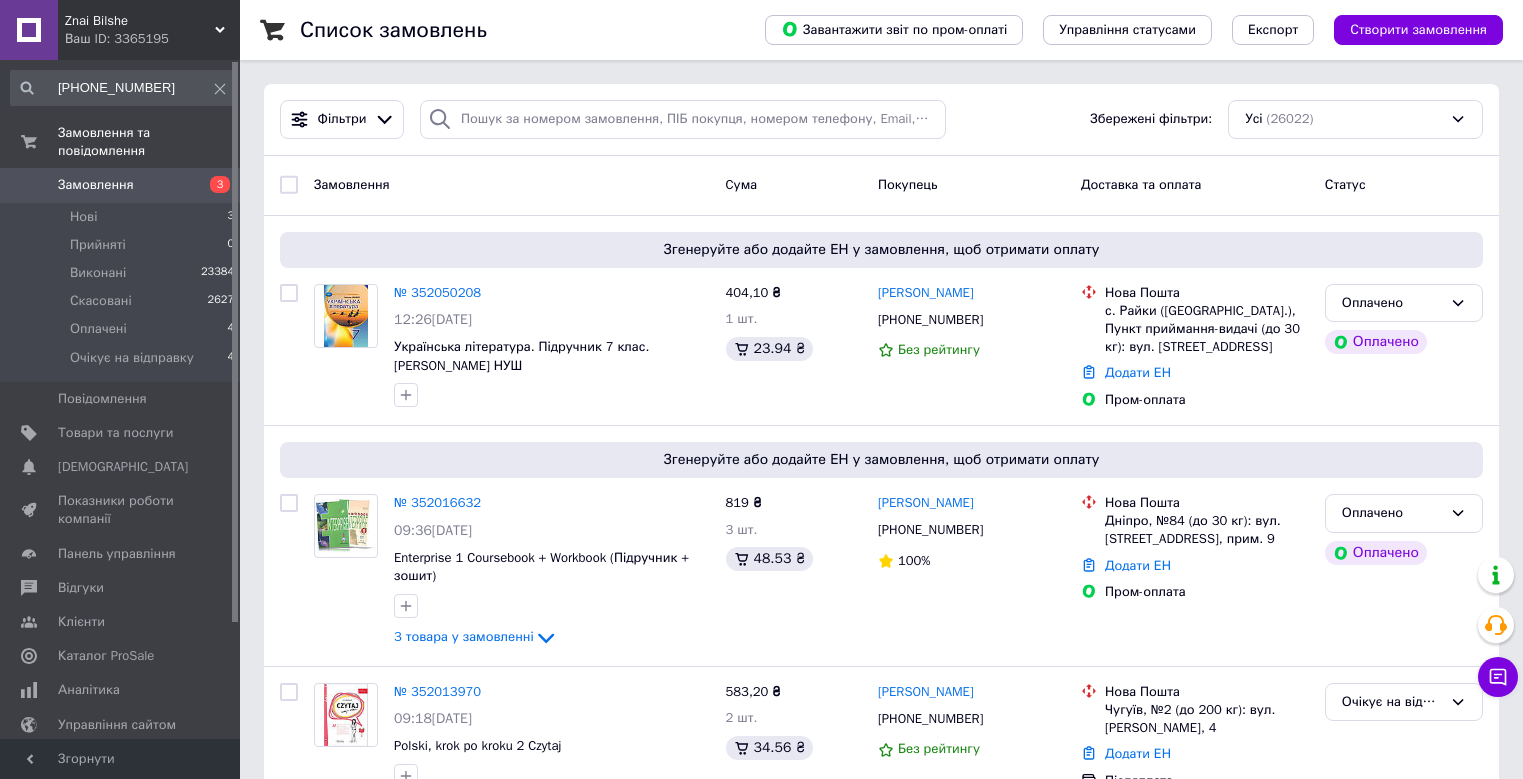 click on "Фільтри Збережені фільтри: Усі (26022)" at bounding box center (881, 120) 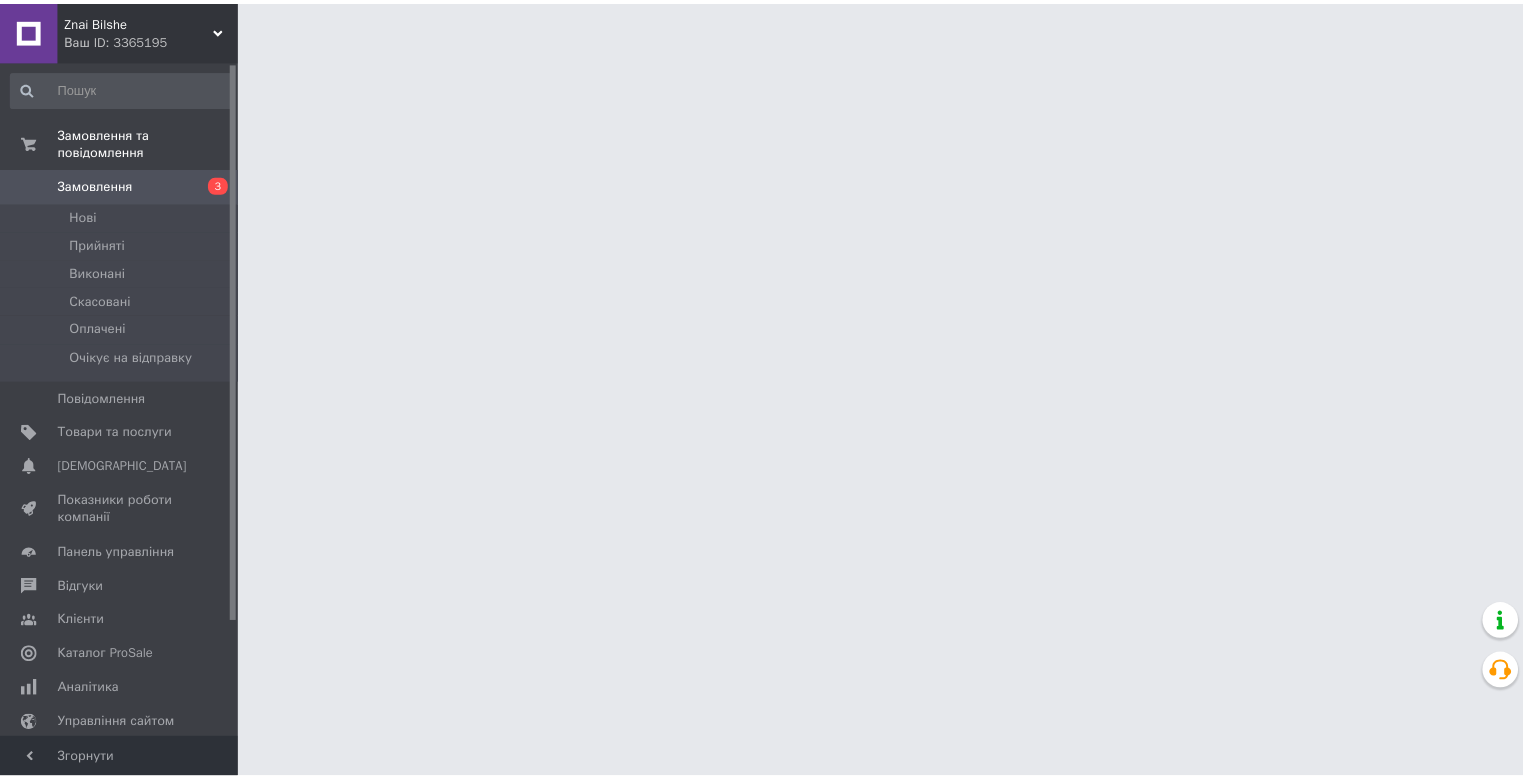 scroll, scrollTop: 0, scrollLeft: 0, axis: both 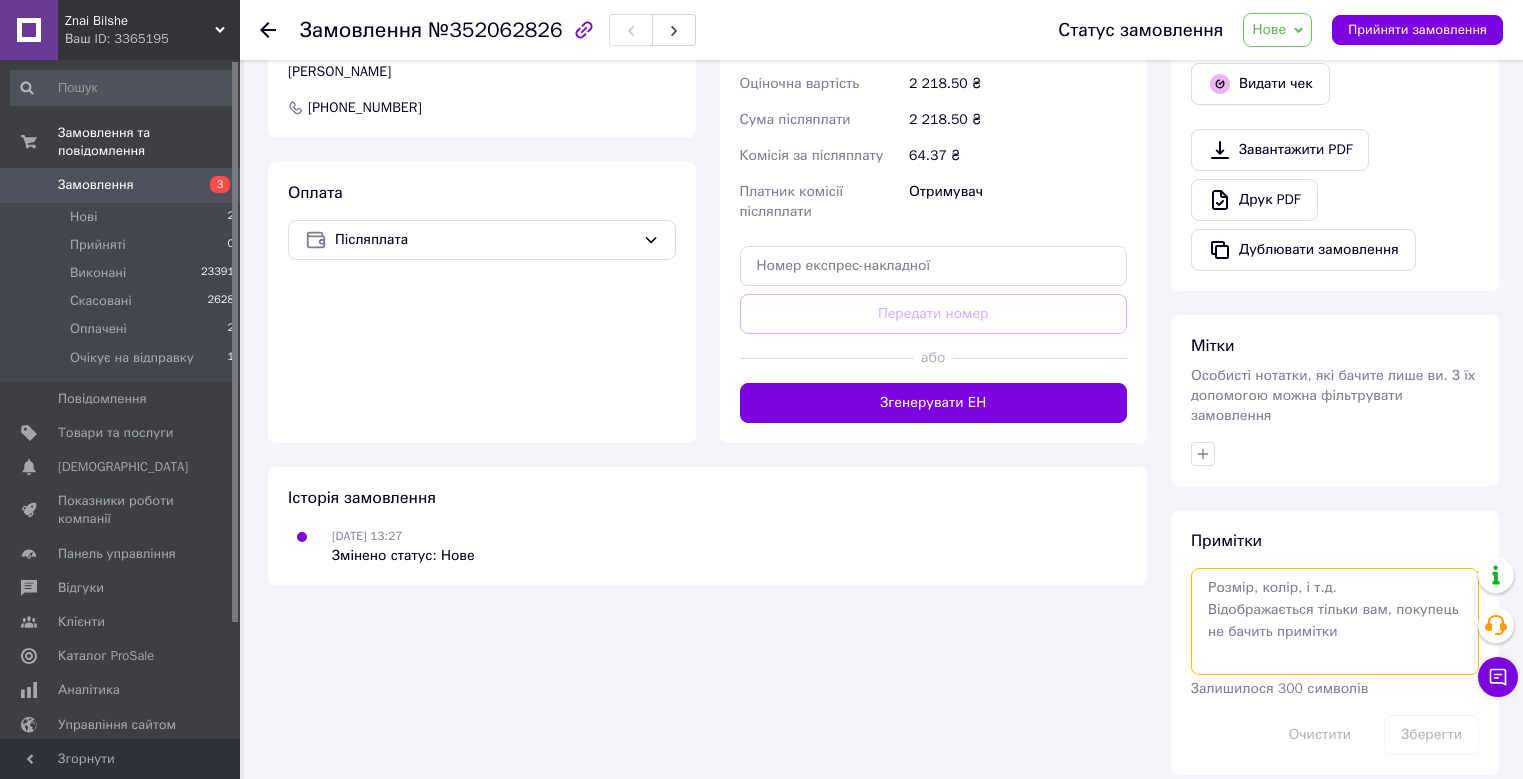 click at bounding box center [1335, 621] 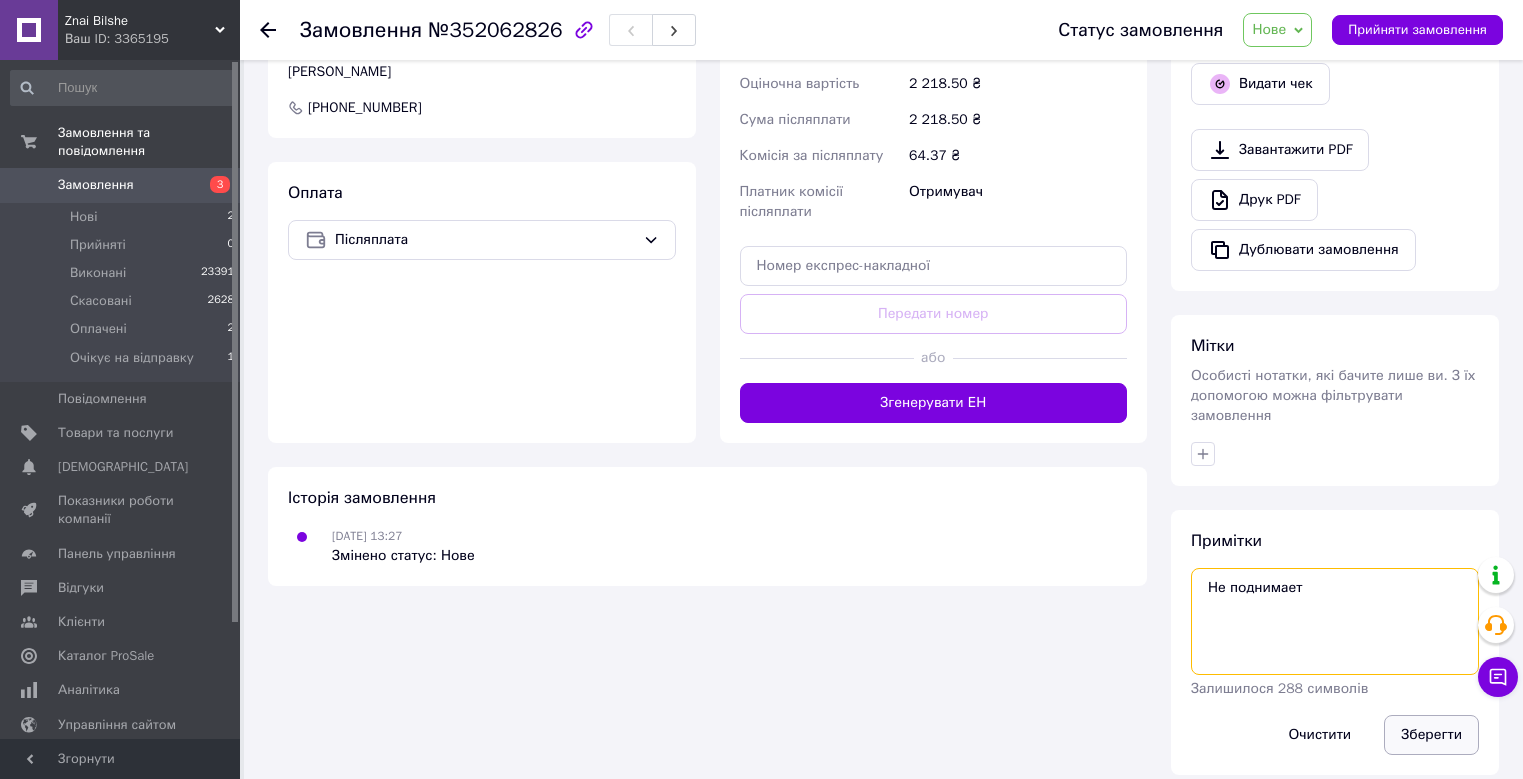 type on "Не поднимает" 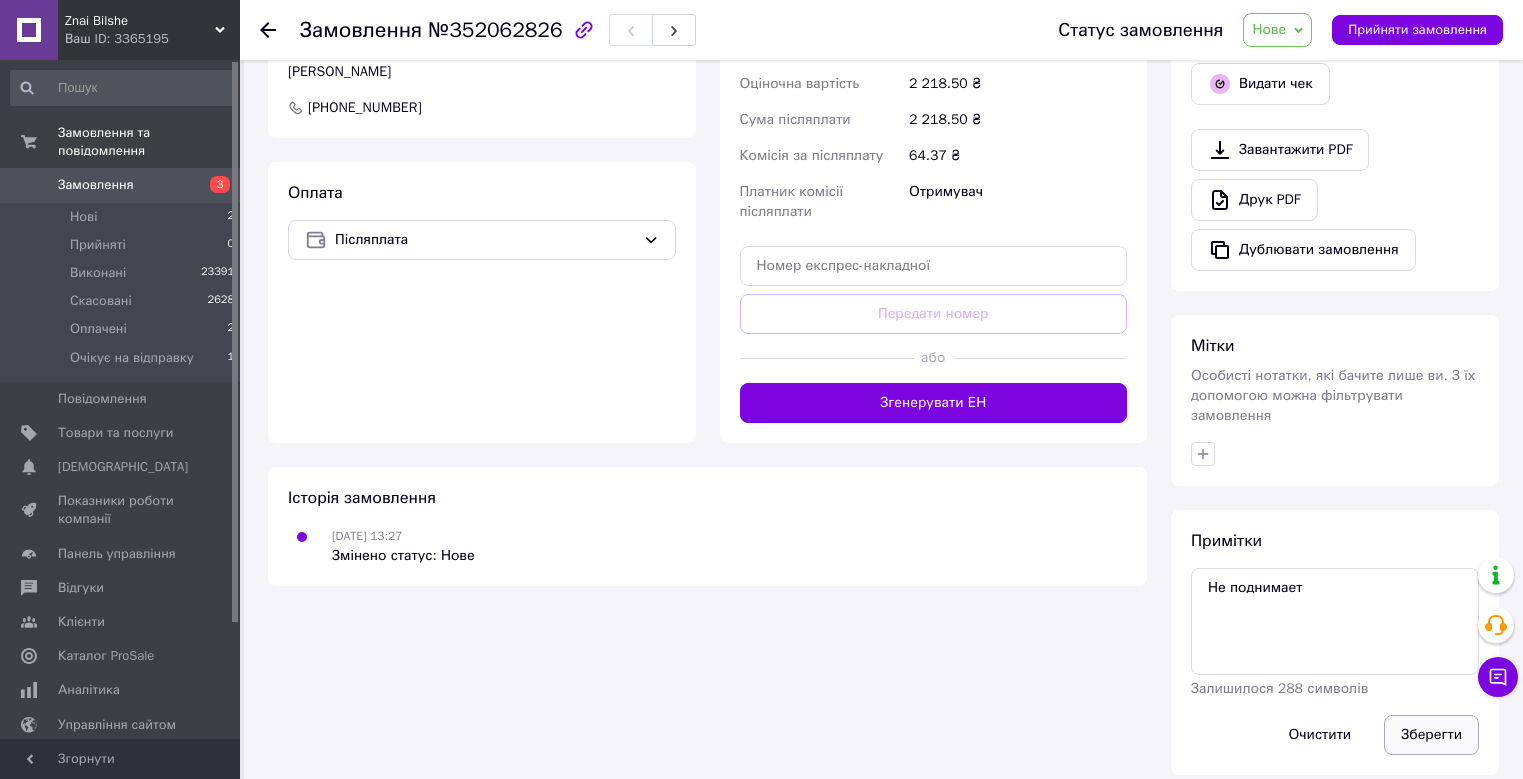 click on "Зберегти" at bounding box center [1431, 735] 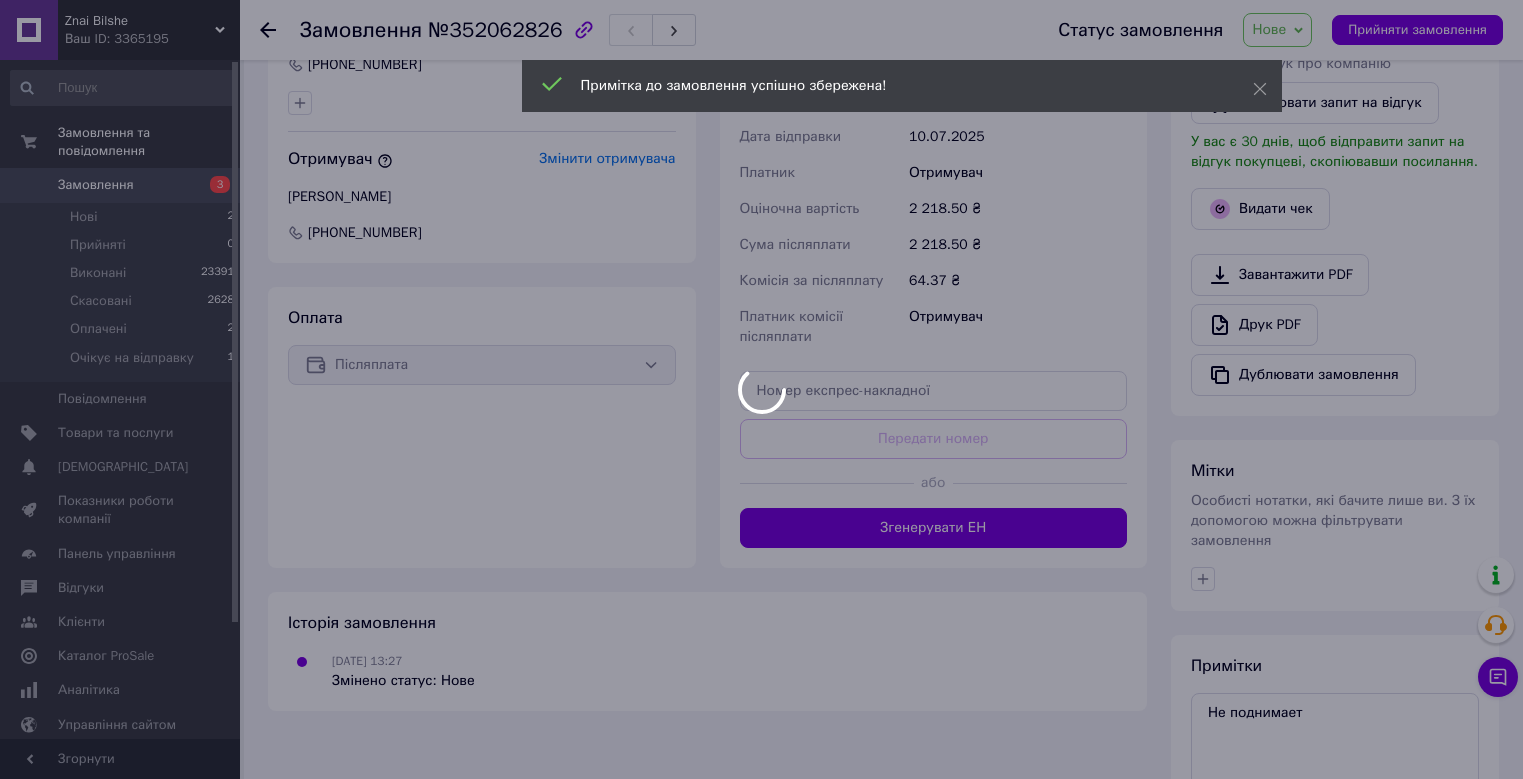 scroll, scrollTop: 364, scrollLeft: 0, axis: vertical 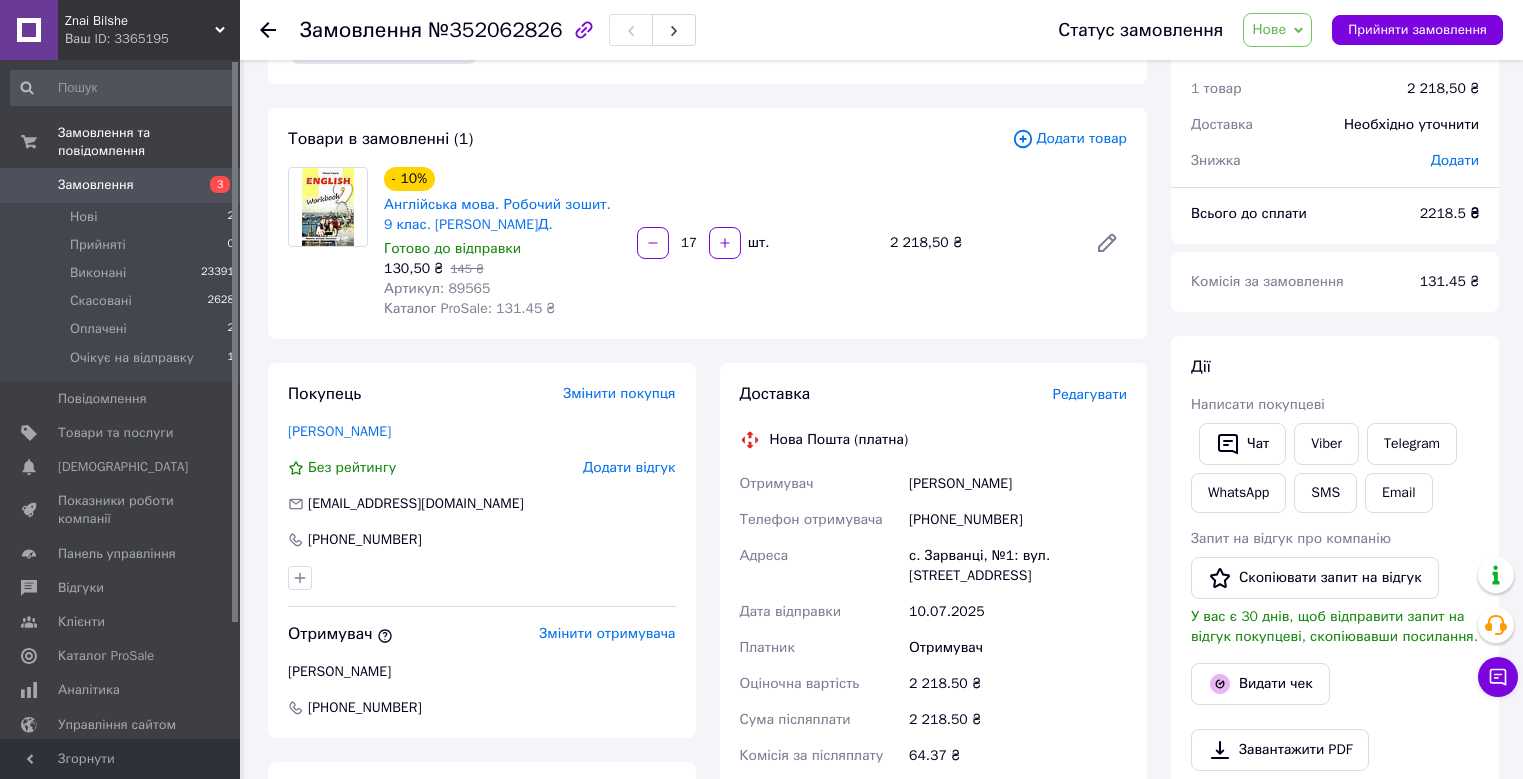 click on "Нове" at bounding box center (1277, 30) 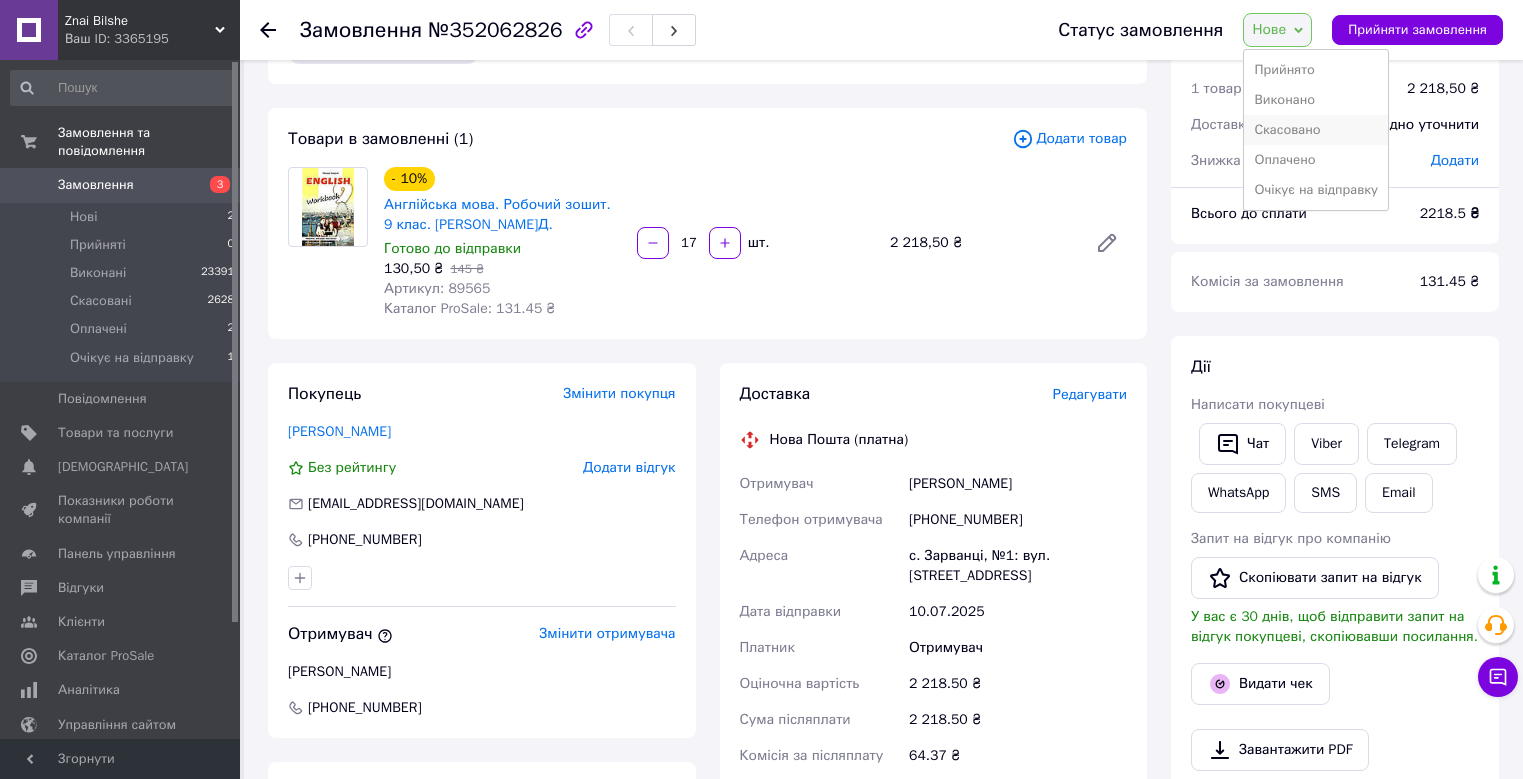 click on "Скасовано" at bounding box center [1316, 130] 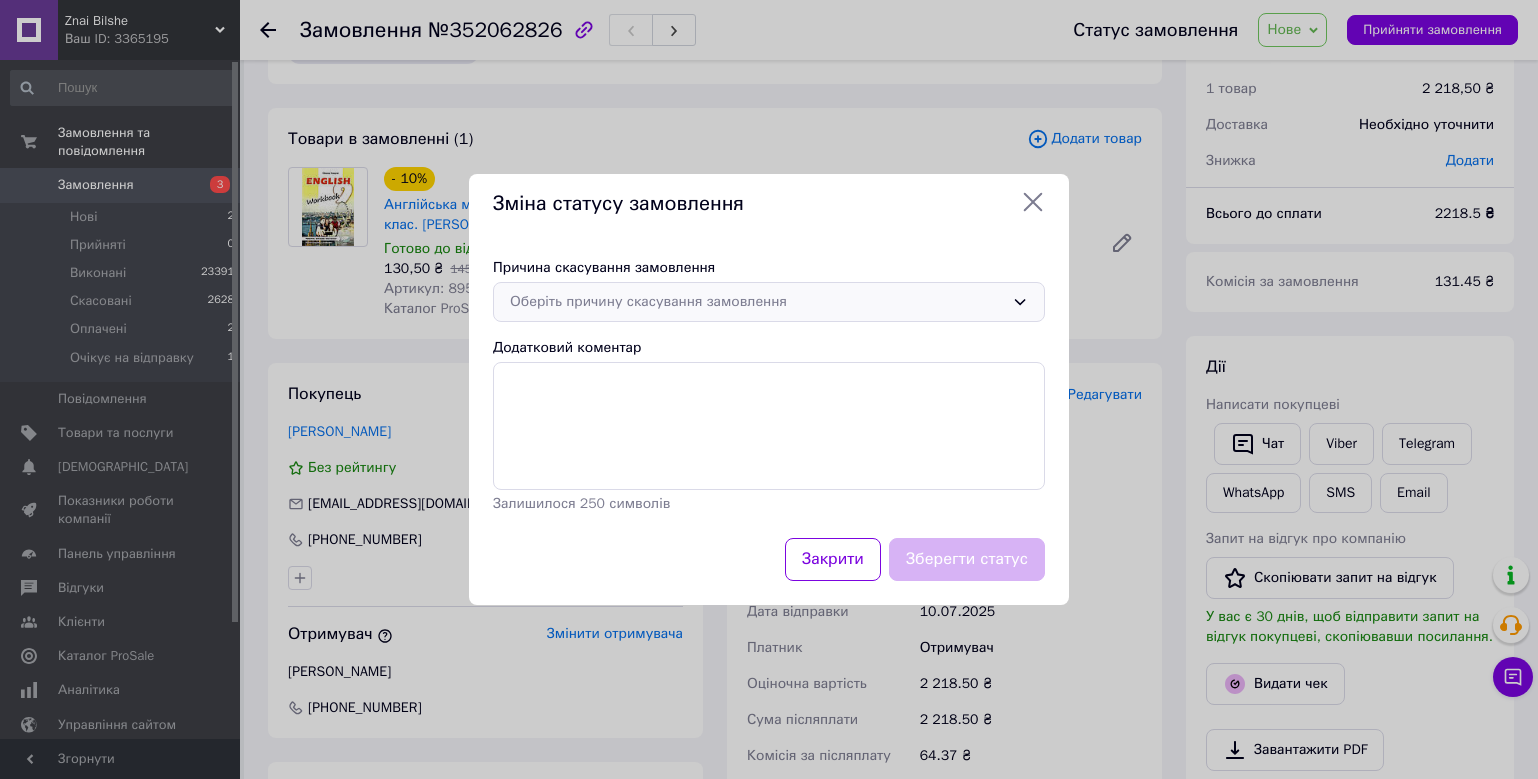 click on "Оберіть причину скасування замовлення" at bounding box center (757, 302) 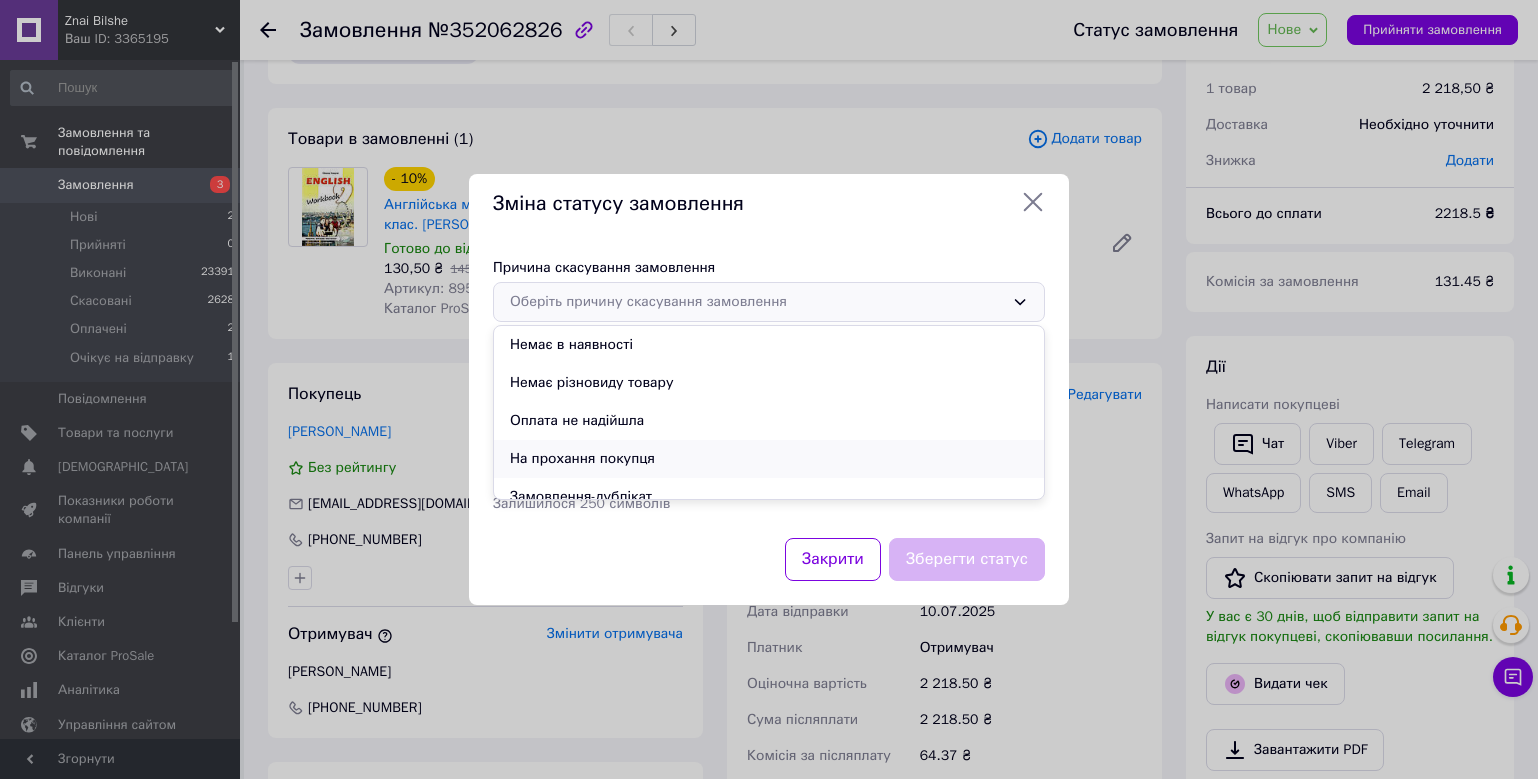click on "На прохання покупця" at bounding box center (769, 459) 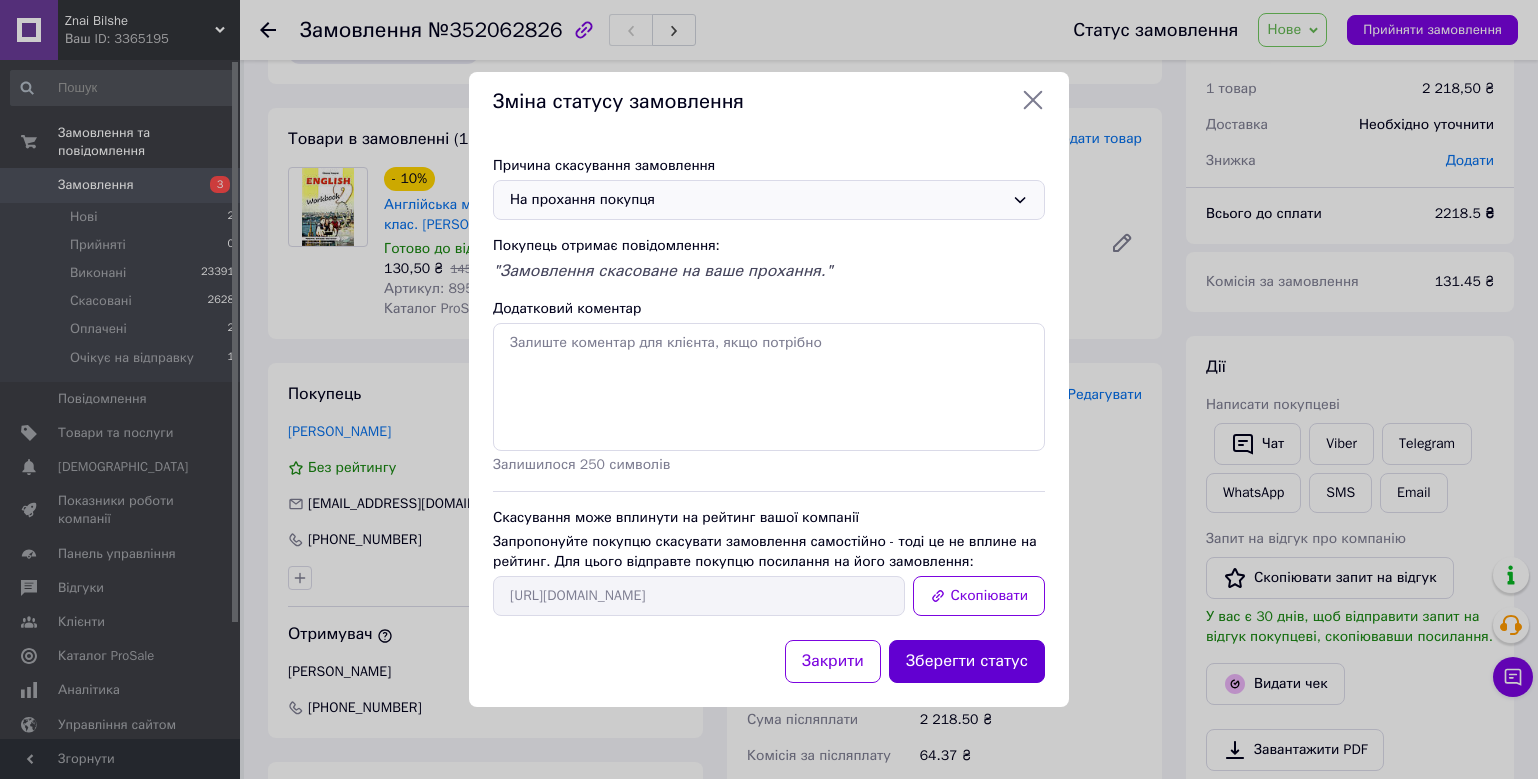 click on "Зберегти статус" at bounding box center (967, 661) 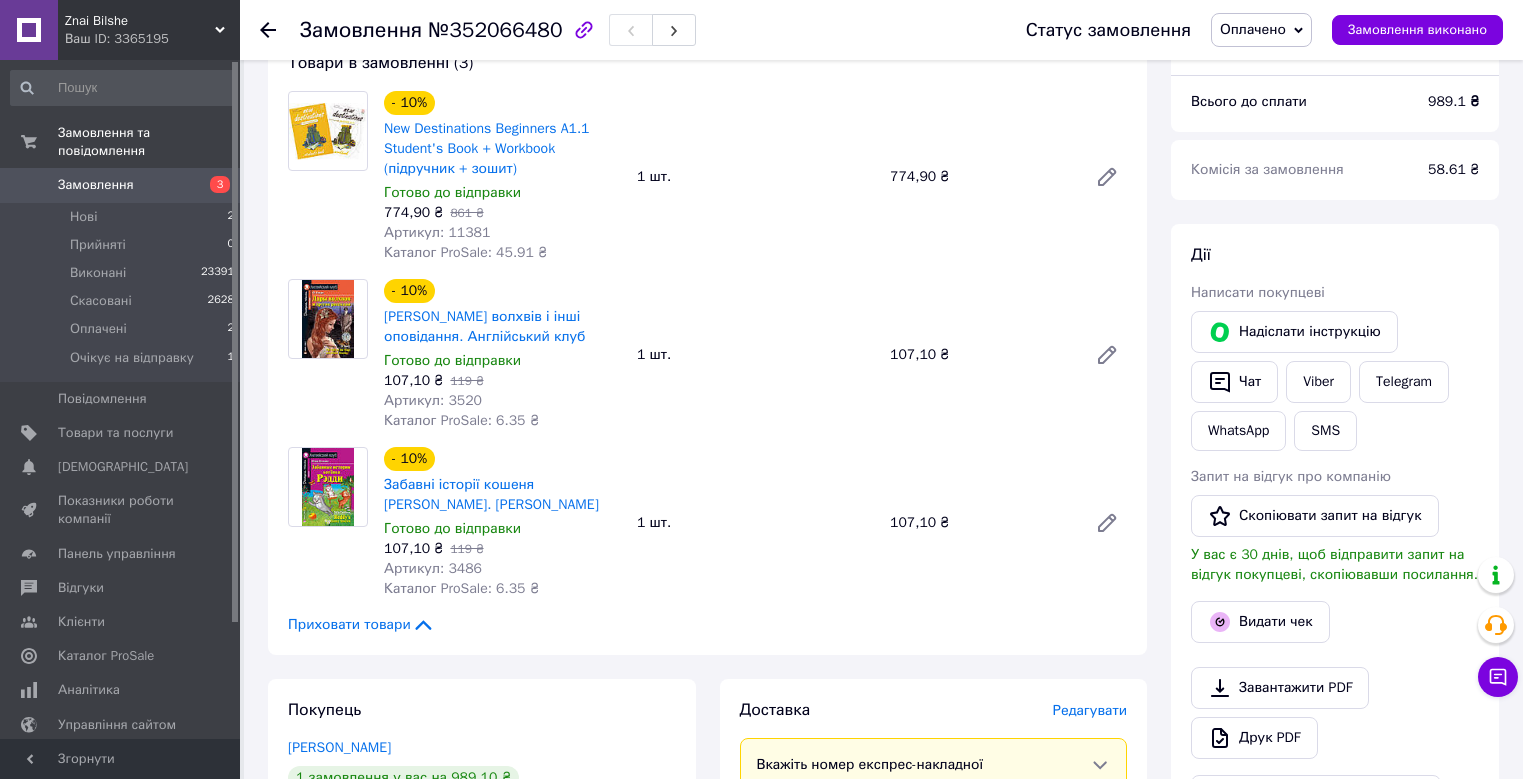 scroll, scrollTop: 600, scrollLeft: 0, axis: vertical 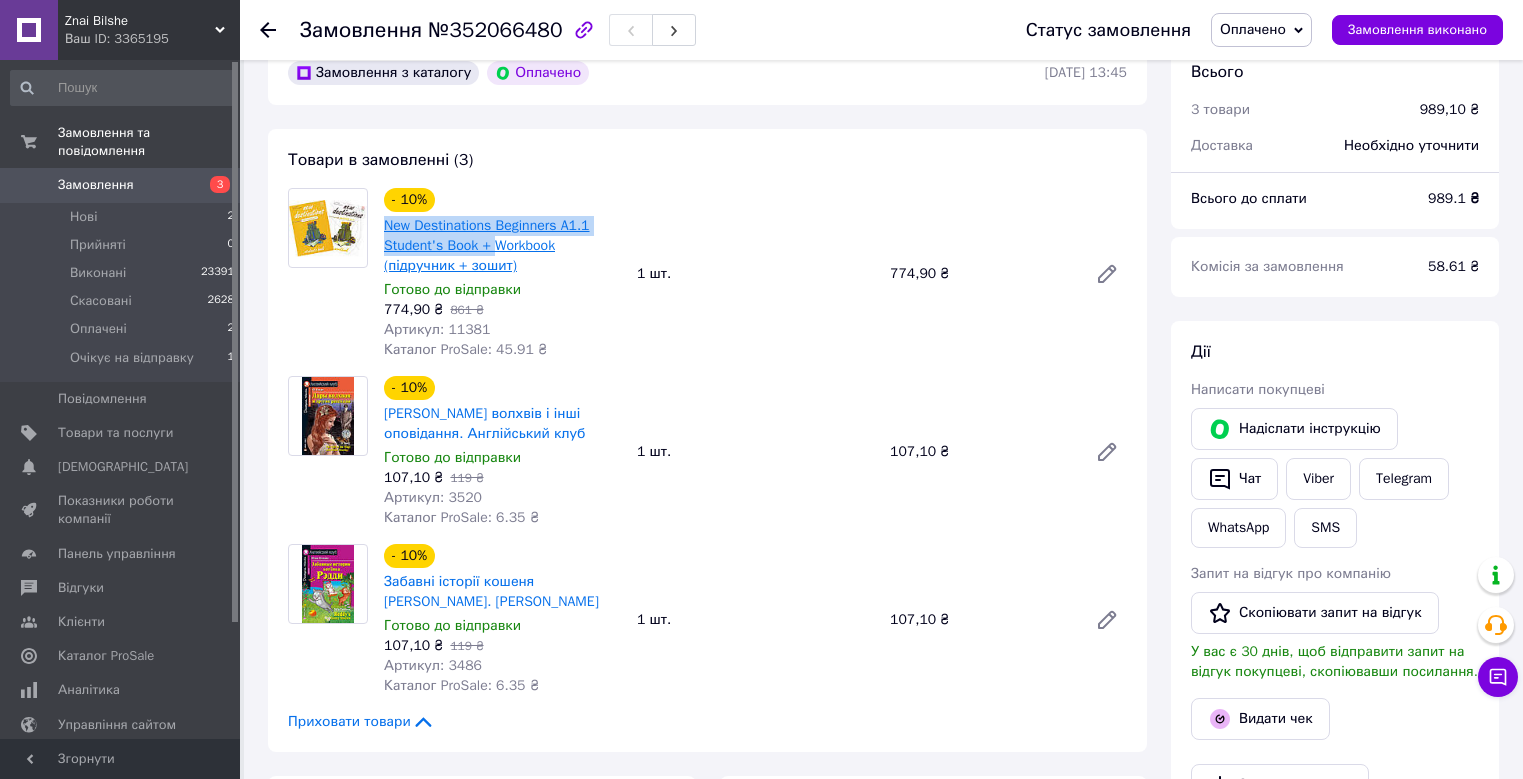 drag, startPoint x: 383, startPoint y: 229, endPoint x: 498, endPoint y: 237, distance: 115.27792 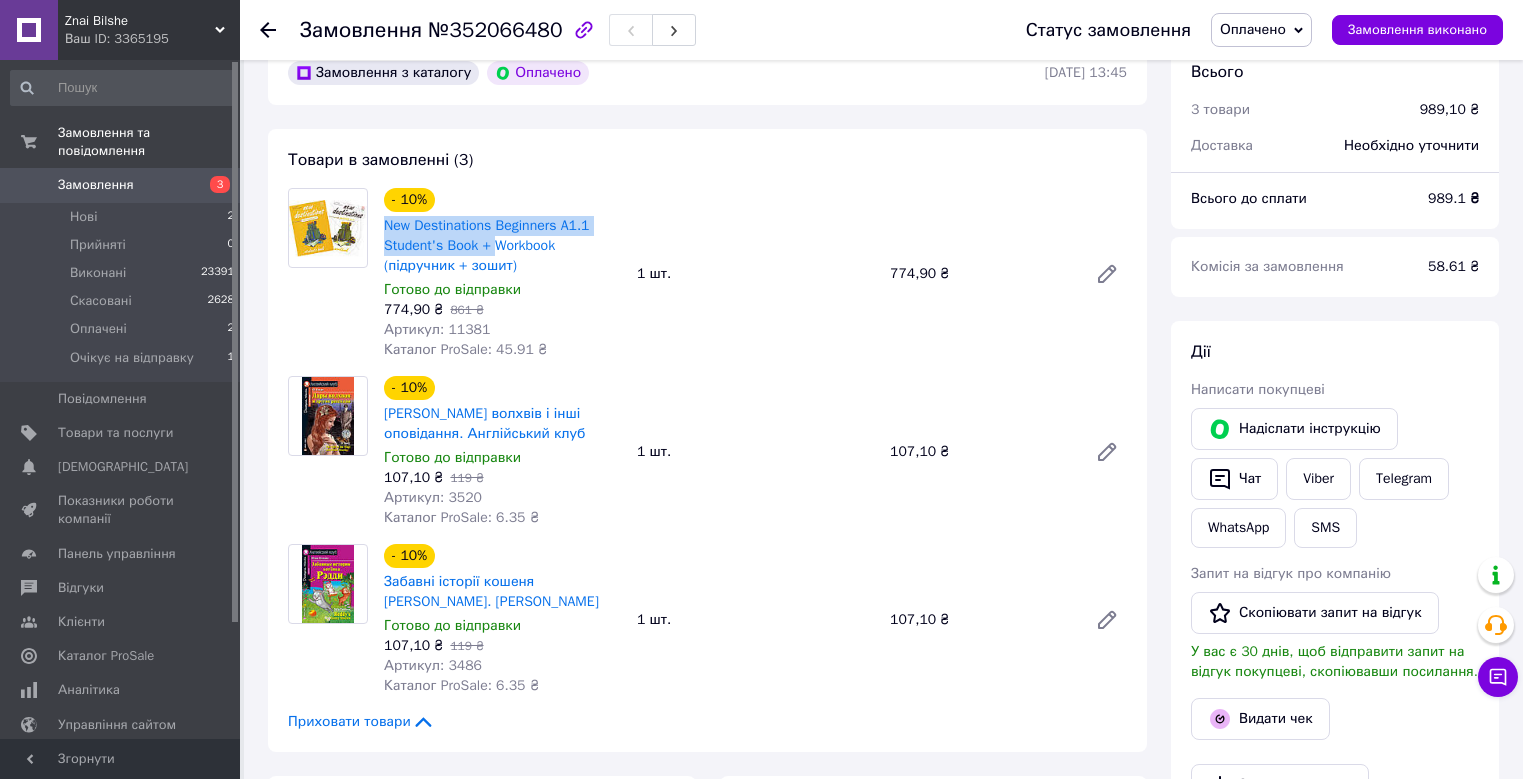 copy on "New Destinations  Beginners A1.1 Student's Book +" 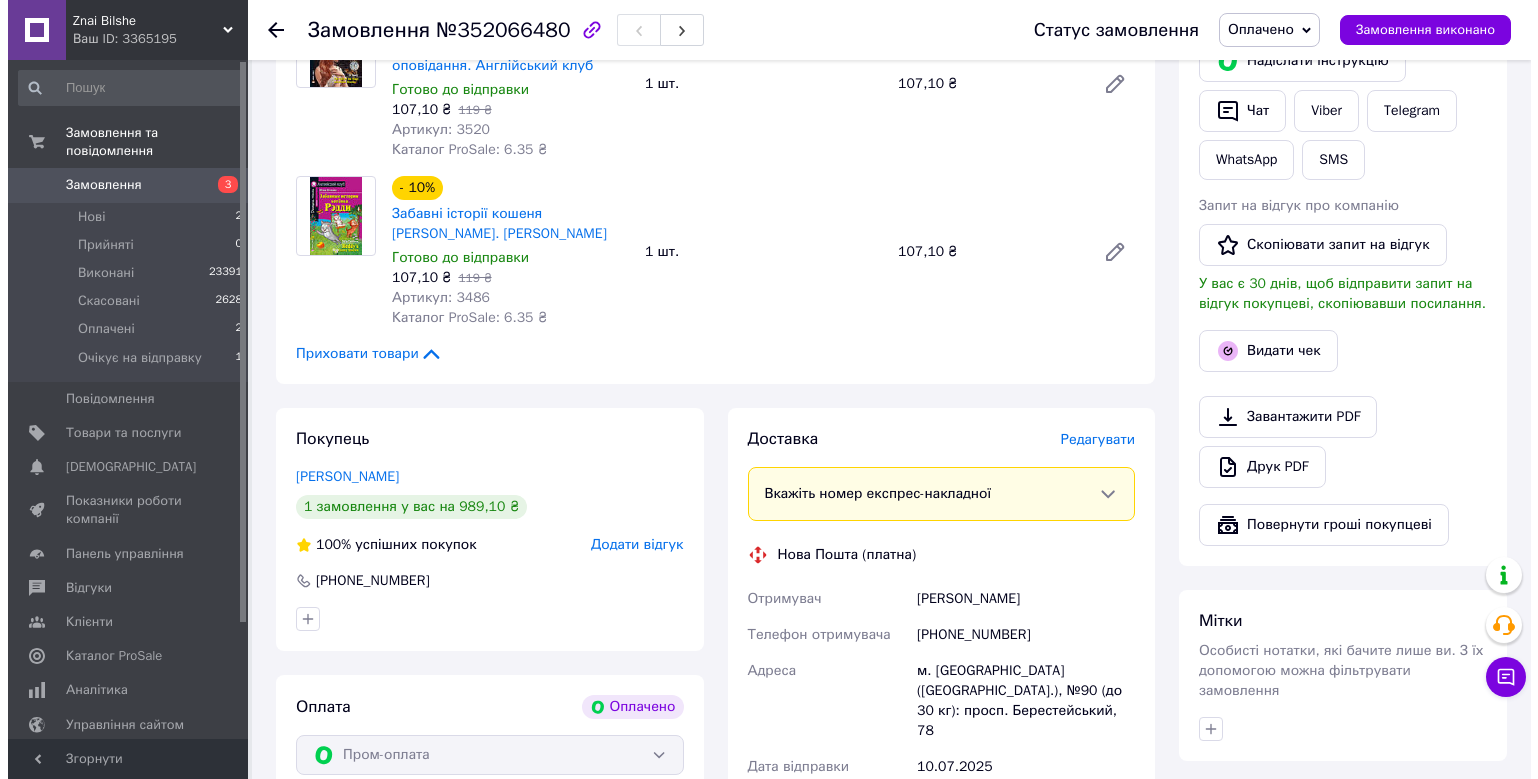 scroll, scrollTop: 1200, scrollLeft: 0, axis: vertical 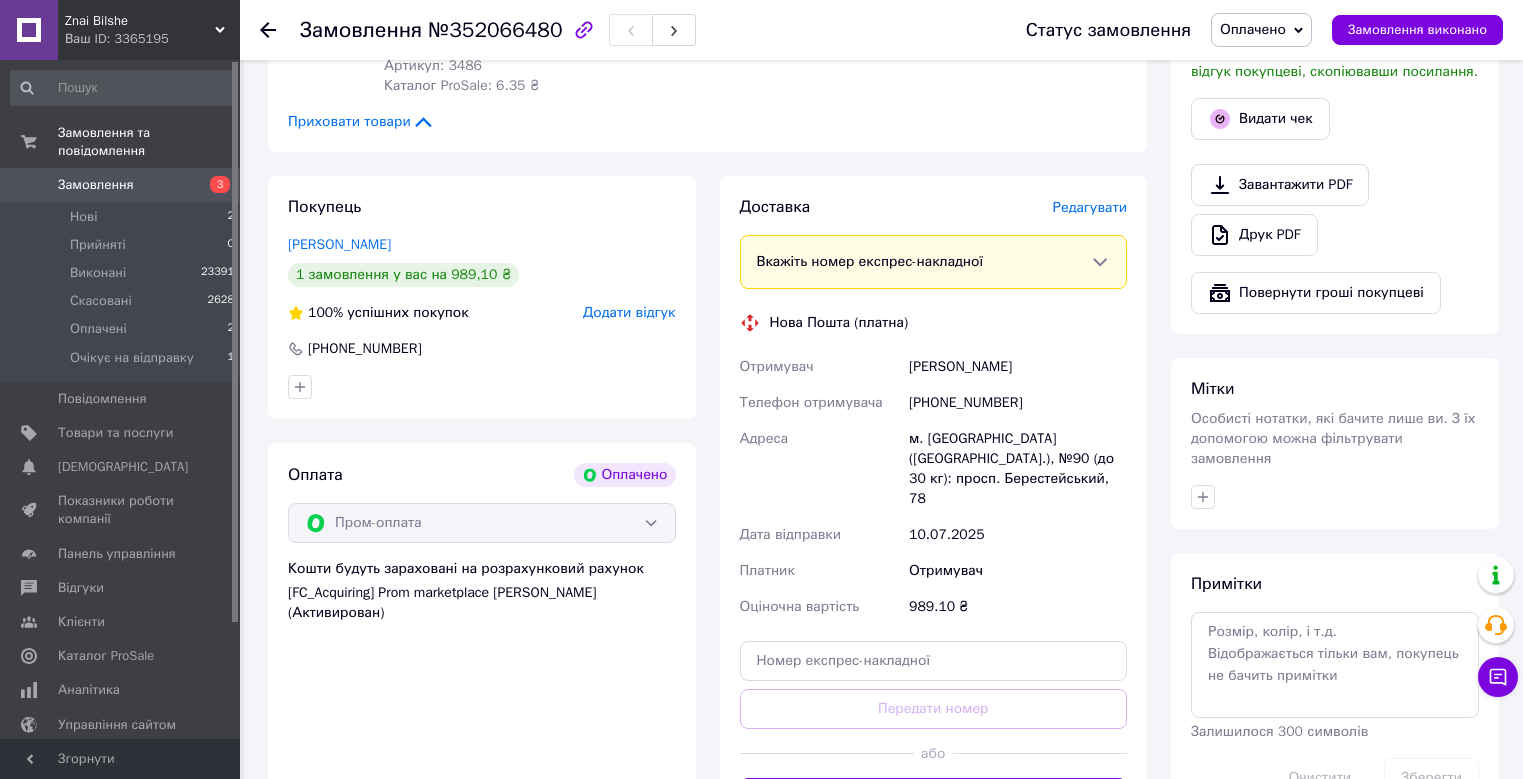 click on "Редагувати" at bounding box center [1090, 207] 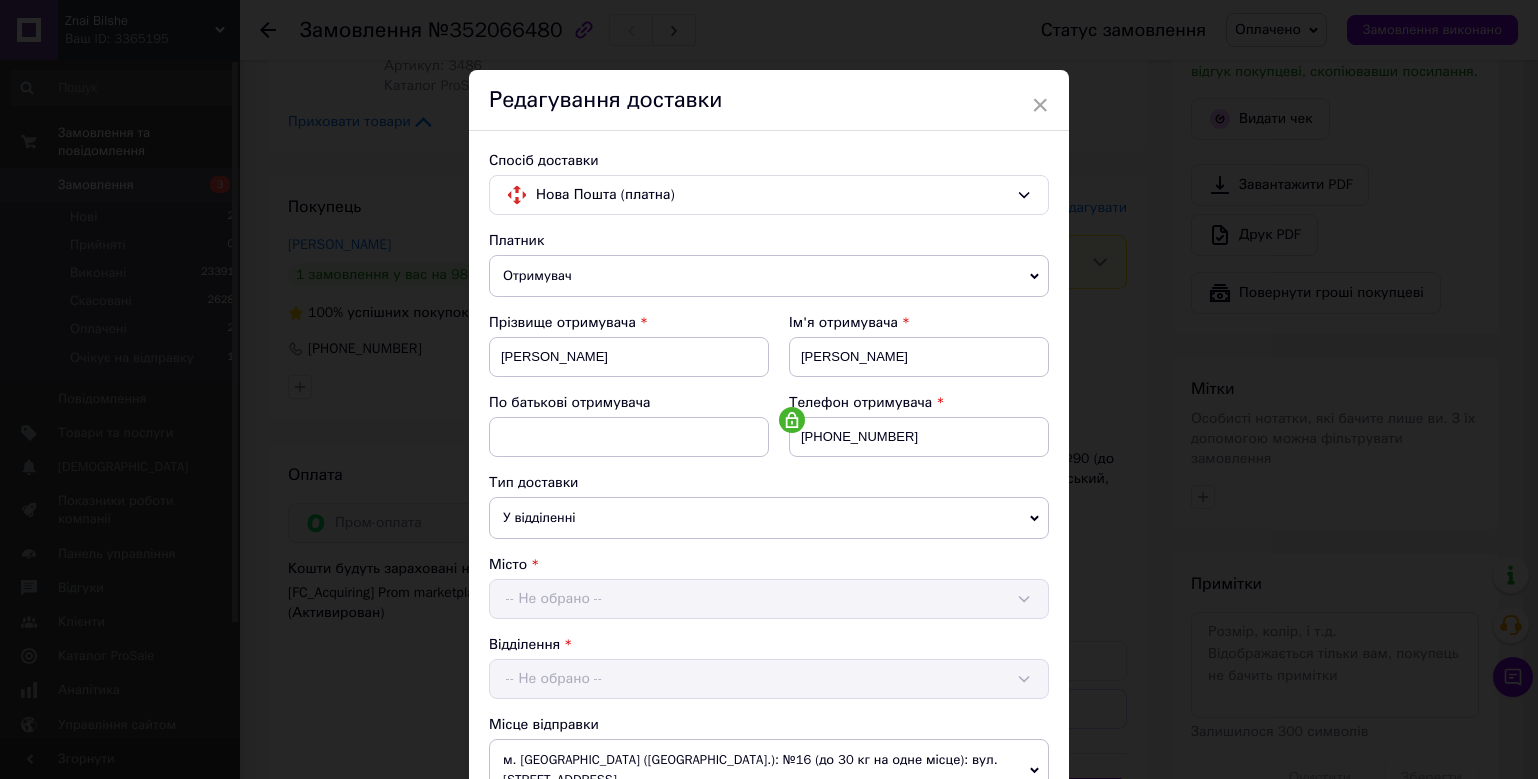 scroll, scrollTop: 600, scrollLeft: 0, axis: vertical 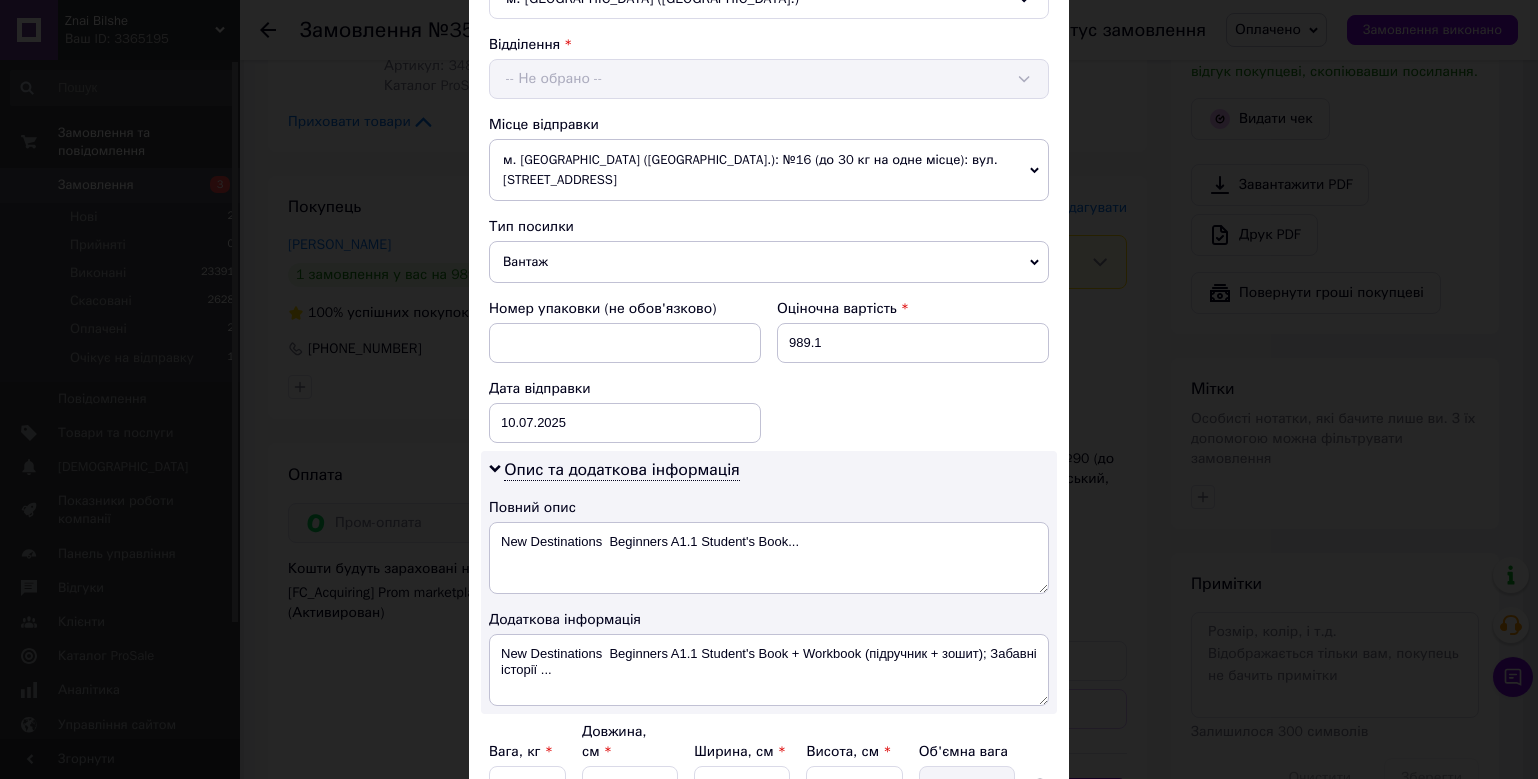 click on "Вантаж" at bounding box center [769, 262] 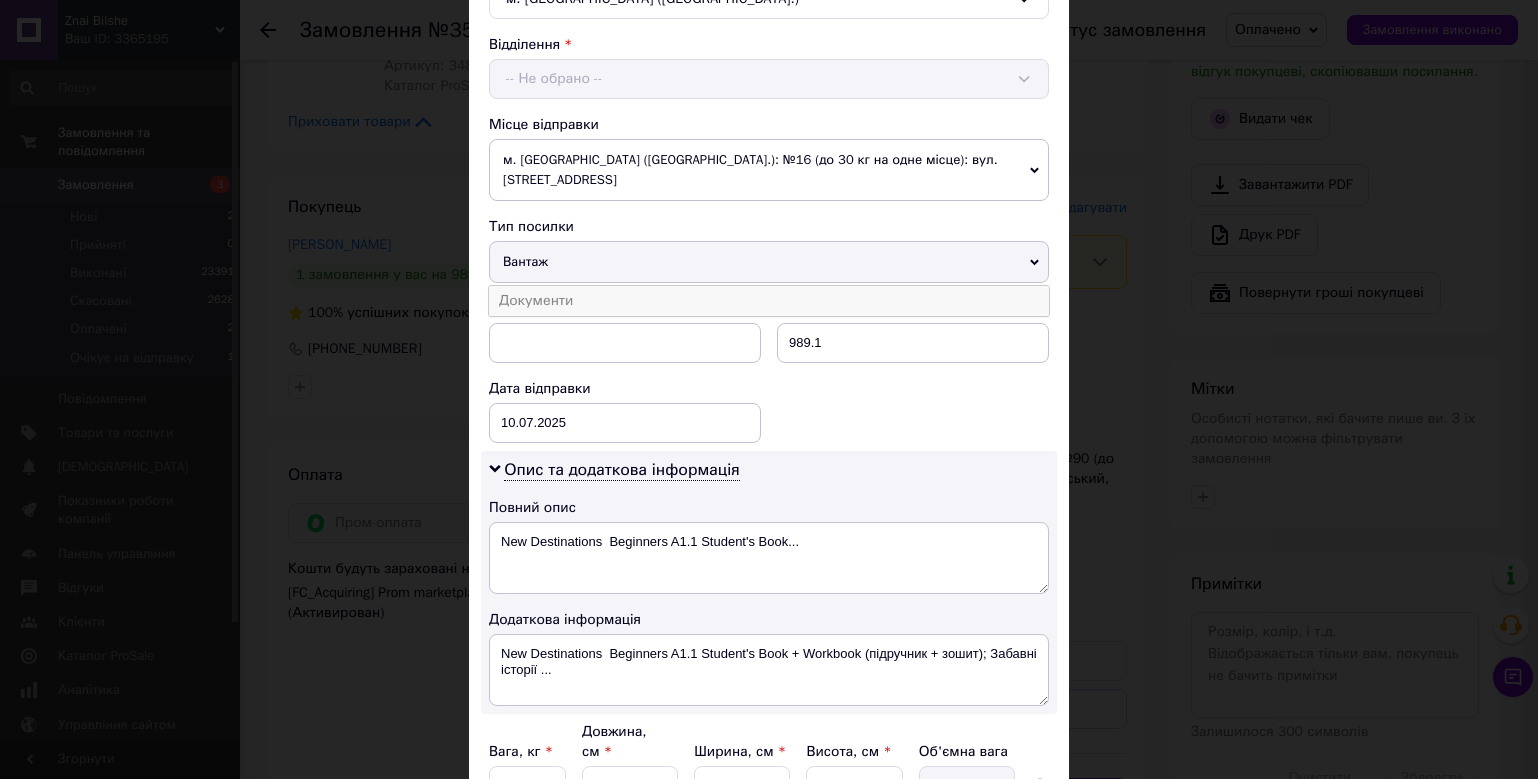click on "Документи" at bounding box center (769, 301) 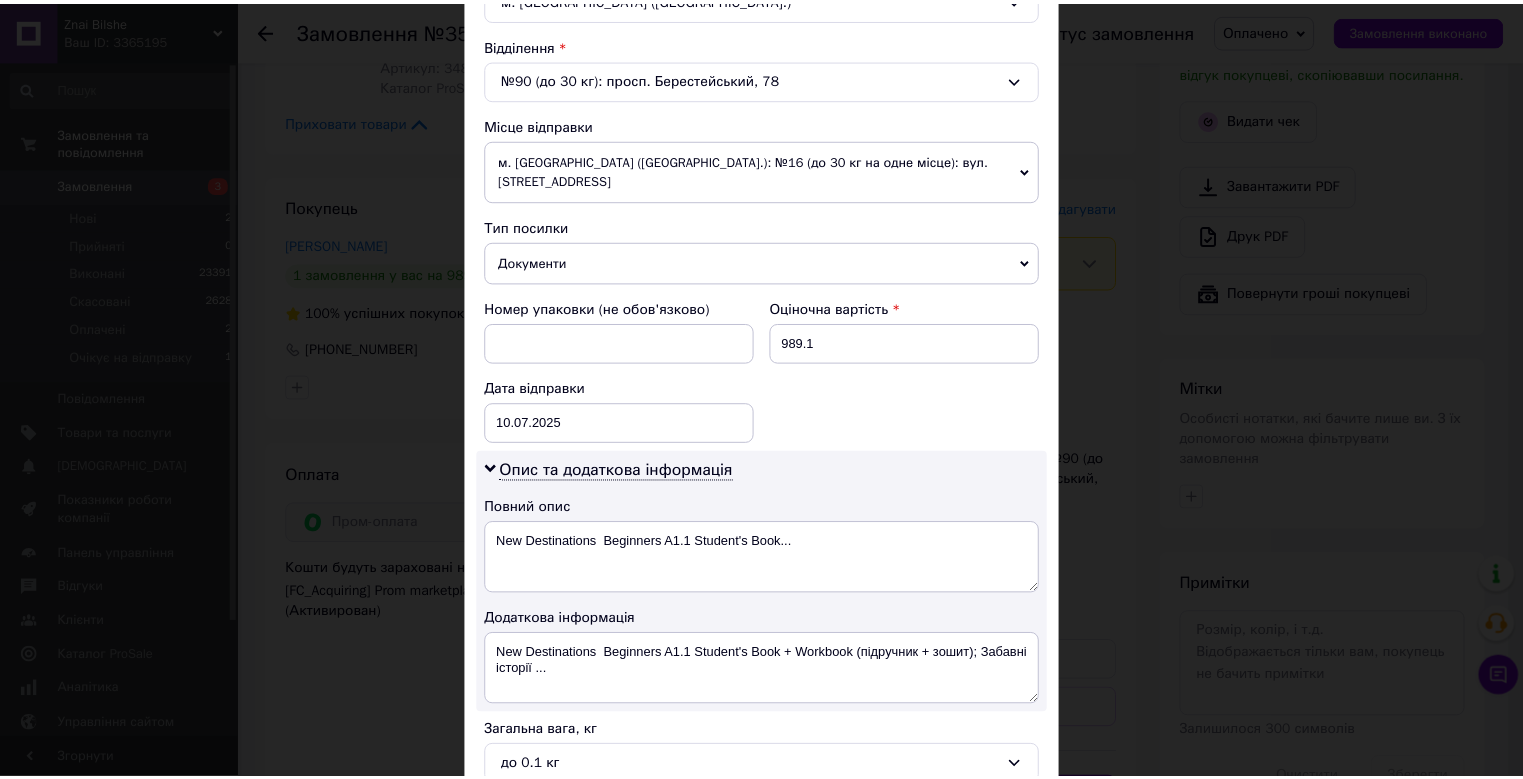 scroll, scrollTop: 793, scrollLeft: 0, axis: vertical 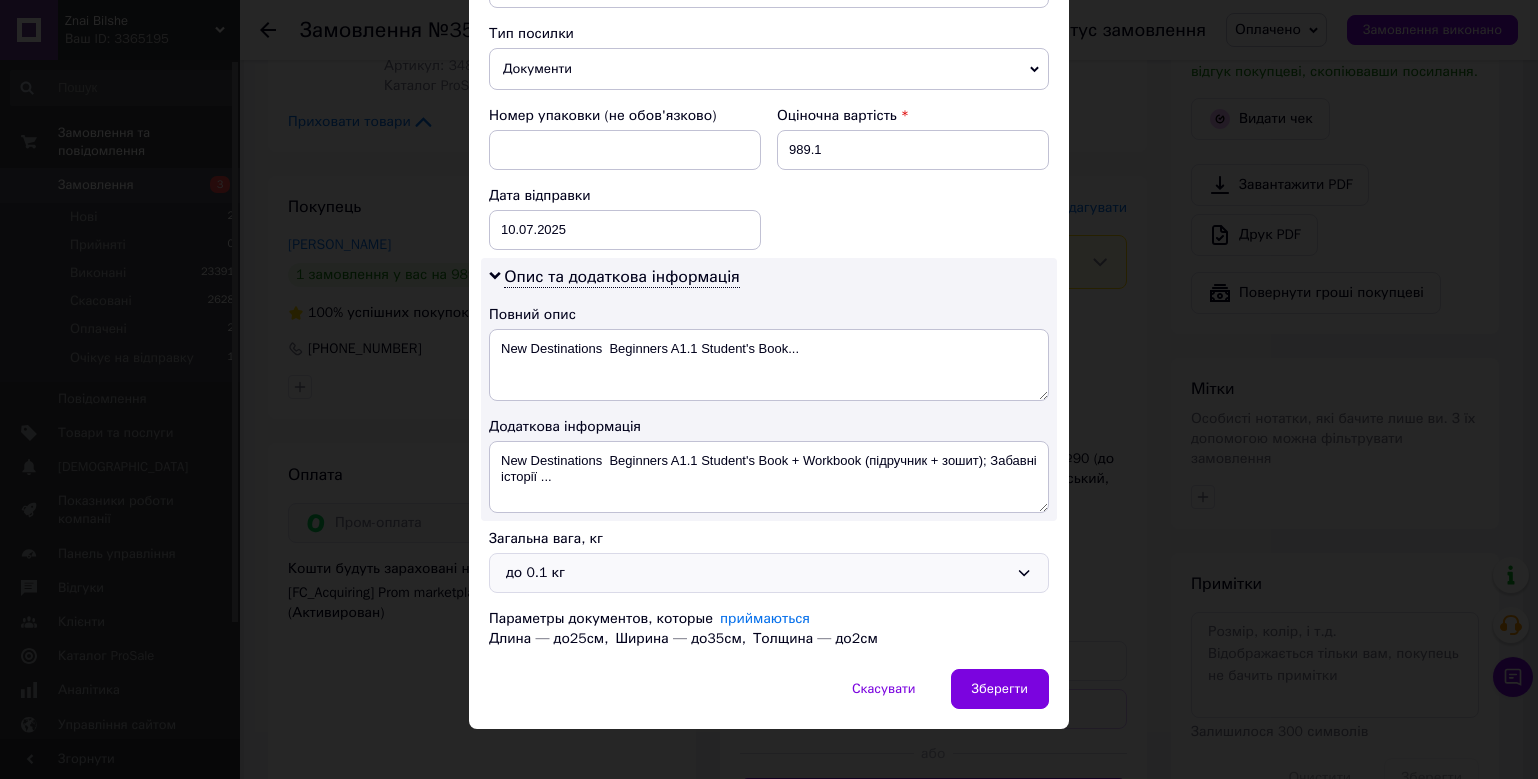 click on "до 0.1 кг" at bounding box center (757, 573) 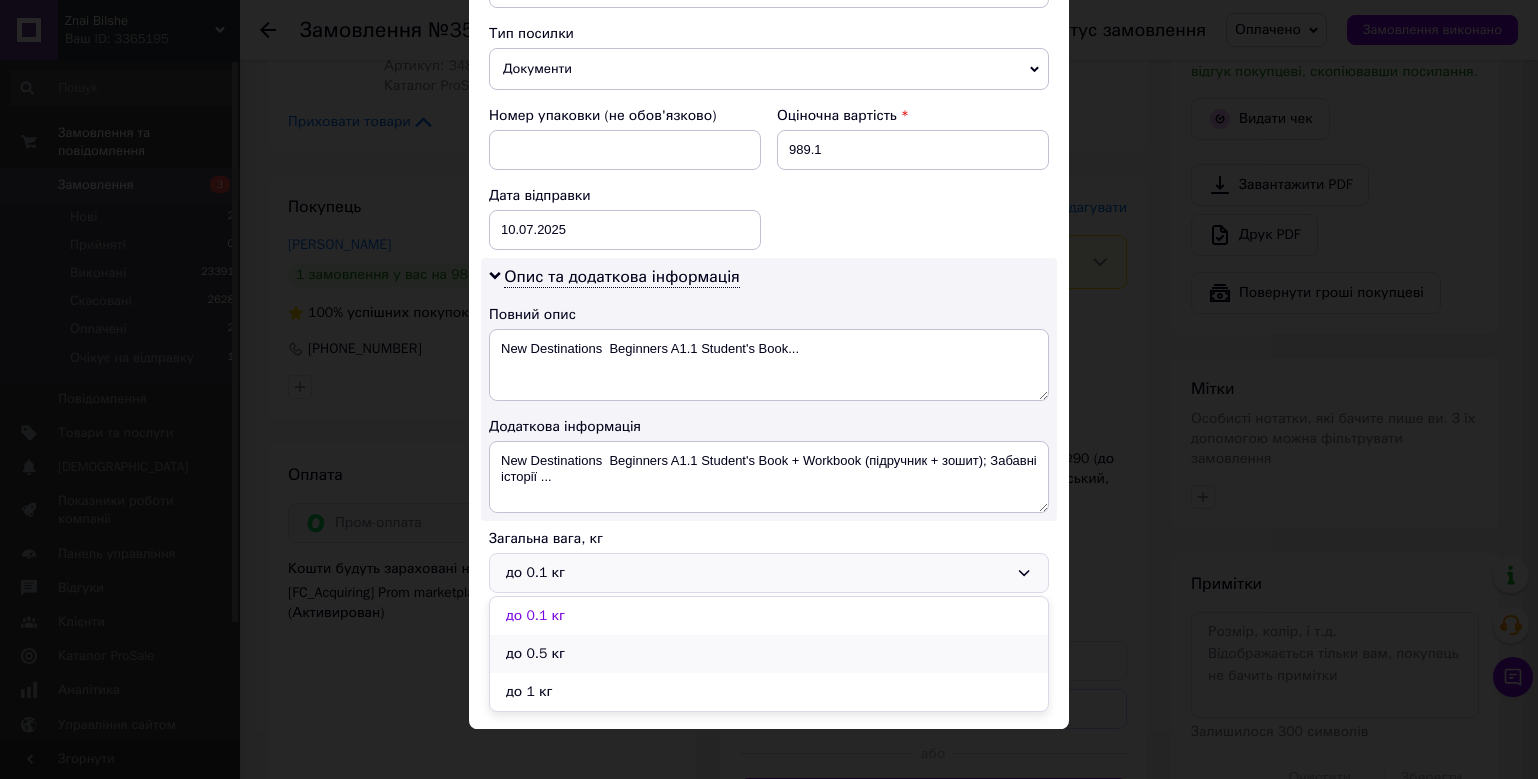click on "до 0.5 кг" at bounding box center [769, 654] 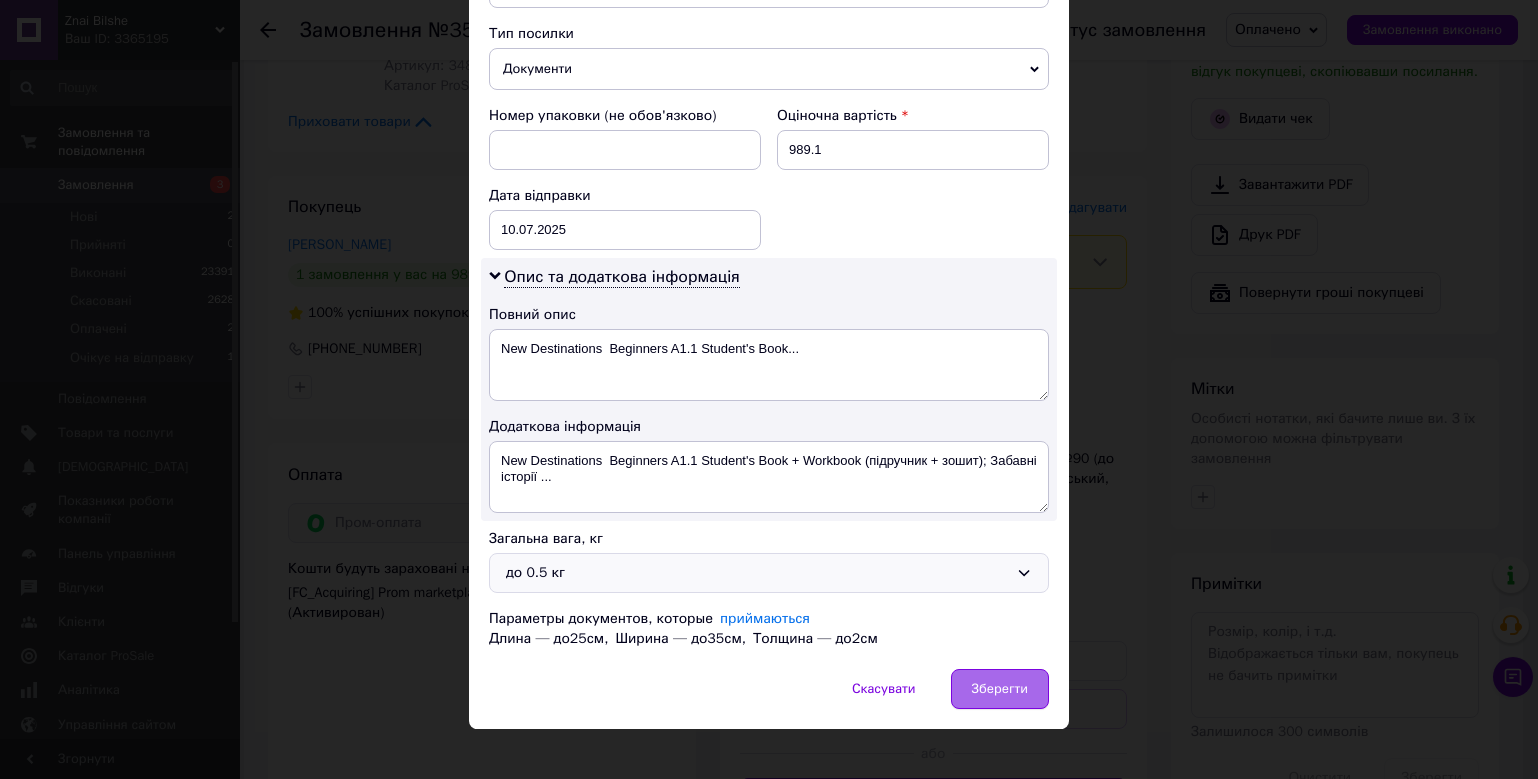 click on "Зберегти" at bounding box center (1000, 689) 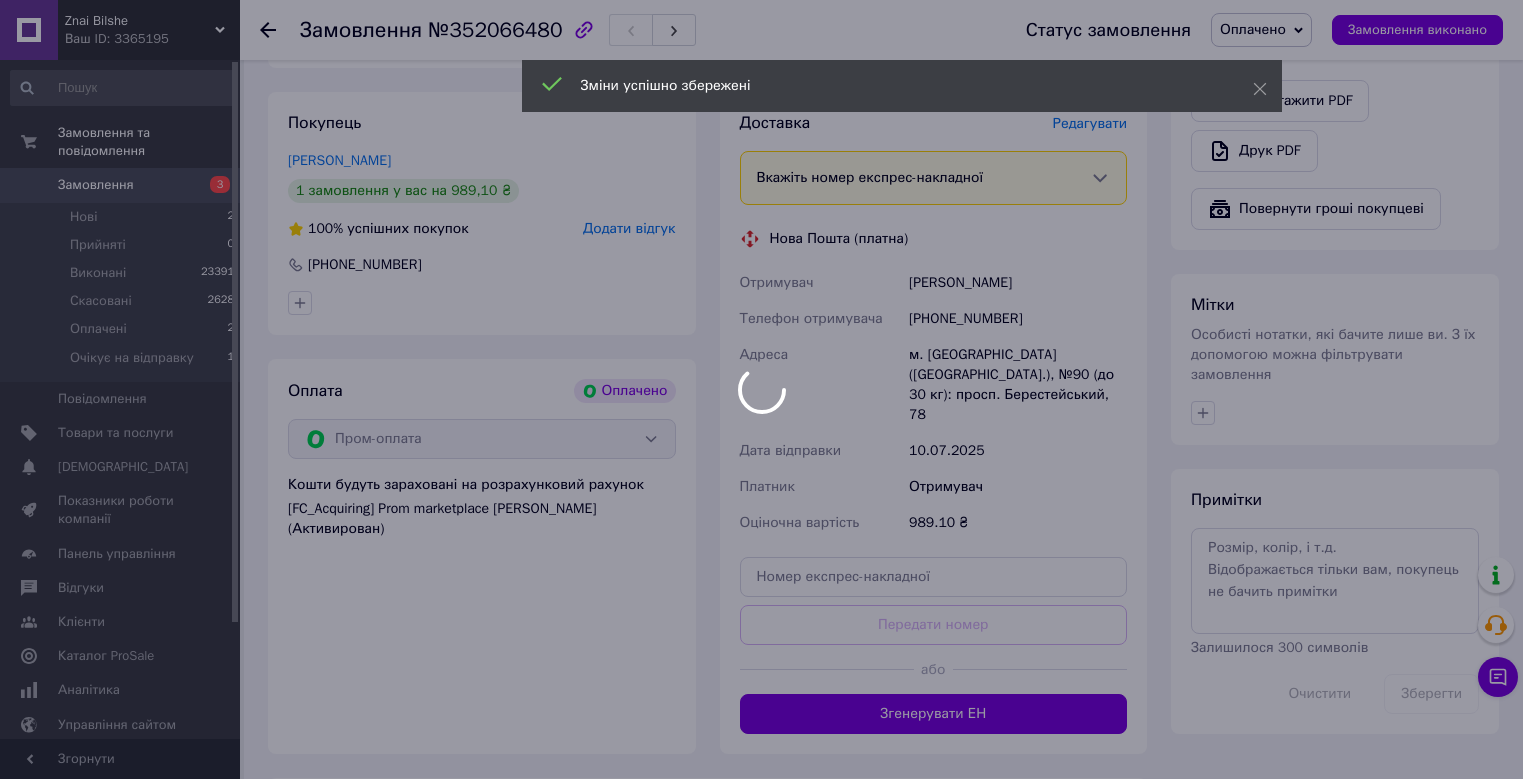 scroll, scrollTop: 1400, scrollLeft: 0, axis: vertical 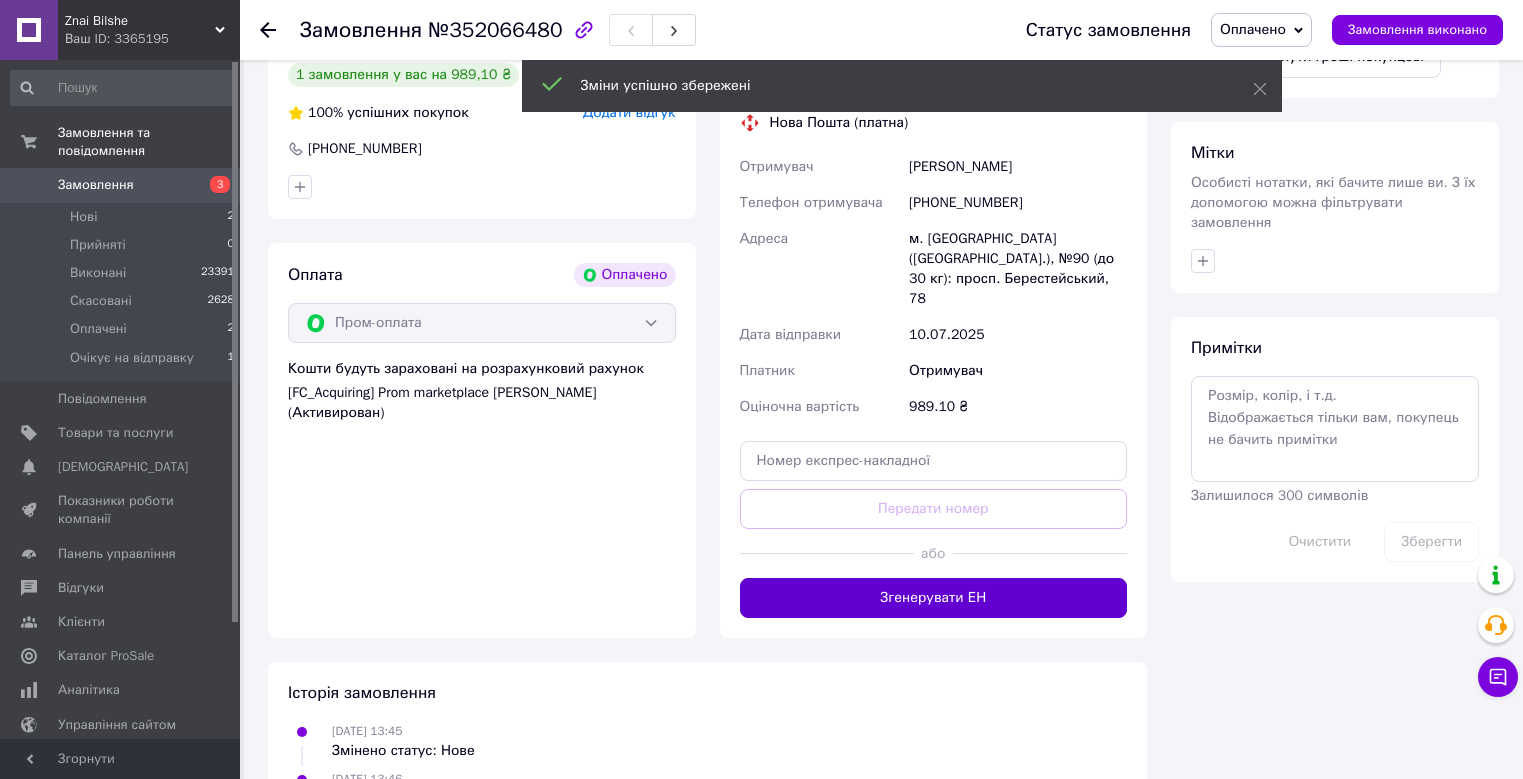 click on "Згенерувати ЕН" at bounding box center [934, 598] 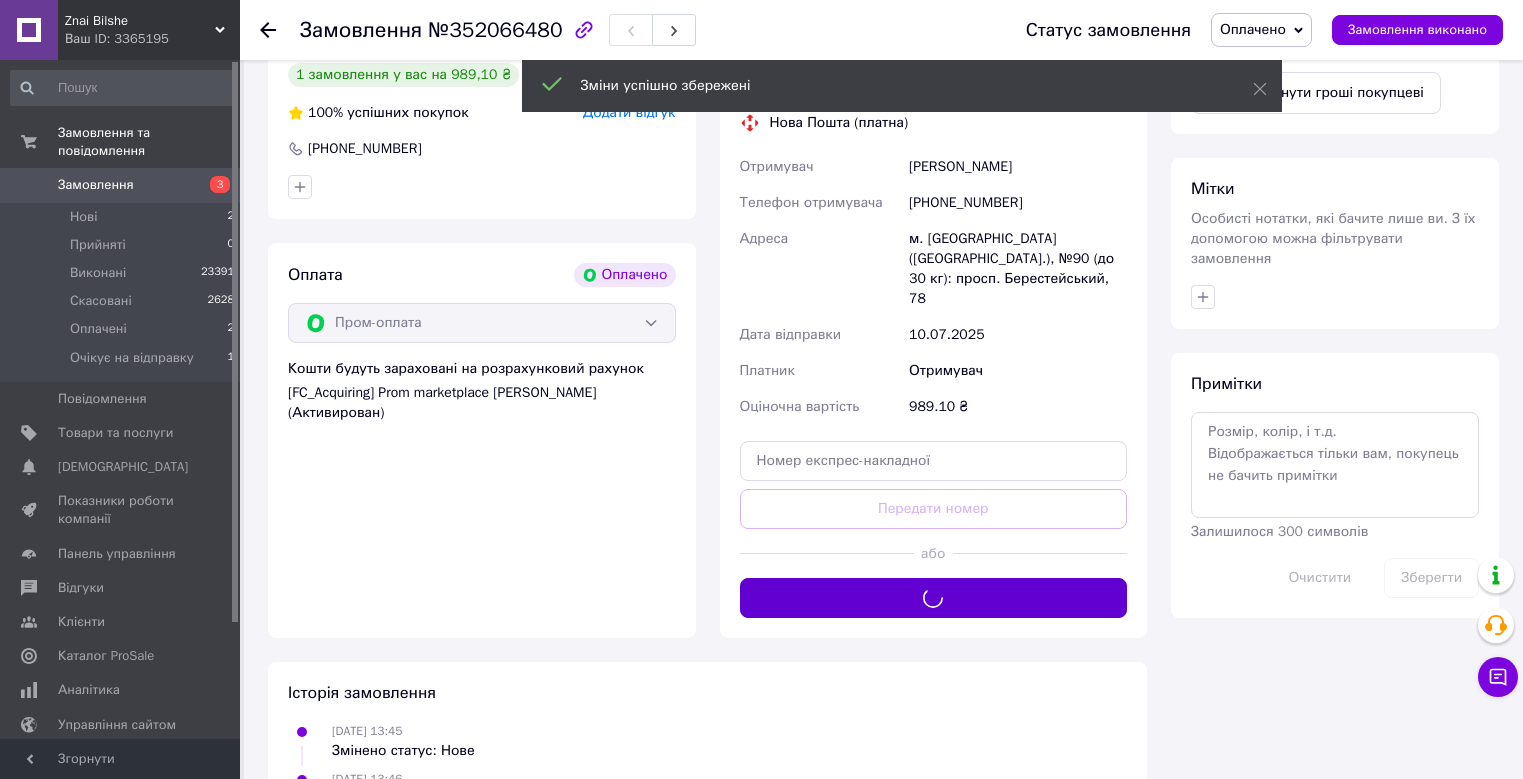 scroll, scrollTop: 1200, scrollLeft: 0, axis: vertical 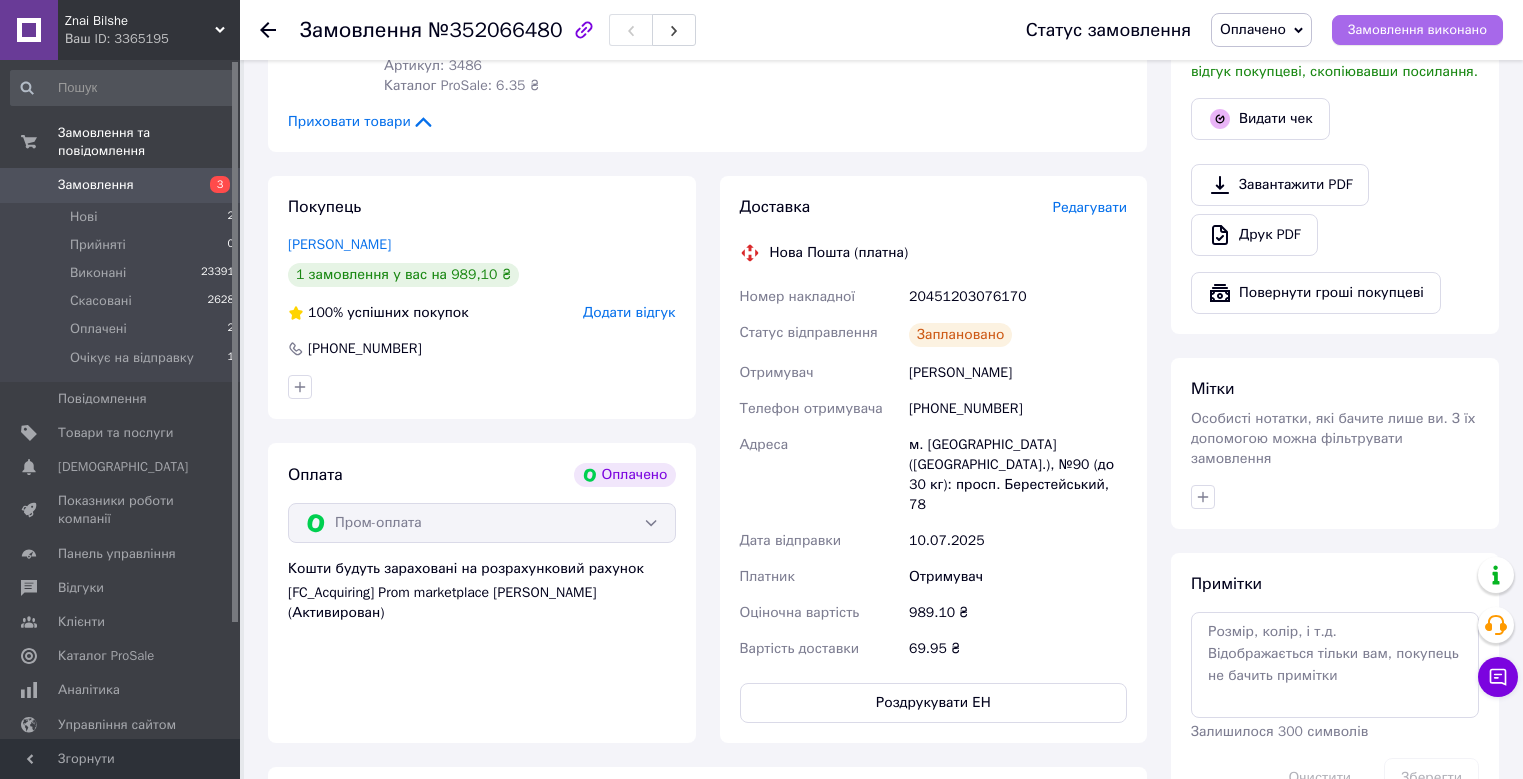 click on "Замовлення виконано" at bounding box center (1417, 30) 